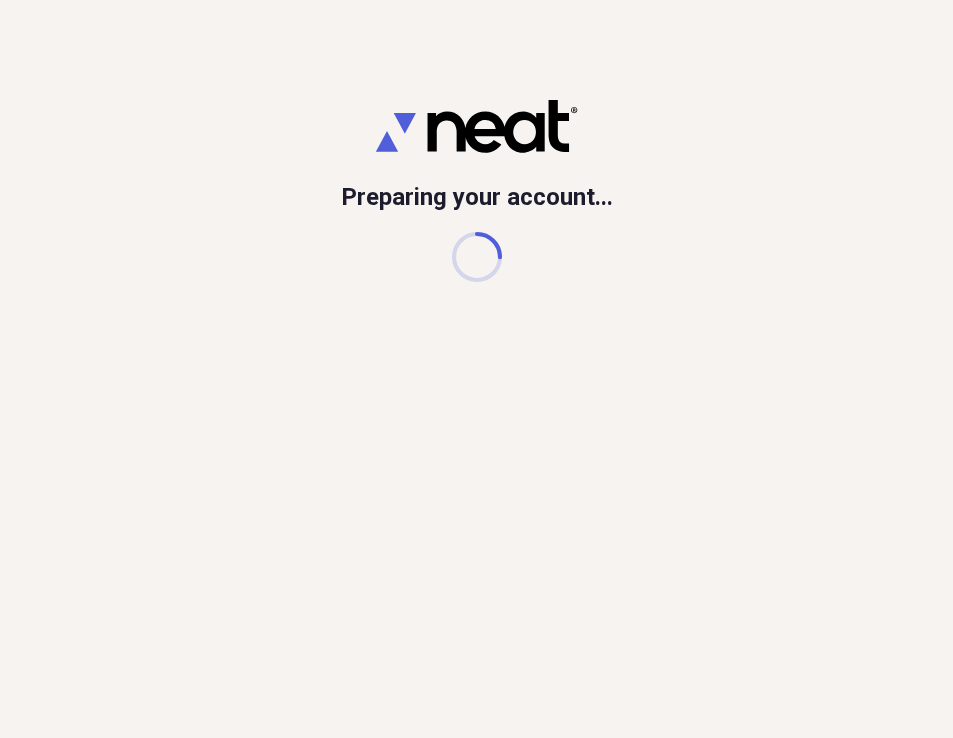 scroll, scrollTop: 0, scrollLeft: 0, axis: both 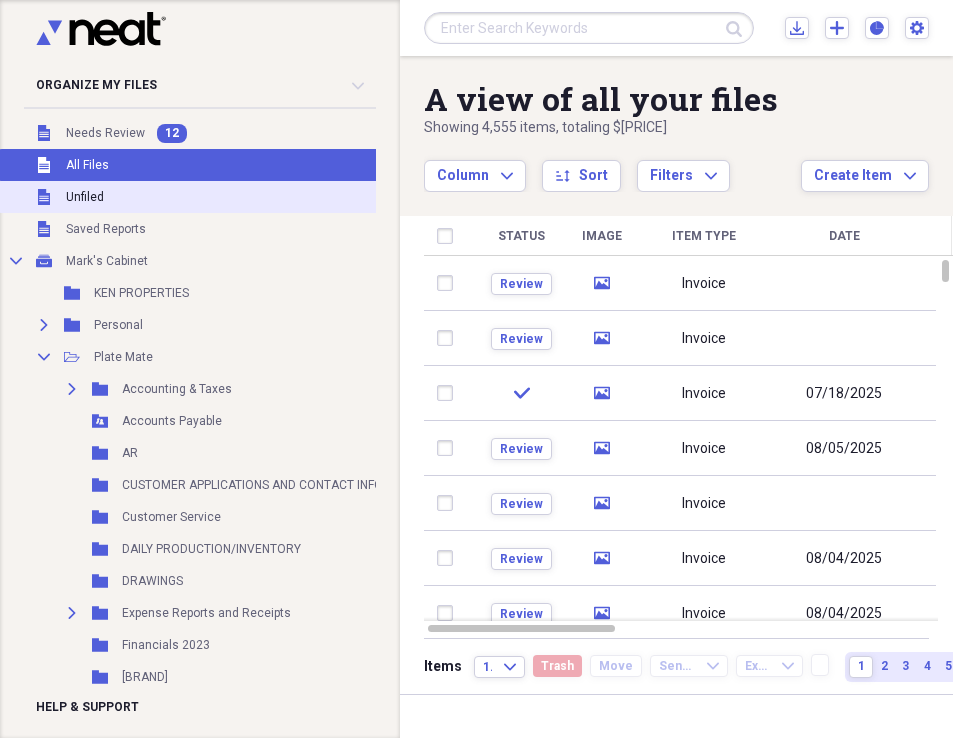 drag, startPoint x: 84, startPoint y: 196, endPoint x: 153, endPoint y: 200, distance: 69.115845 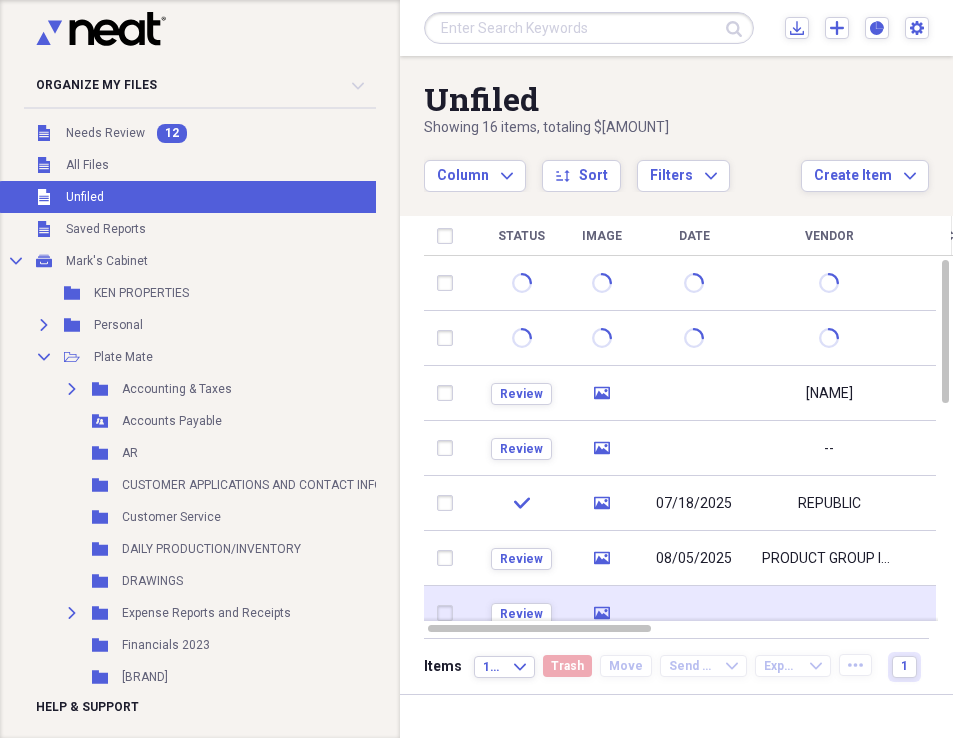 click at bounding box center [694, 613] 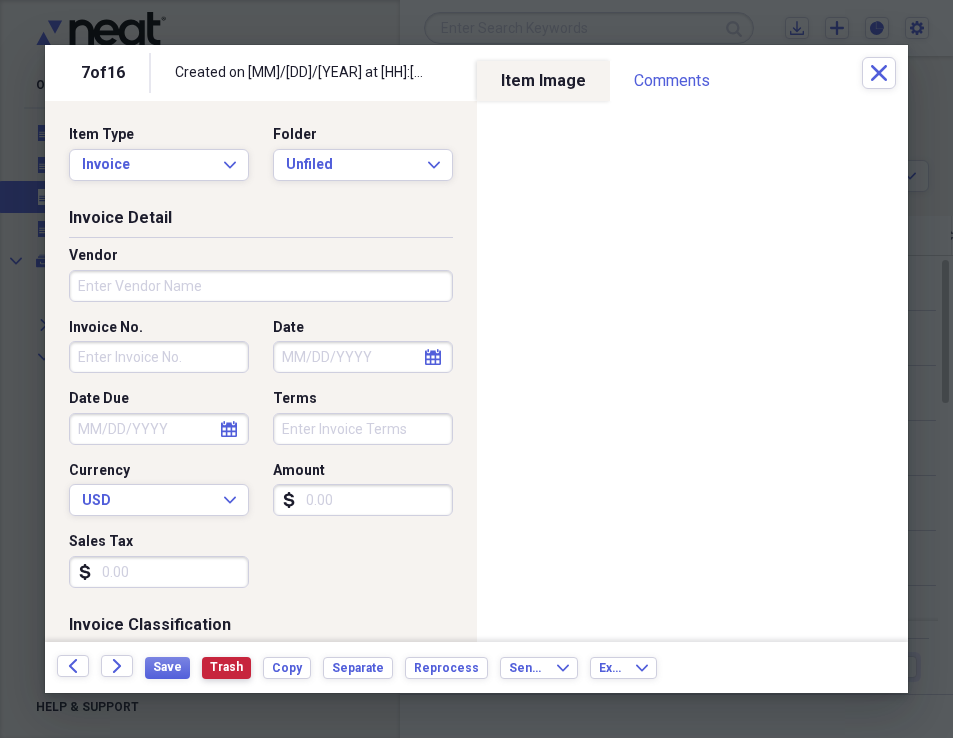 click on "Trash" at bounding box center (226, 667) 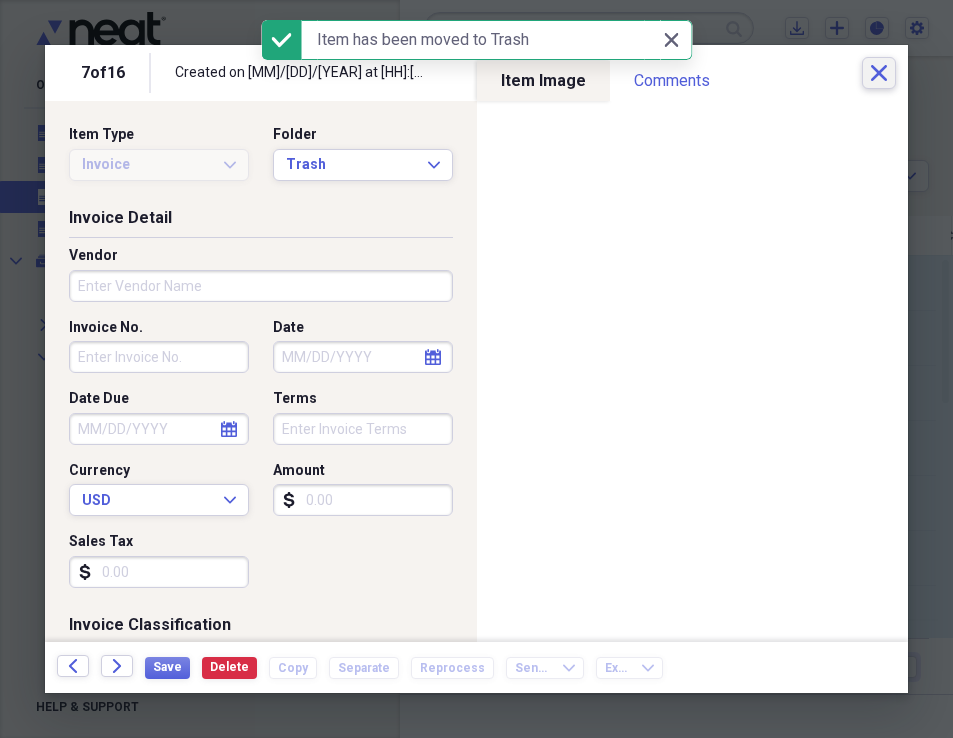 click on "Close" 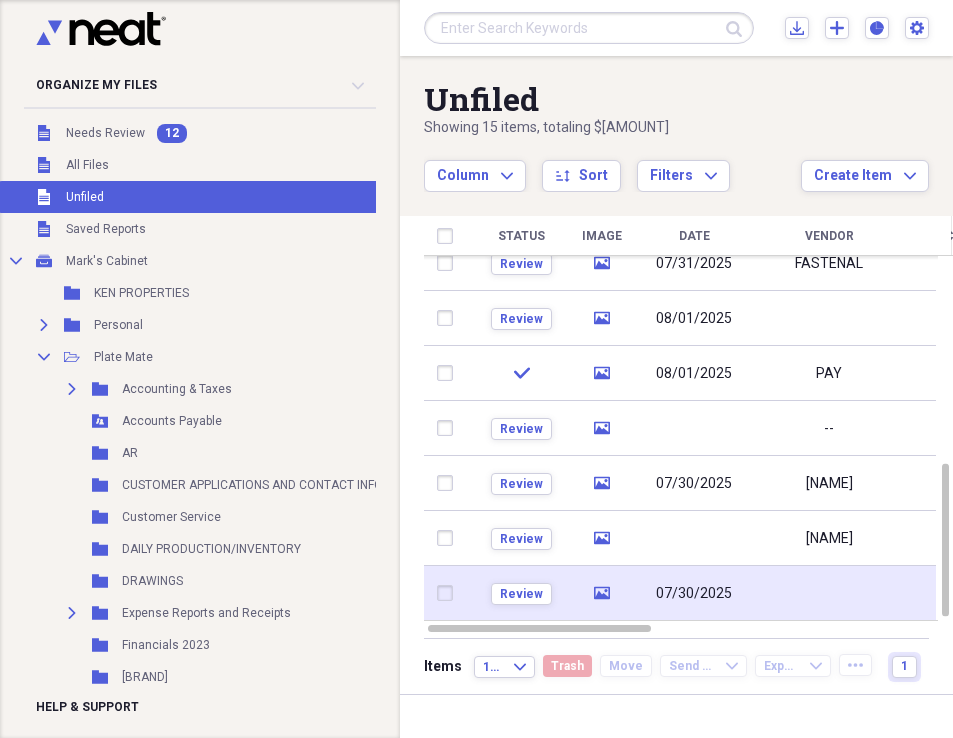 click on "07/30/2025" at bounding box center [694, 594] 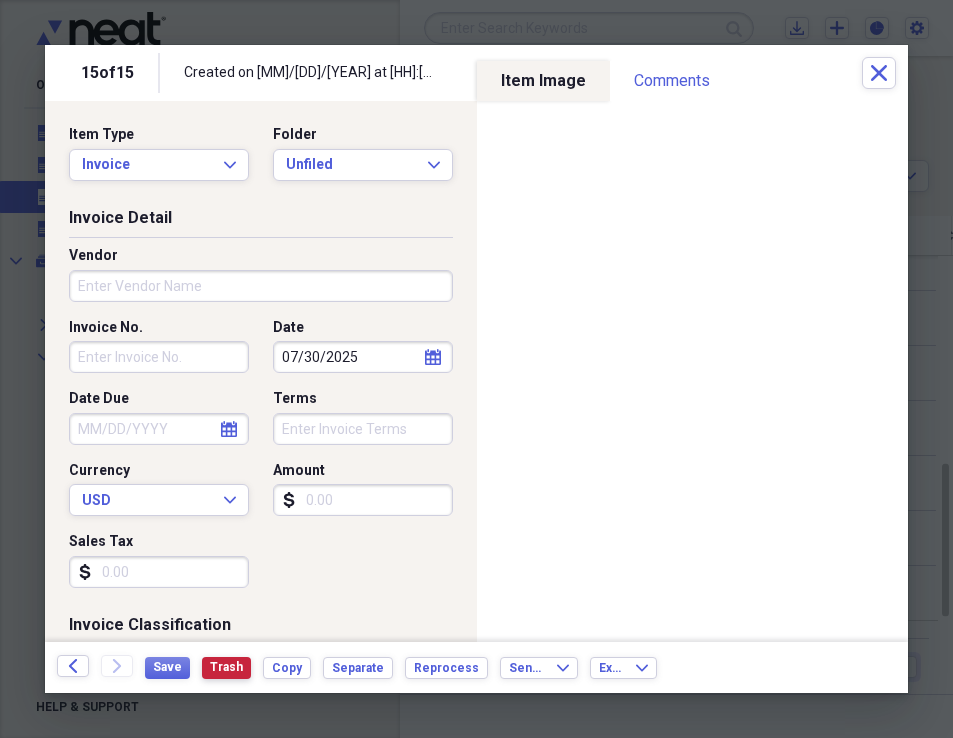 click on "Trash" at bounding box center [226, 667] 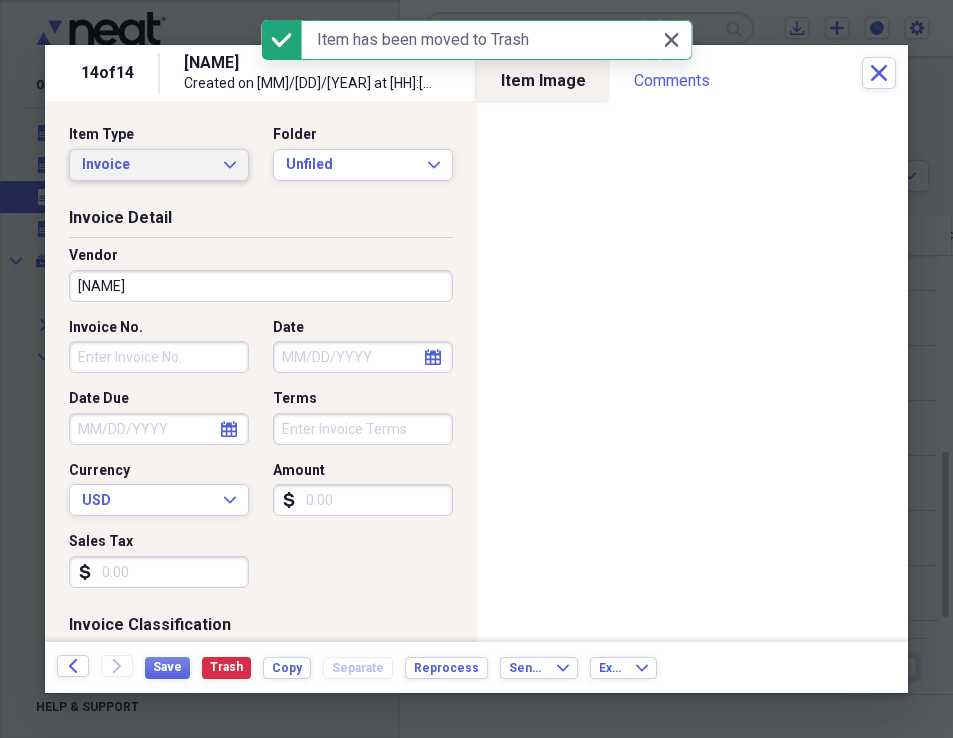 click on "Invoice Expand" at bounding box center (159, 165) 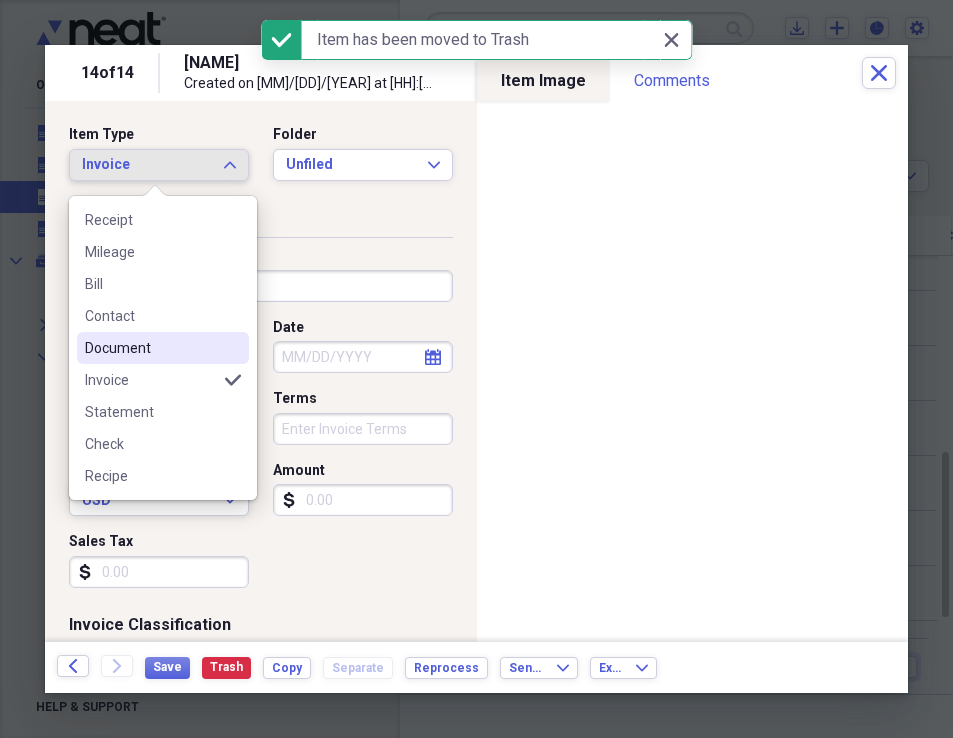 click on "Document" at bounding box center (151, 348) 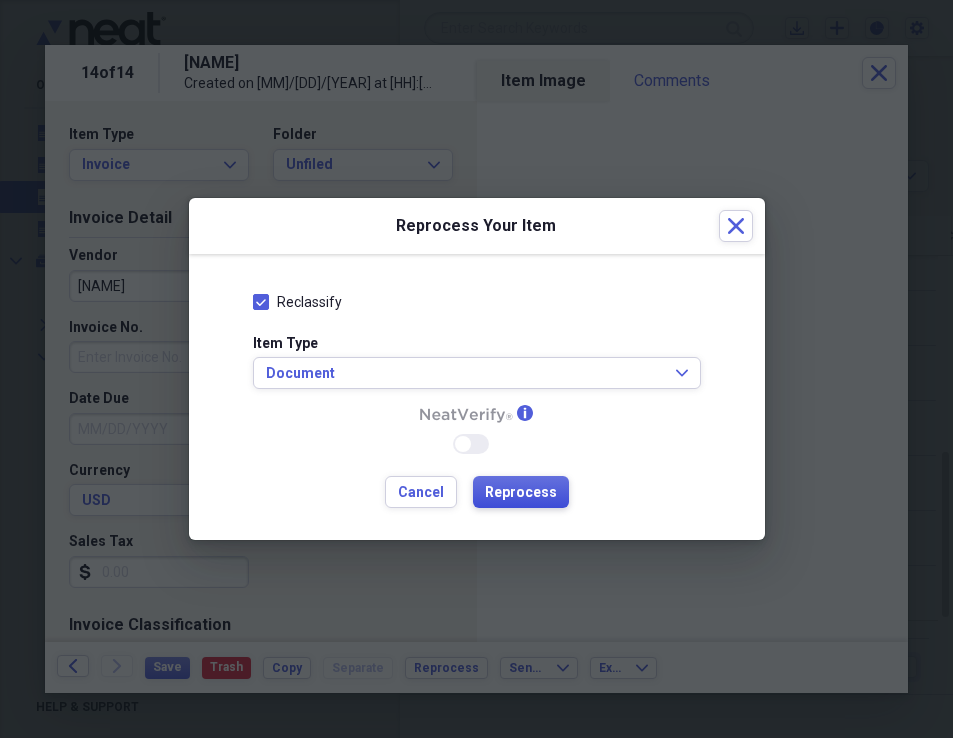 click on "Reprocess" at bounding box center (521, 493) 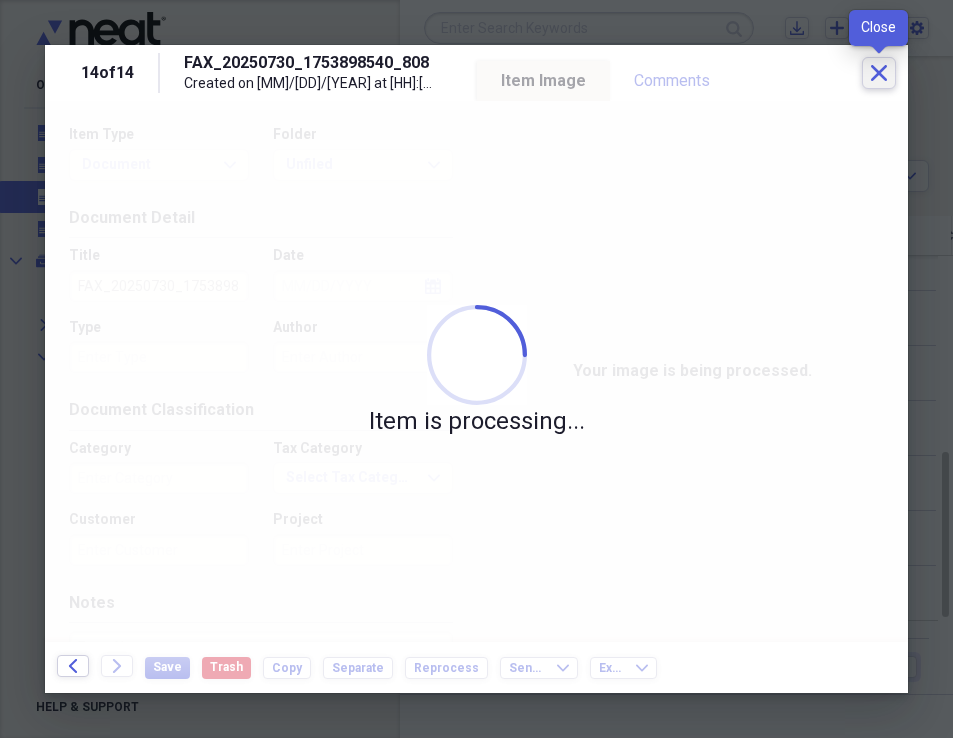 click on "Close" 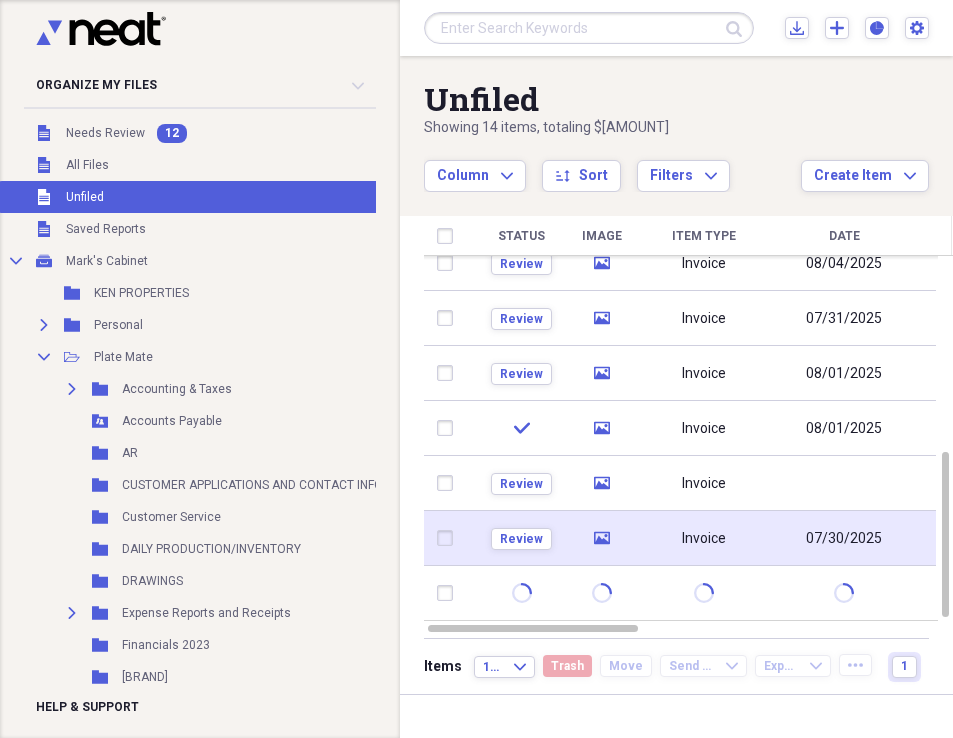 click on "Invoice" at bounding box center (704, 538) 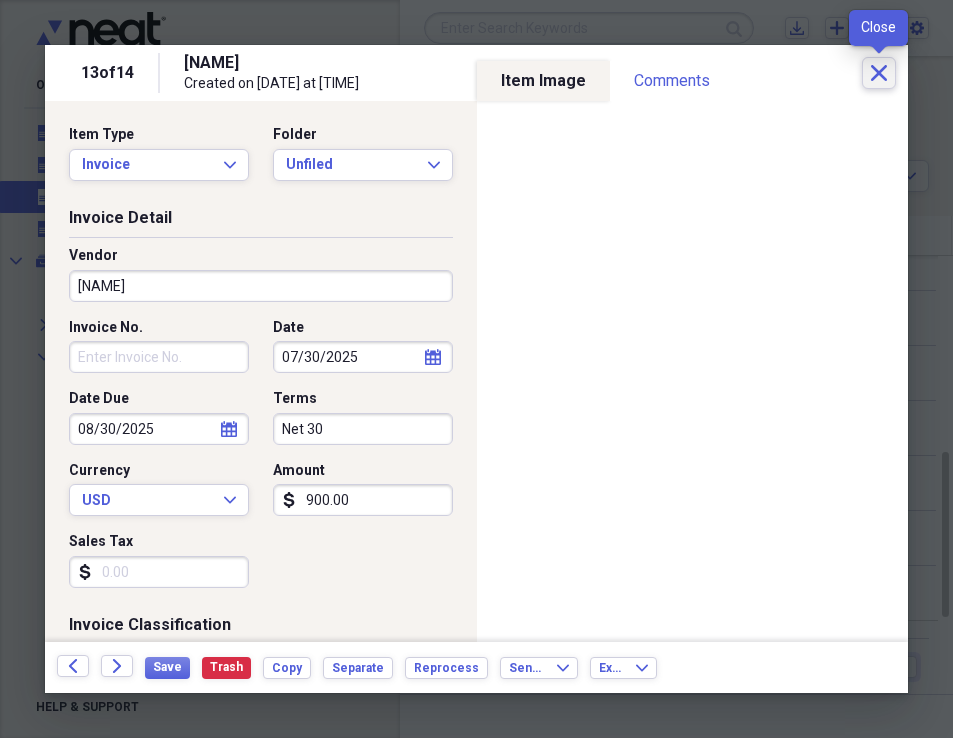 click on "Close" 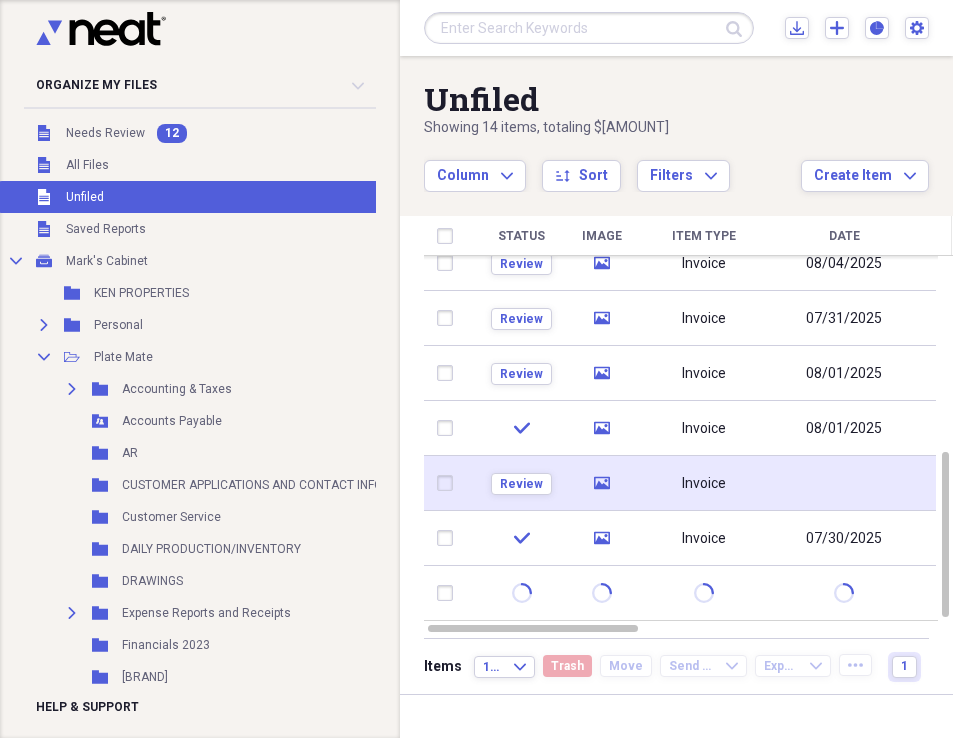 click on "Invoice" at bounding box center (704, 483) 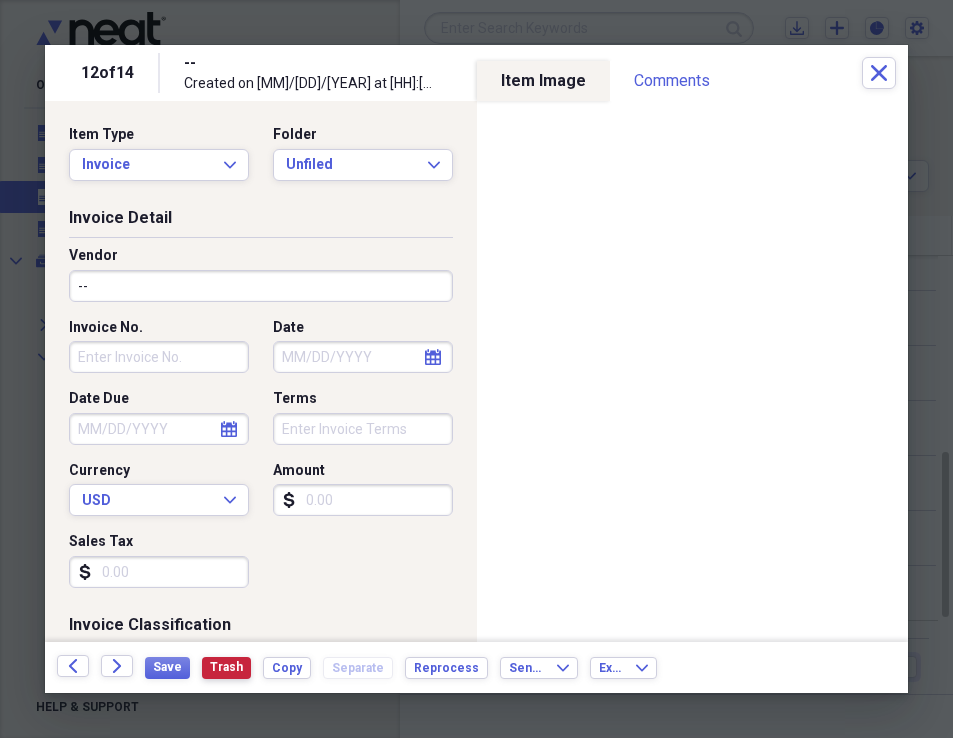 click on "Trash" at bounding box center [226, 667] 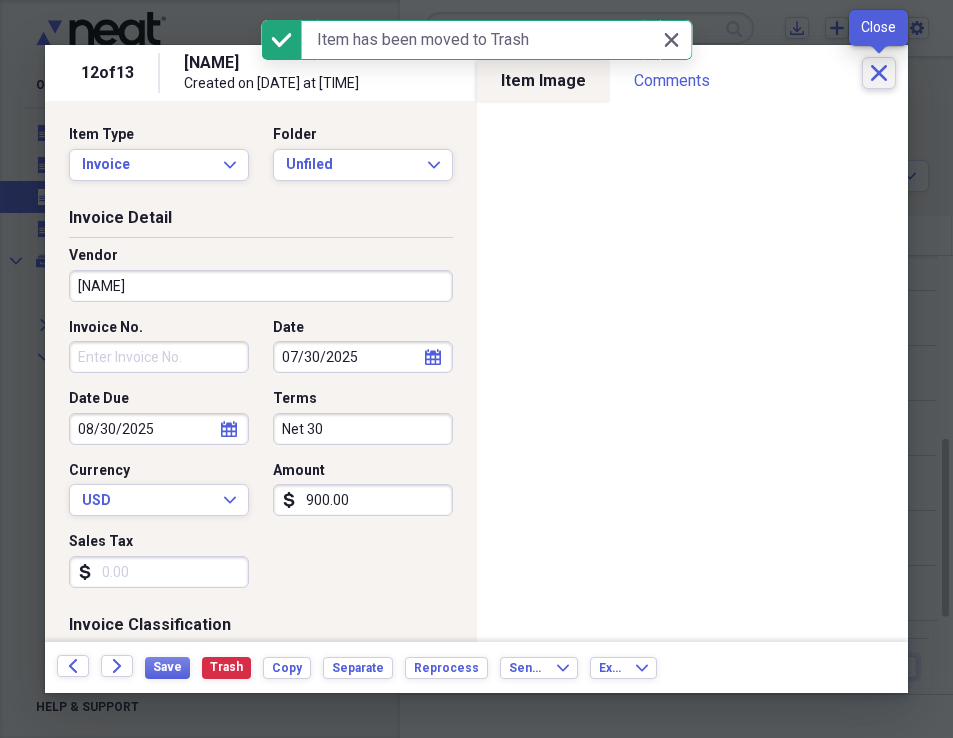 click on "Close" 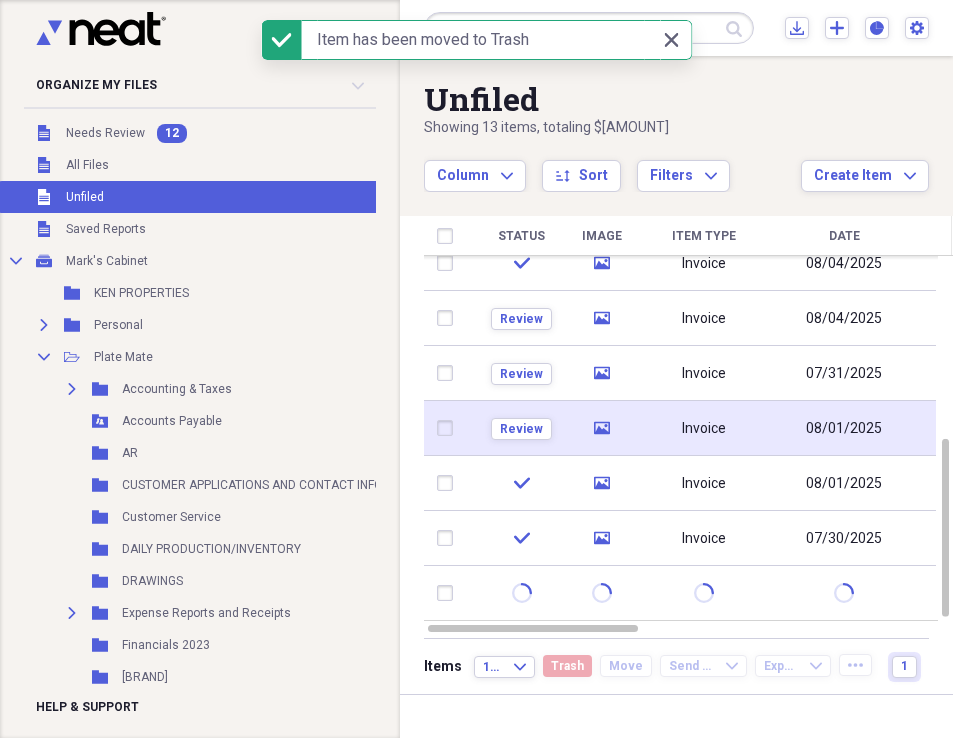 click on "Invoice" at bounding box center [704, 429] 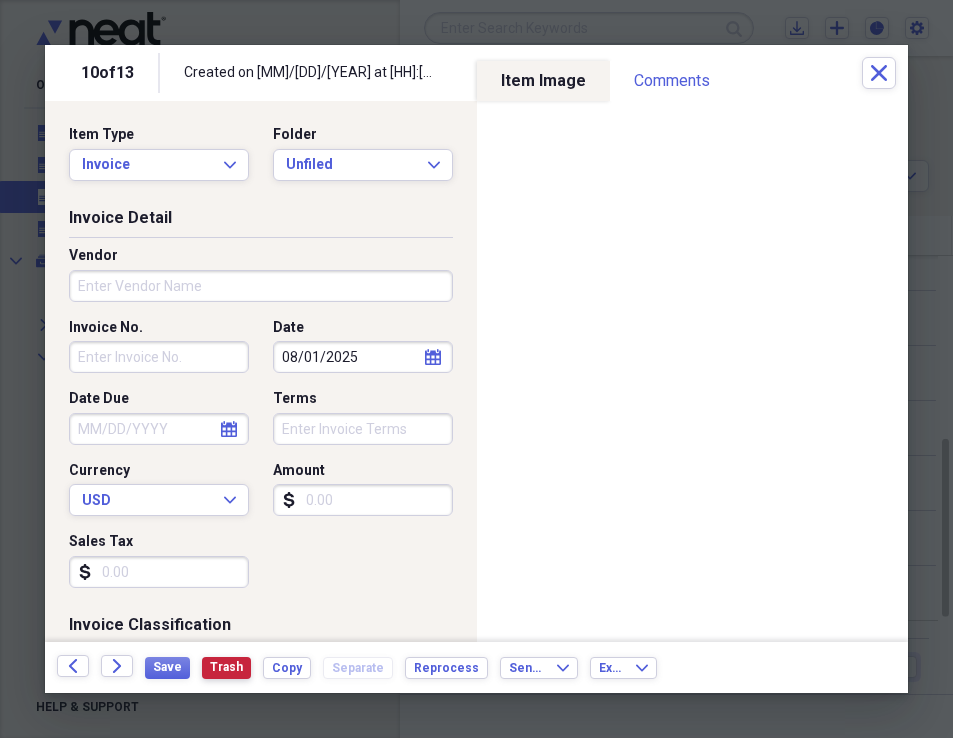 click on "Trash" at bounding box center (226, 667) 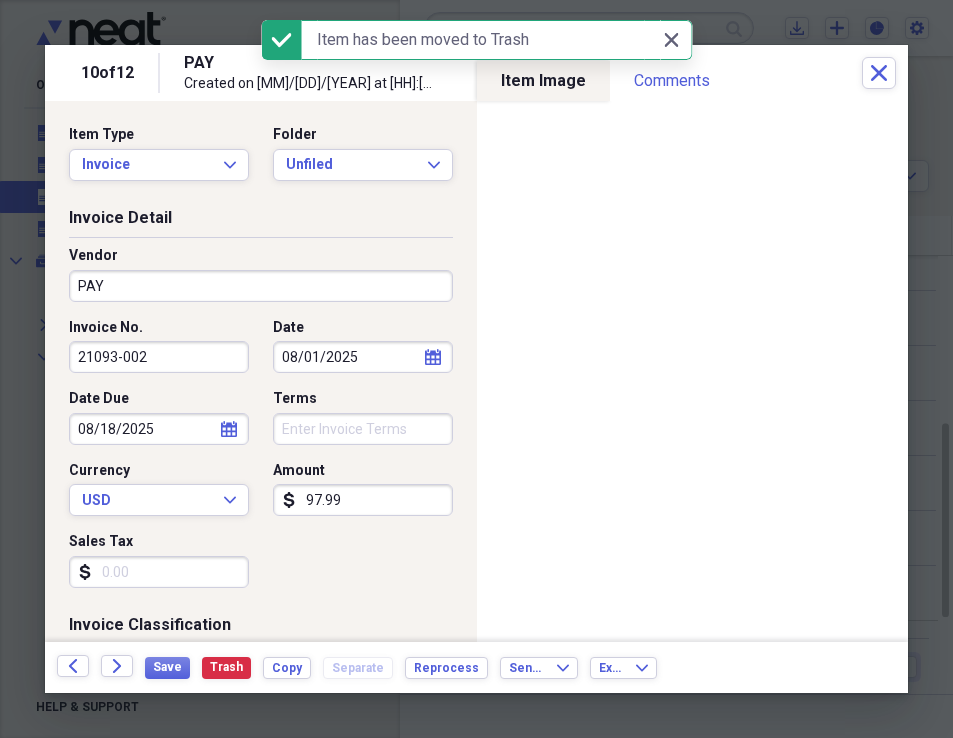 click on "Close" 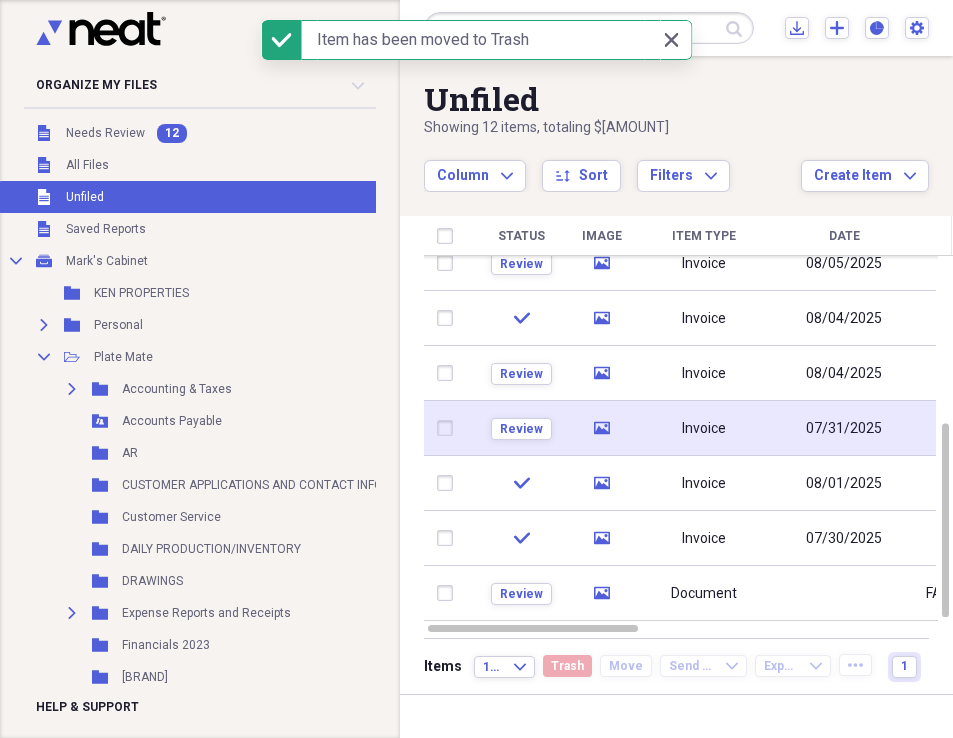 click on "Invoice" at bounding box center [704, 429] 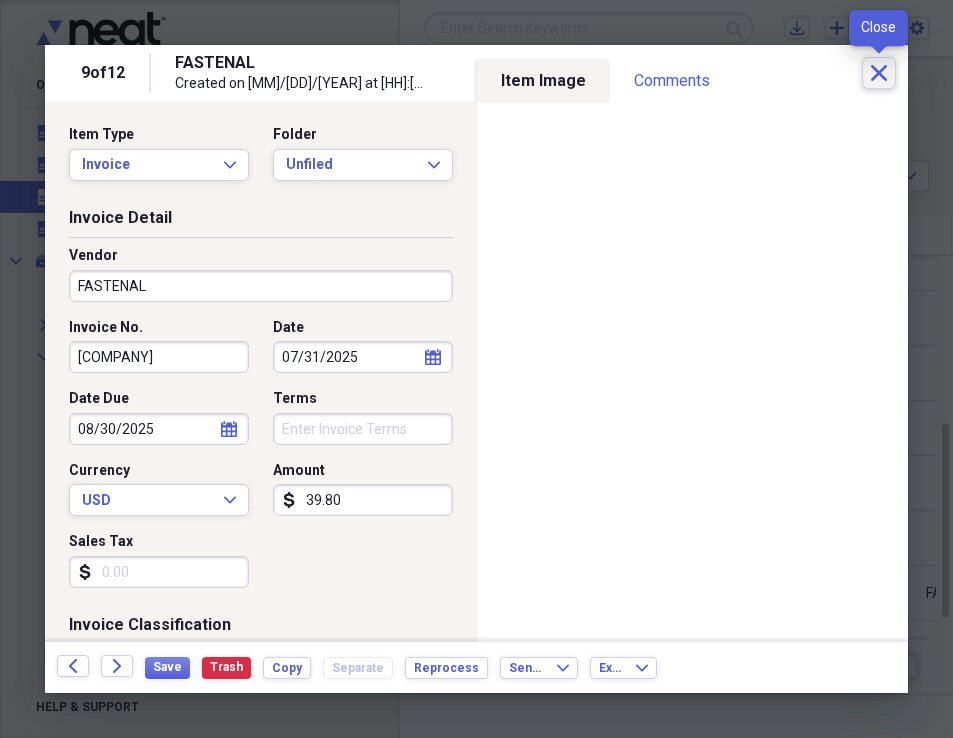 click on "Close" 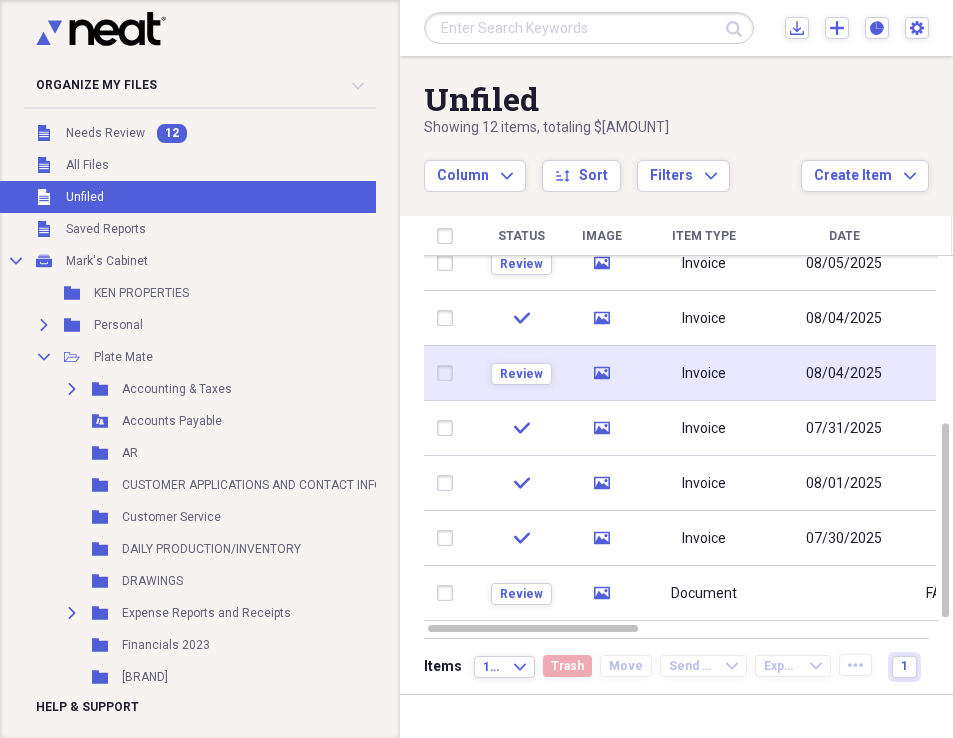 click on "Invoice" at bounding box center [704, 373] 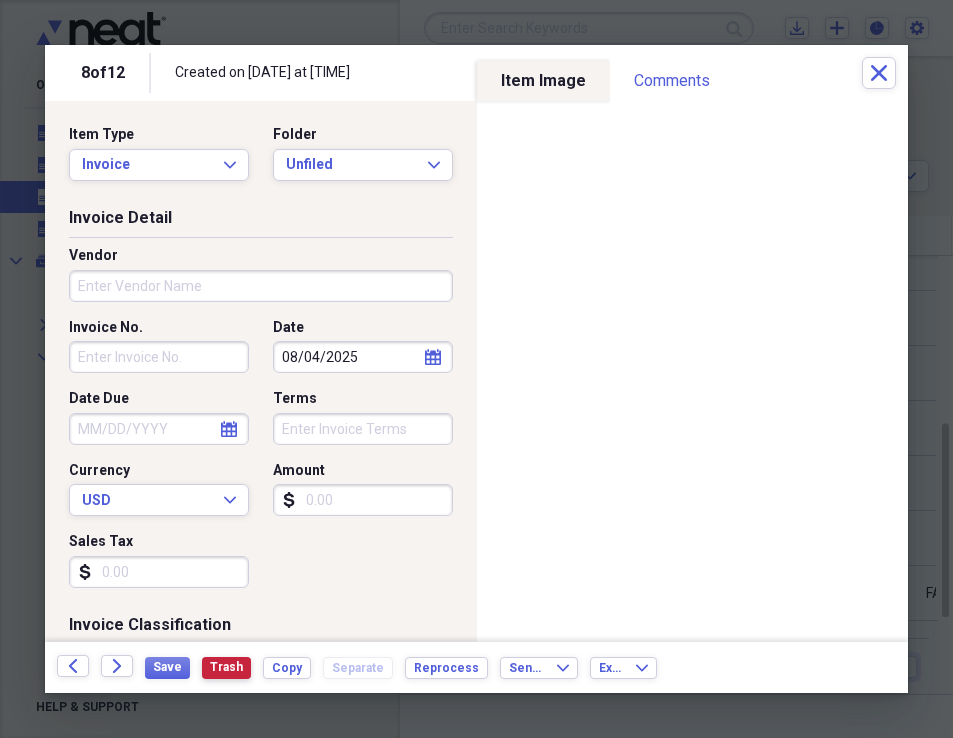 click on "Trash" at bounding box center (226, 668) 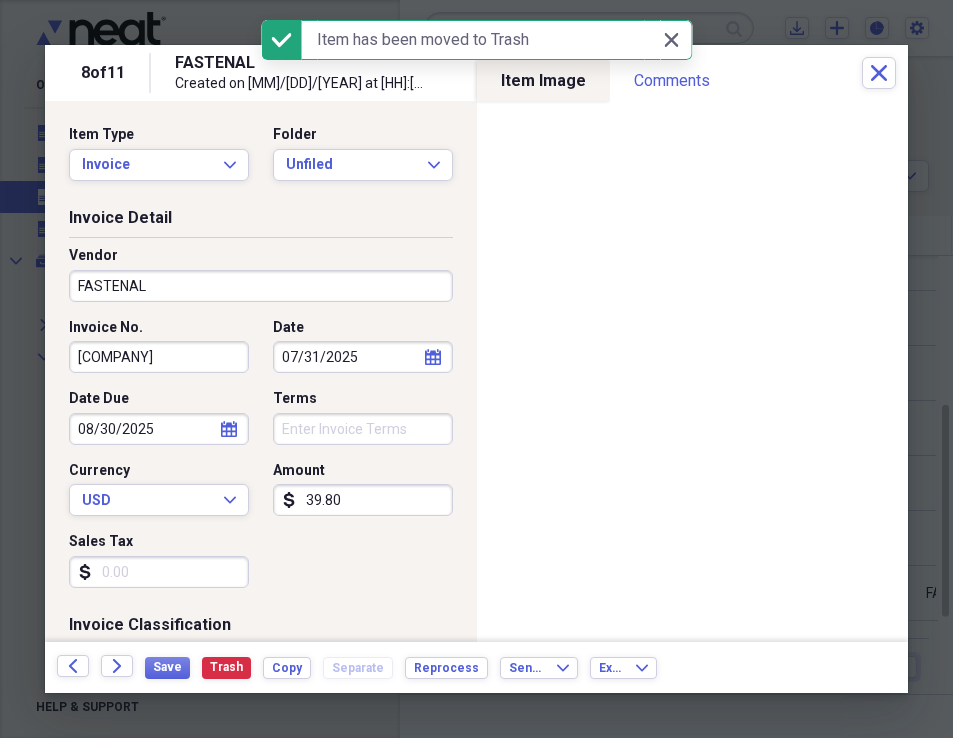 click 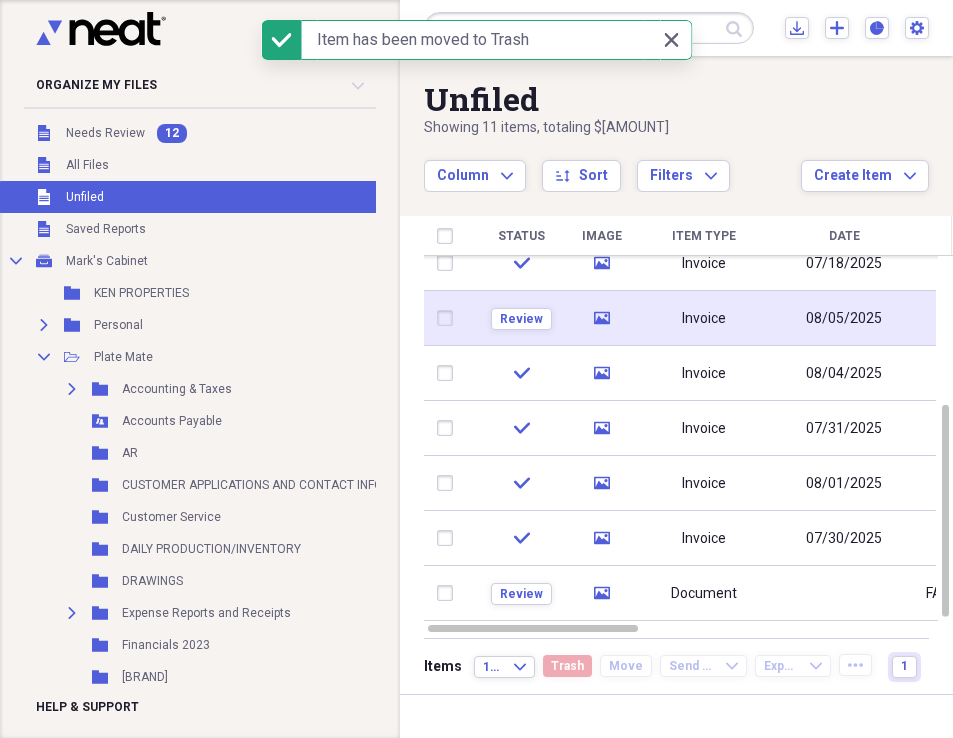 click on "Invoice" at bounding box center [704, 319] 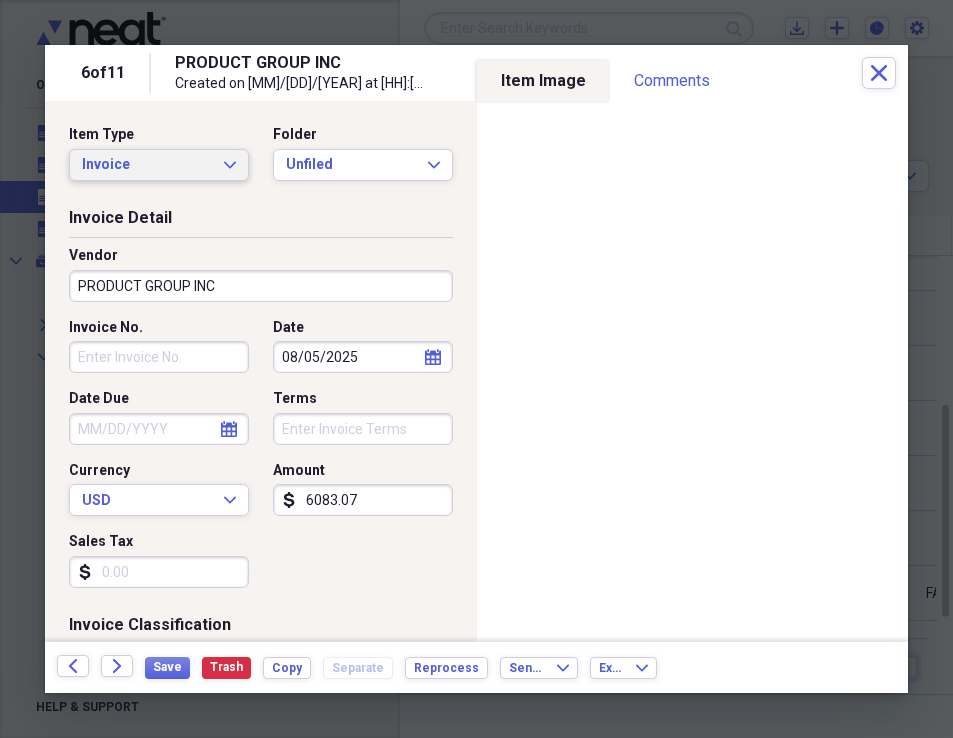 click on "Expand" 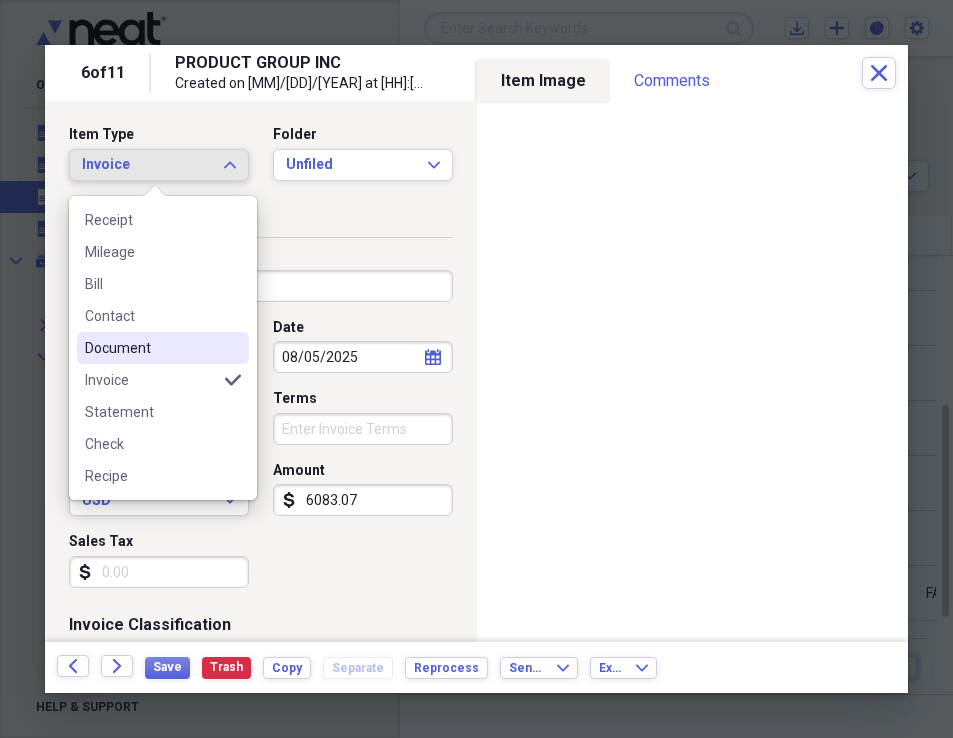 click on "Document" at bounding box center (151, 348) 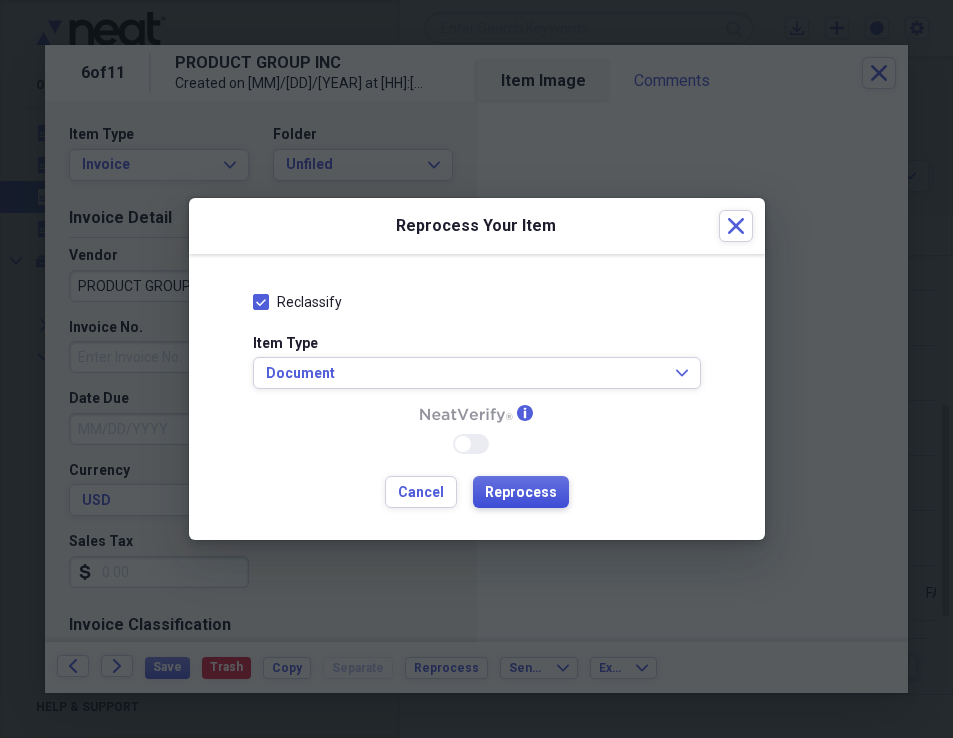 click on "Reprocess" at bounding box center [521, 493] 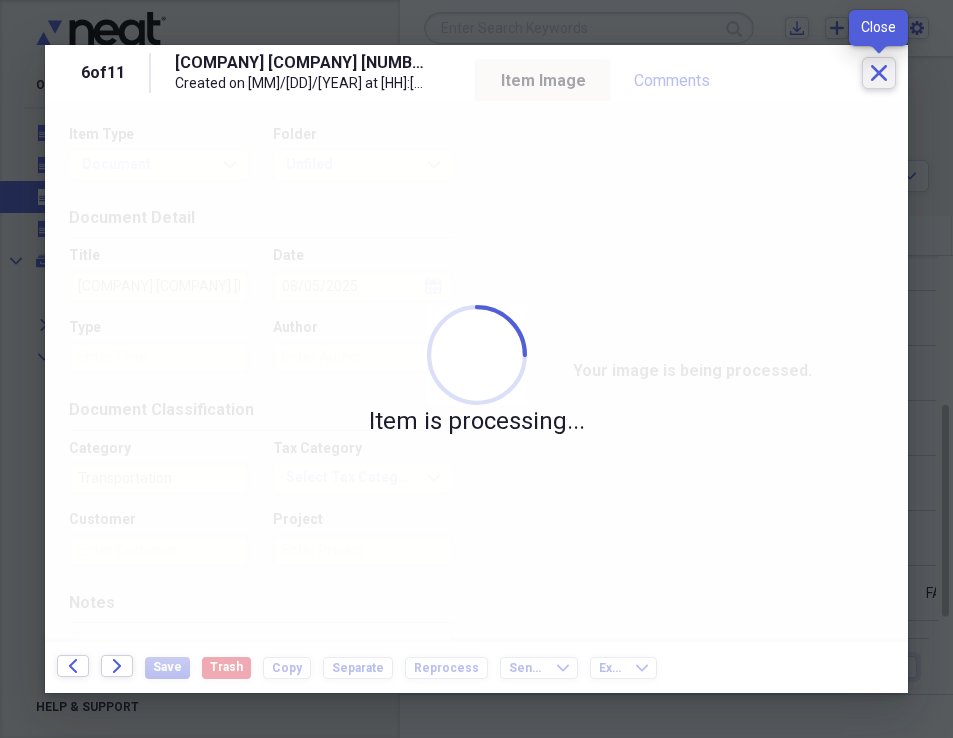 click 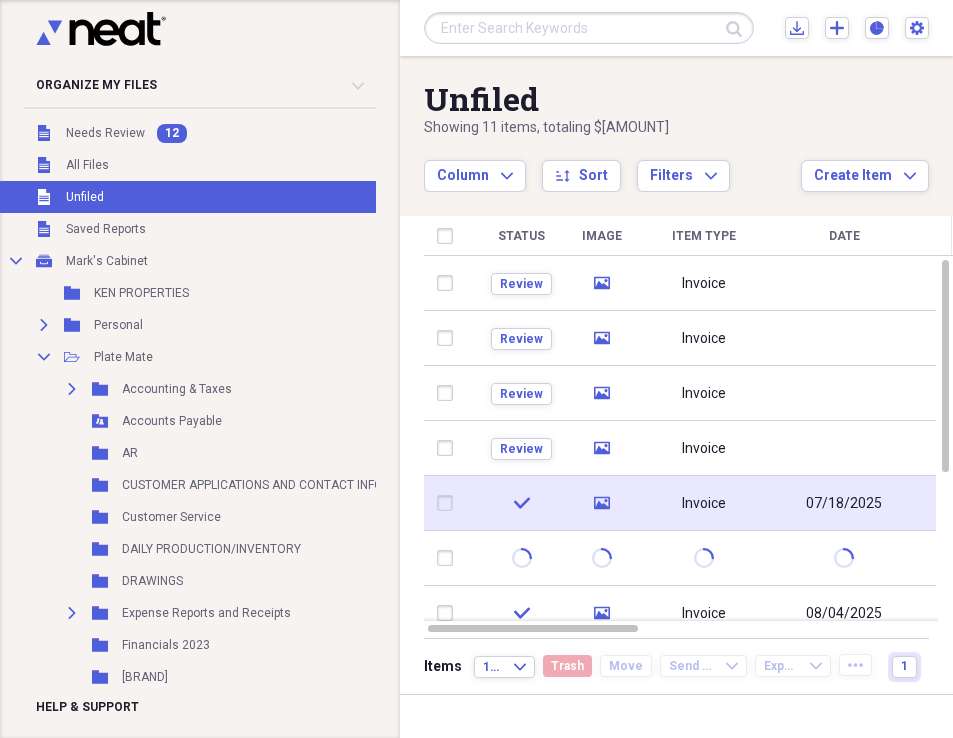 click on "Invoice" at bounding box center (704, 504) 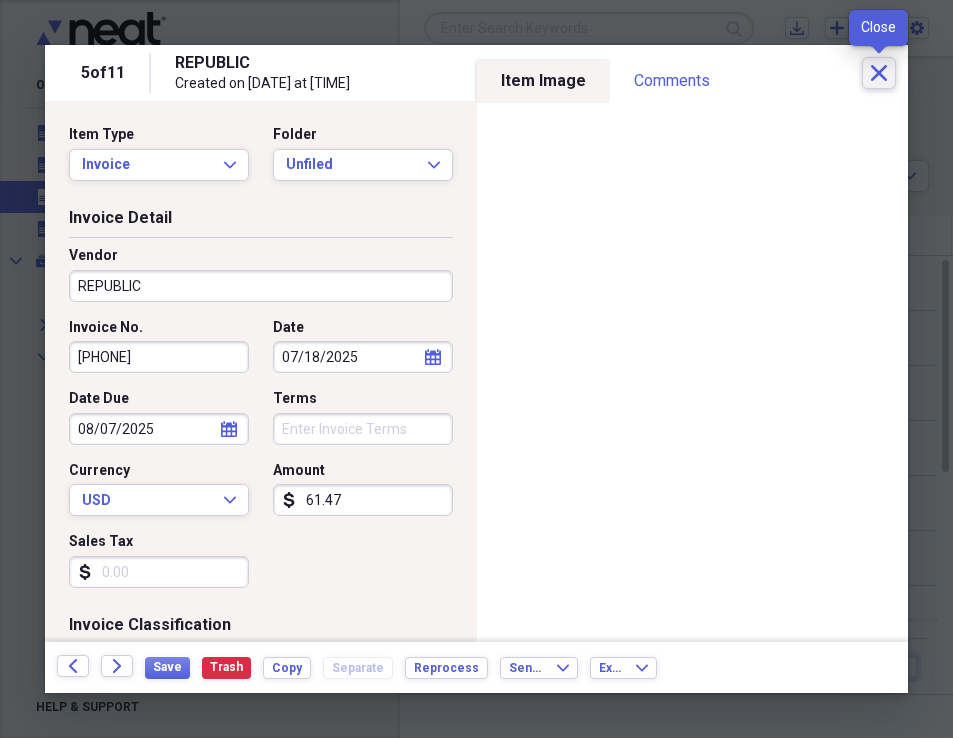 click on "Close" 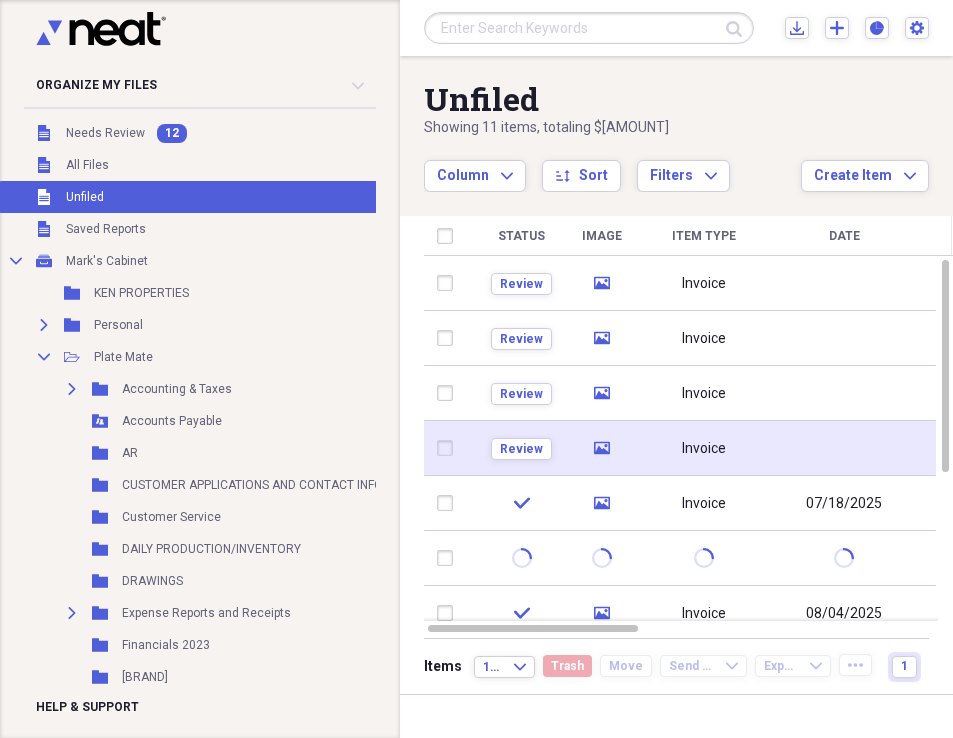 click on "Invoice" at bounding box center (704, 448) 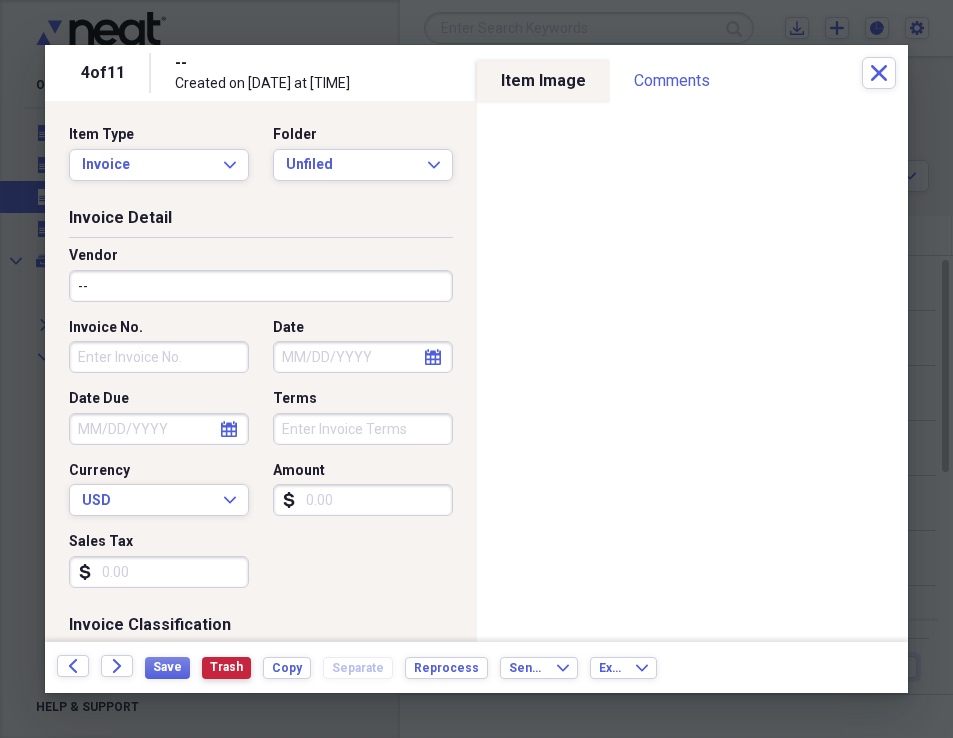 click on "Trash" at bounding box center (226, 667) 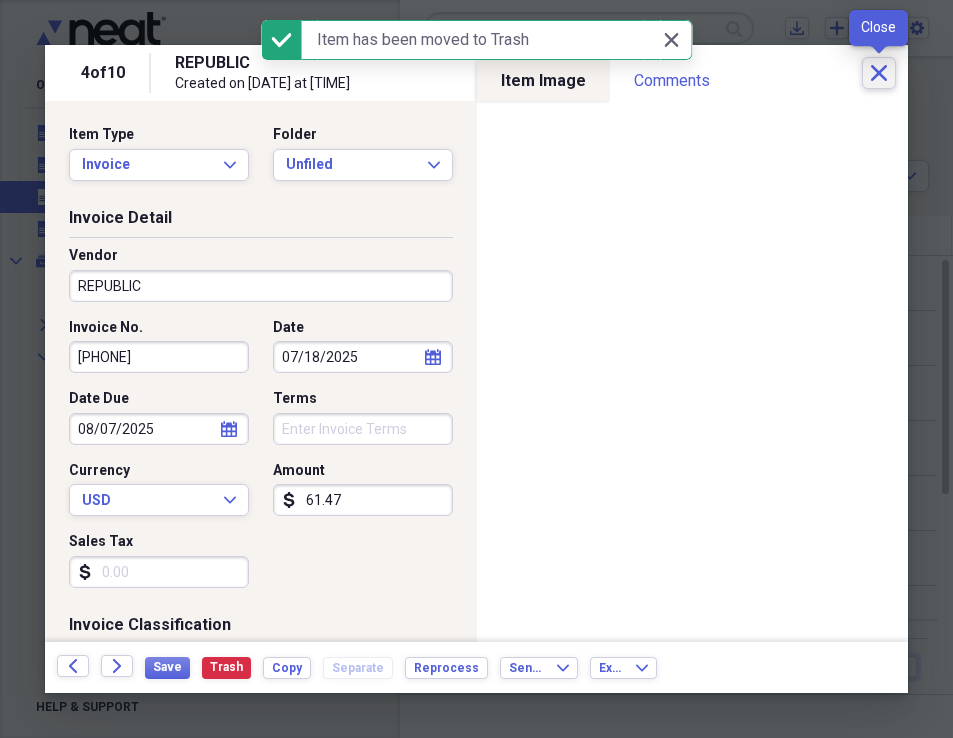 click on "Close" 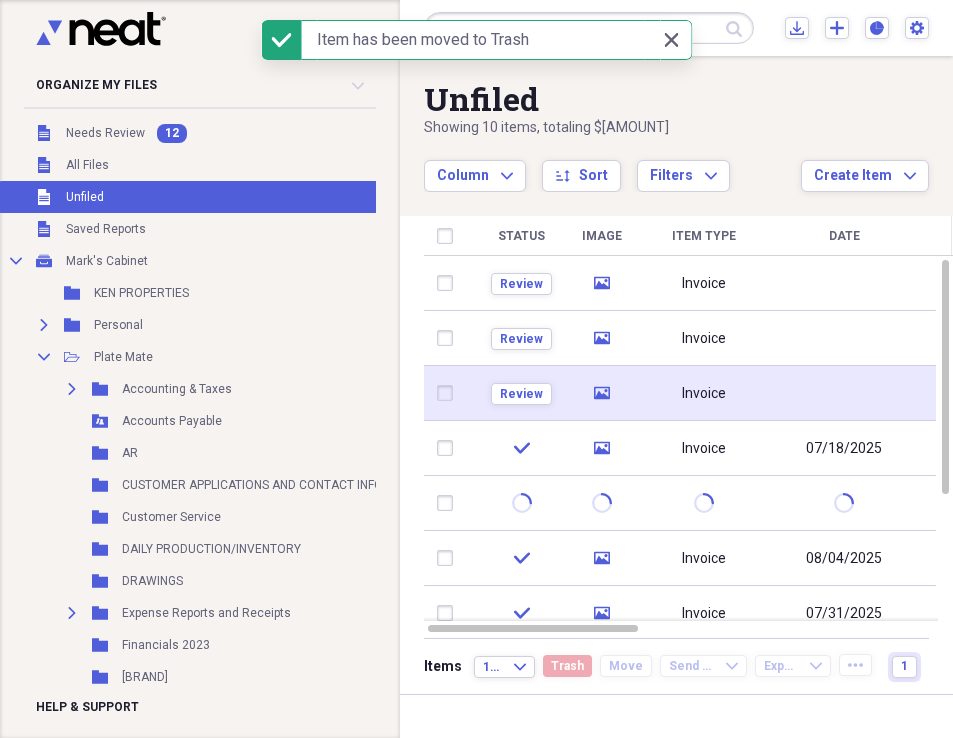 click on "Invoice" at bounding box center (704, 394) 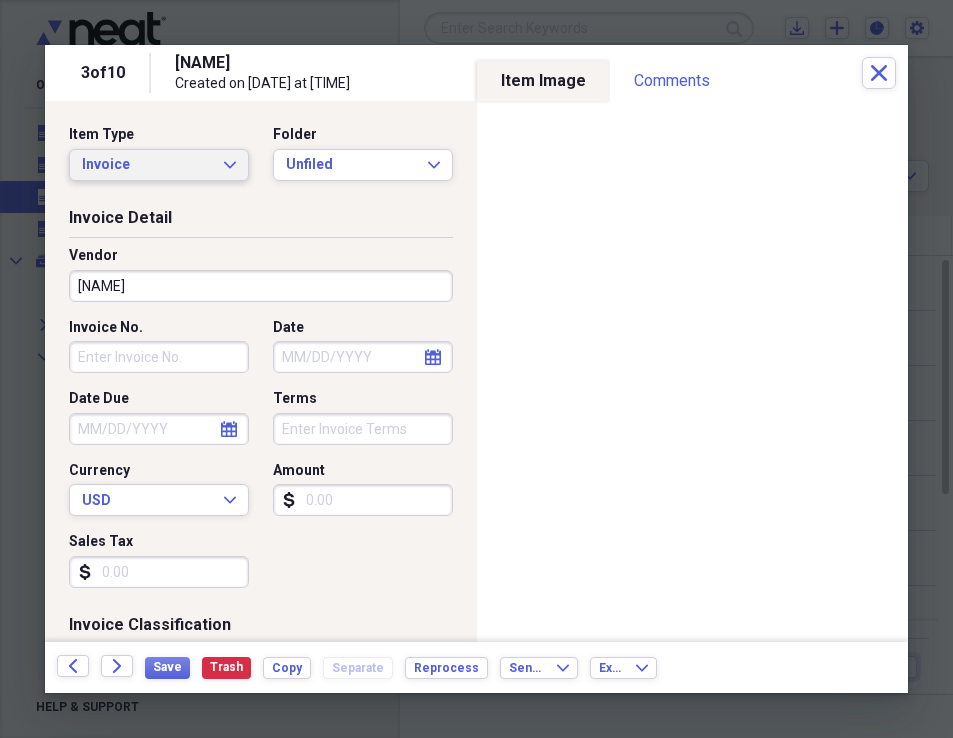 click on "Invoice Expand" at bounding box center [159, 165] 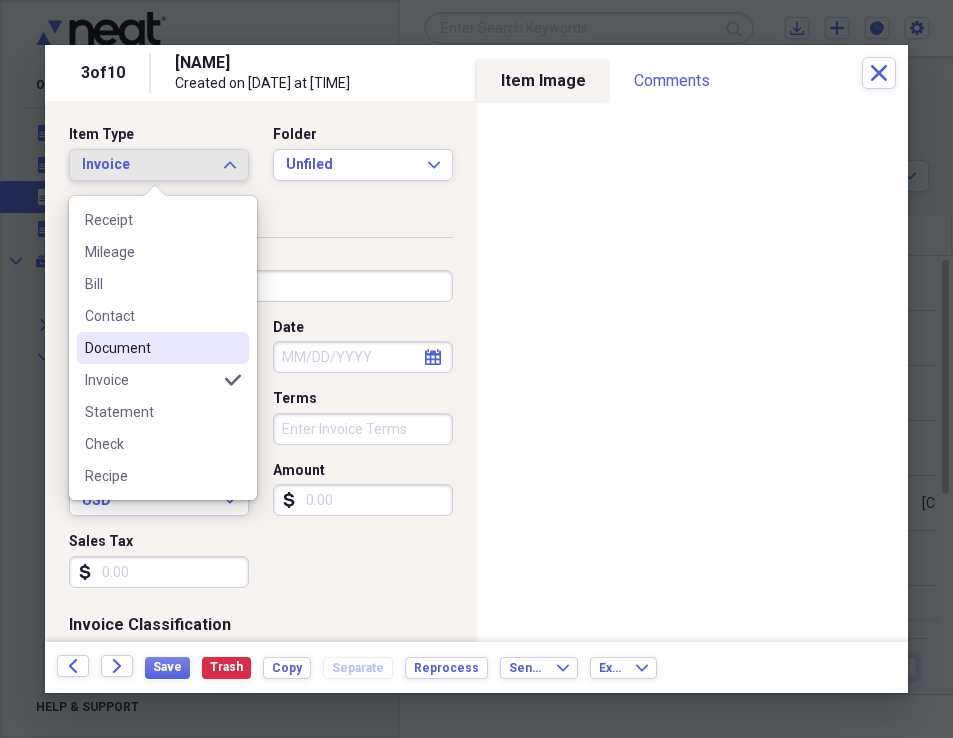 click on "Document" at bounding box center (151, 348) 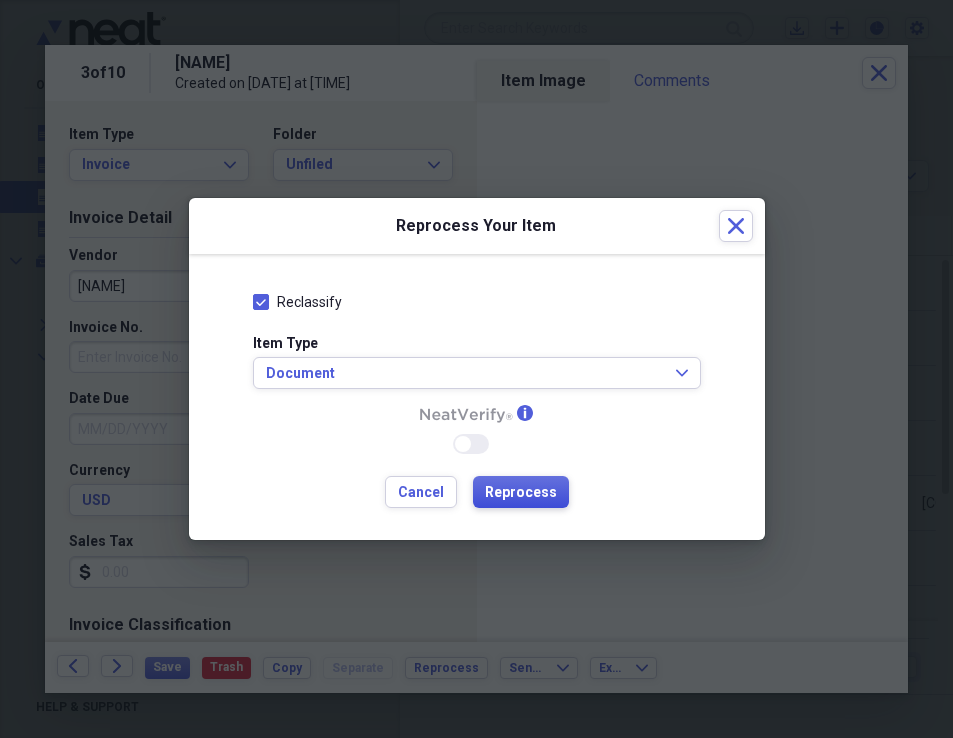 click on "Reprocess" at bounding box center [521, 493] 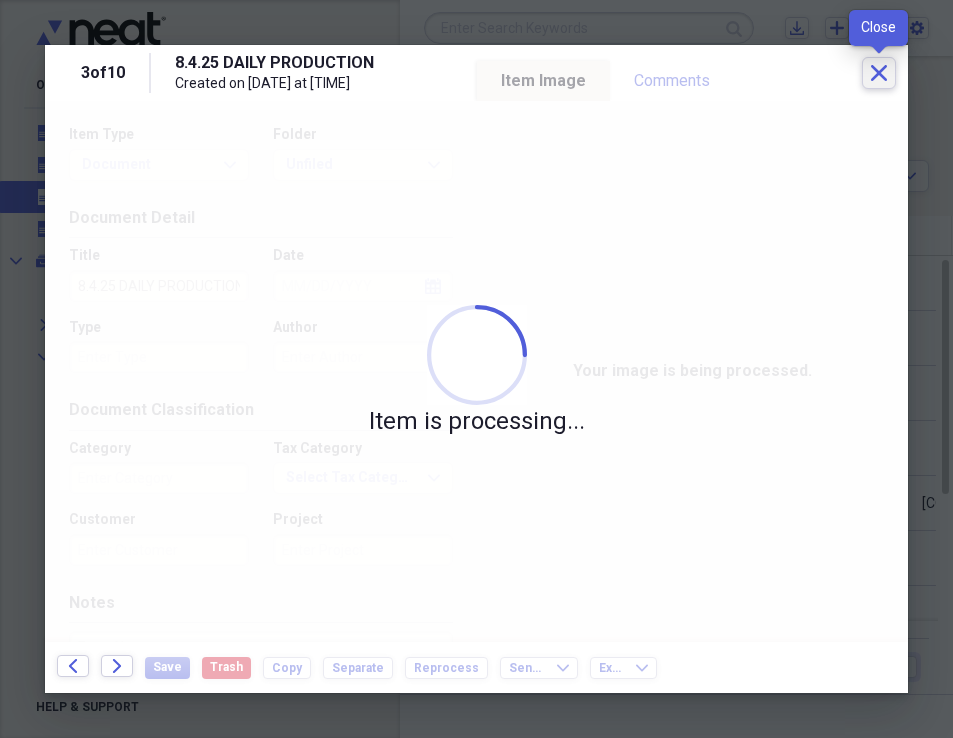 click on "Close" at bounding box center [879, 73] 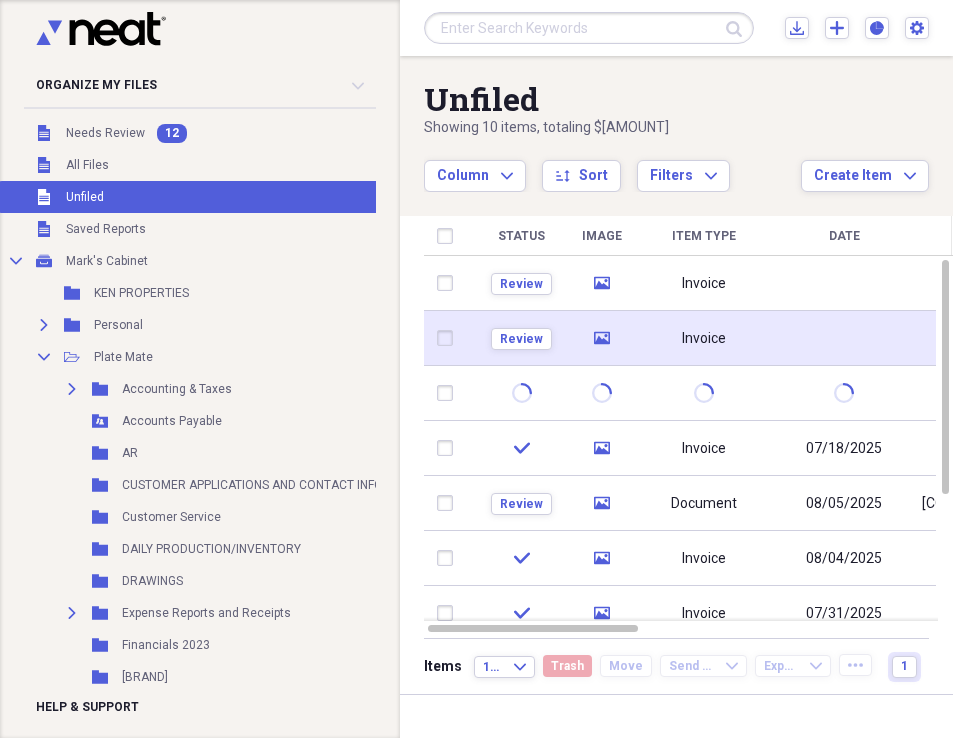 click on "Invoice" at bounding box center (704, 338) 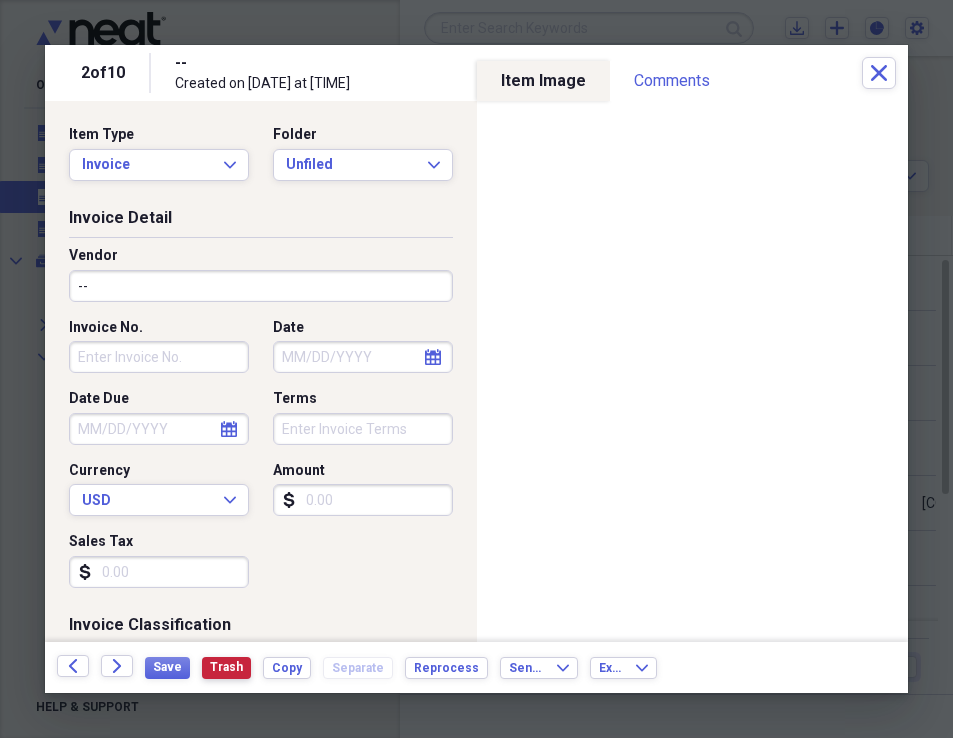 click on "Trash" at bounding box center (226, 667) 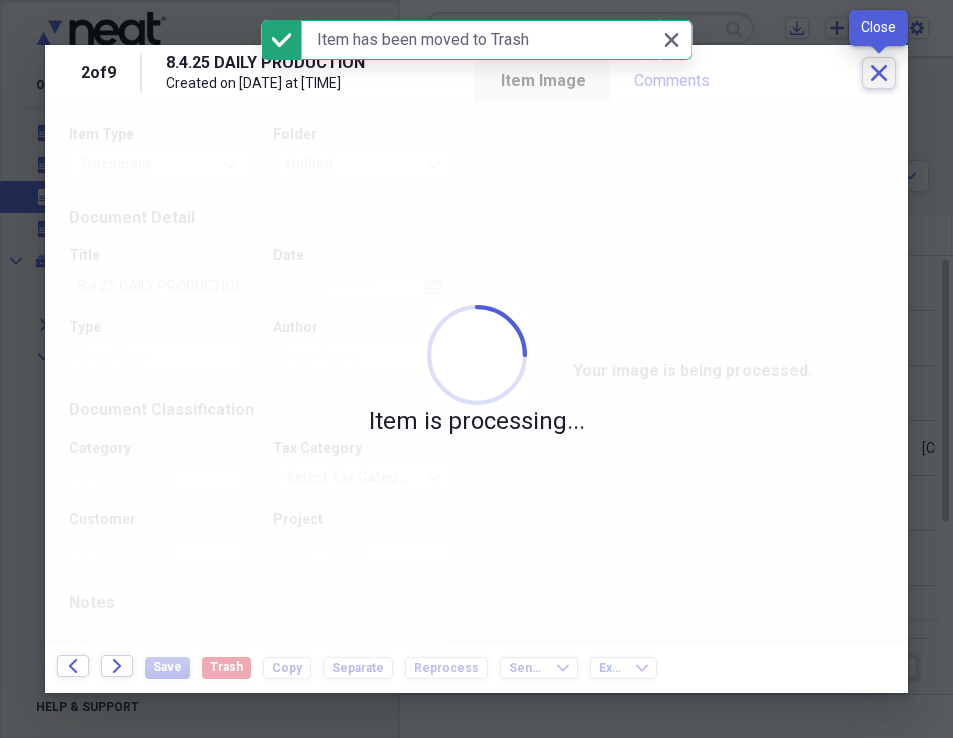 click 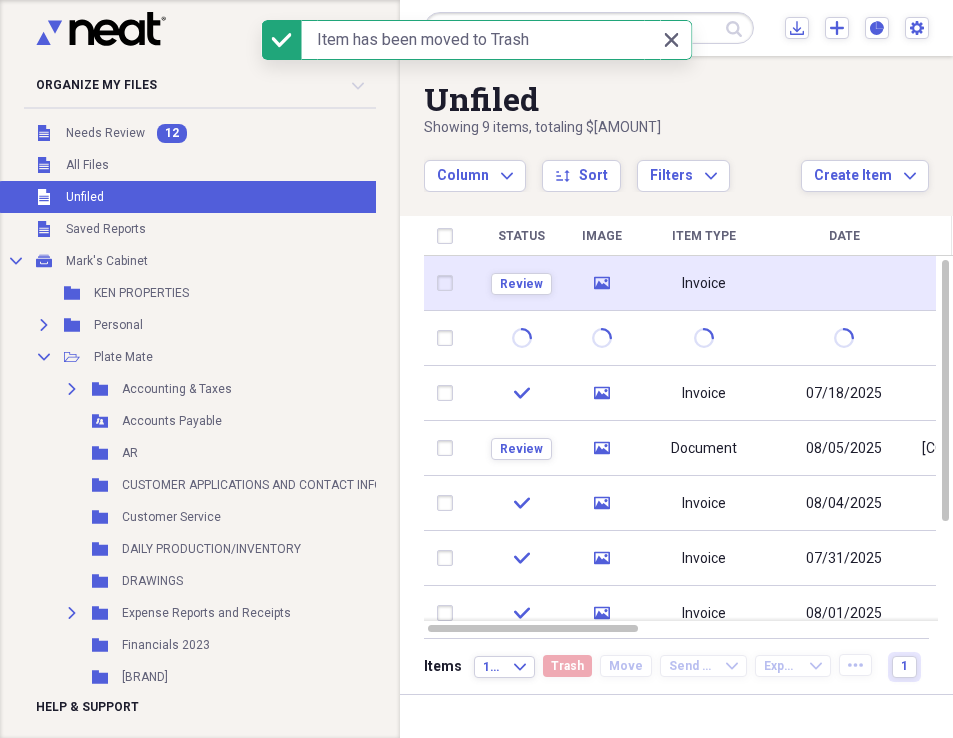 click on "Invoice" at bounding box center [704, 284] 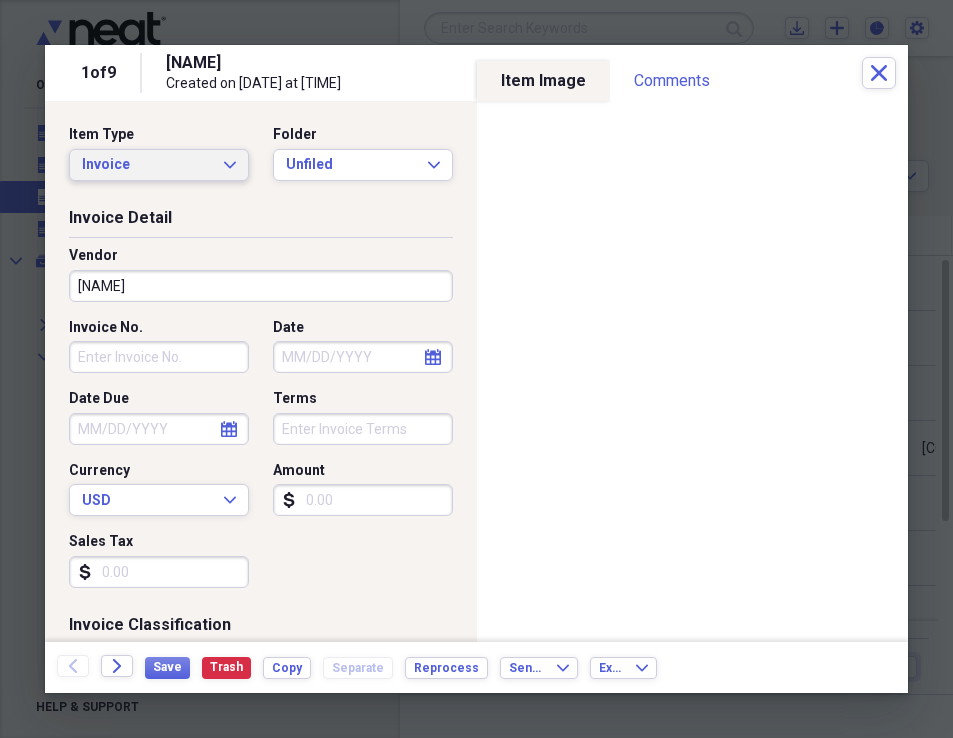 click on "Invoice Expand" at bounding box center [159, 165] 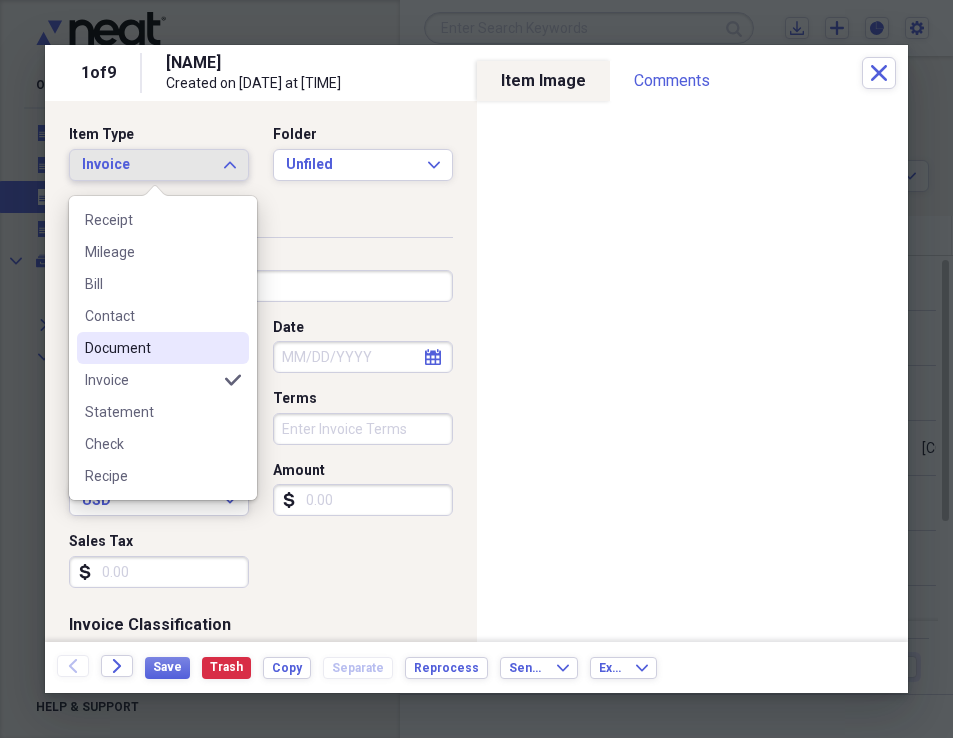click on "Document" at bounding box center [151, 348] 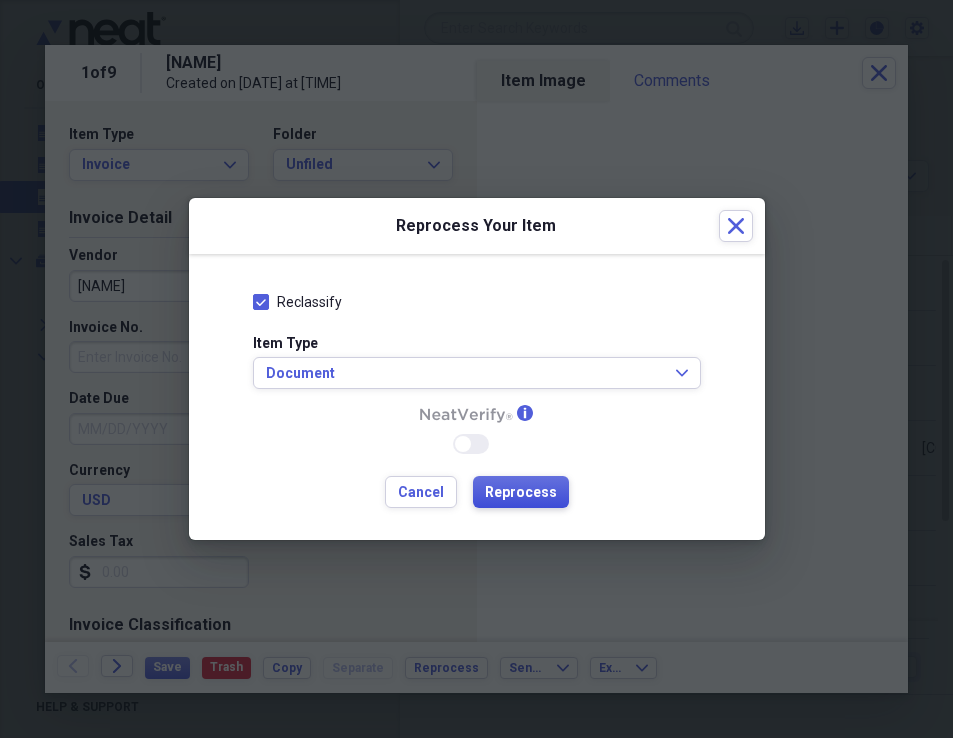 click on "Reprocess" at bounding box center [521, 493] 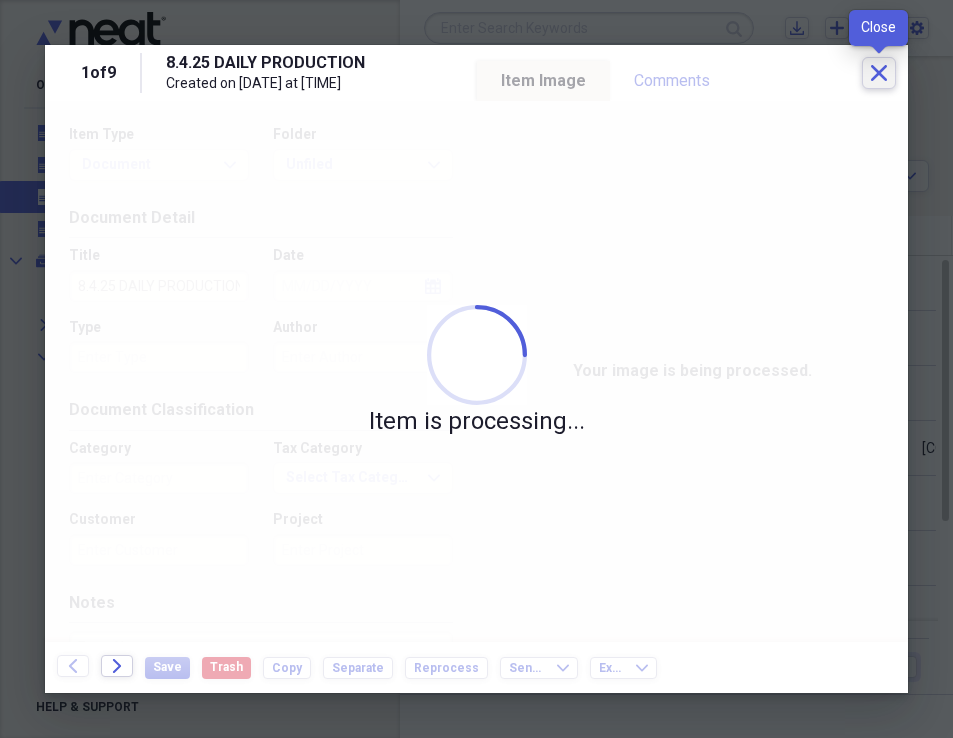 click on "Close" 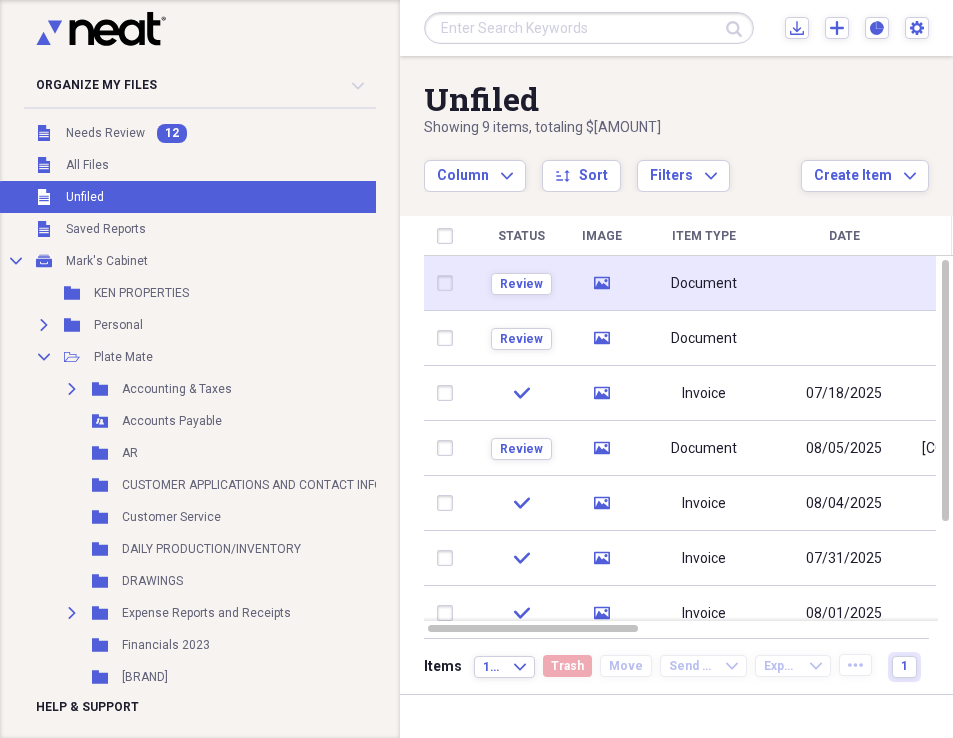 click on "Document" at bounding box center (704, 284) 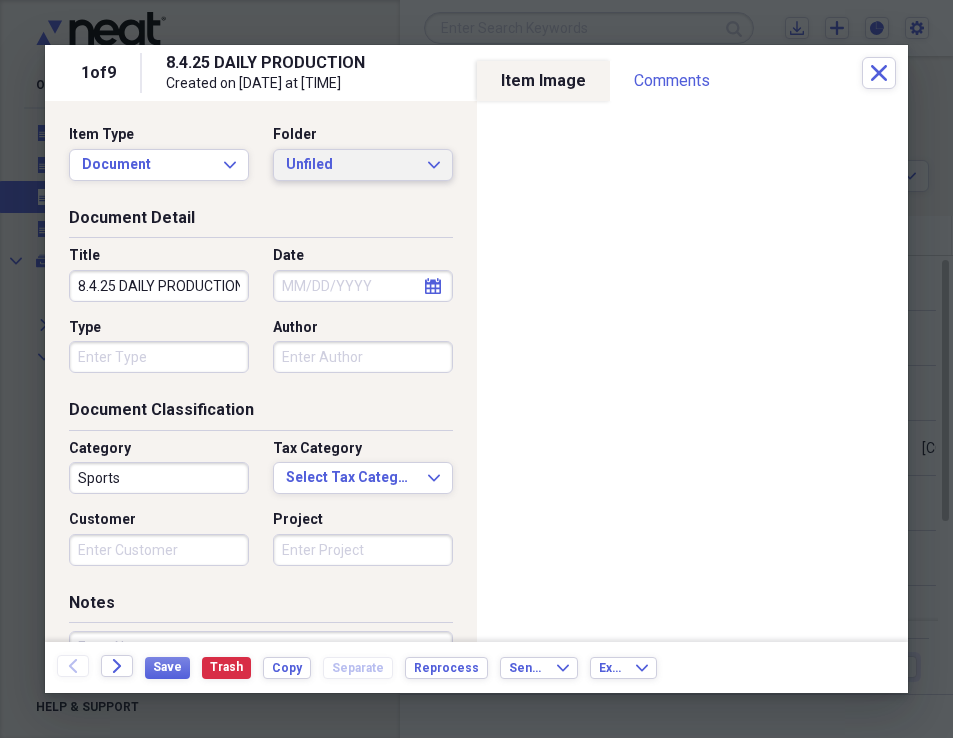 click on "Expand" 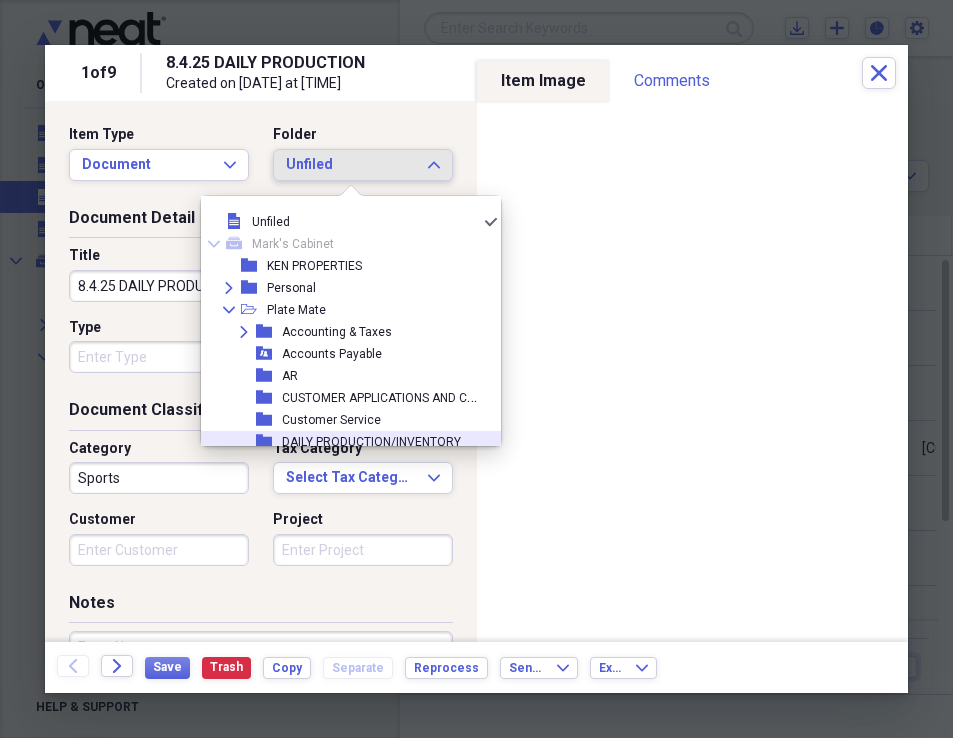 click on "DAILY PRODUCTION/INVENTORY" at bounding box center (371, 442) 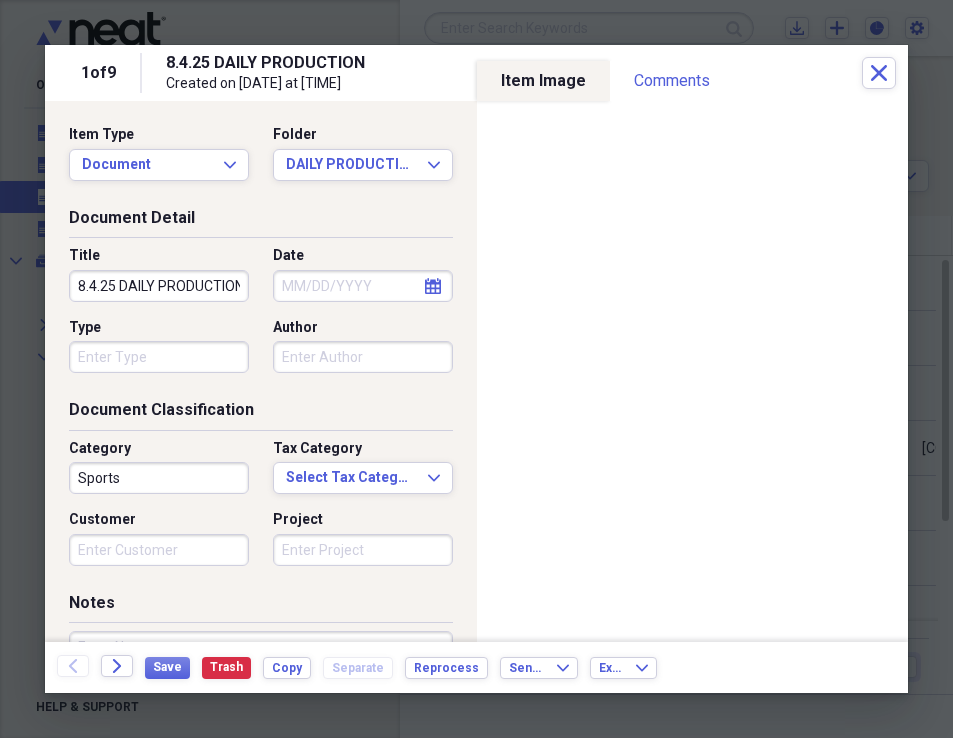 click on "calendar" 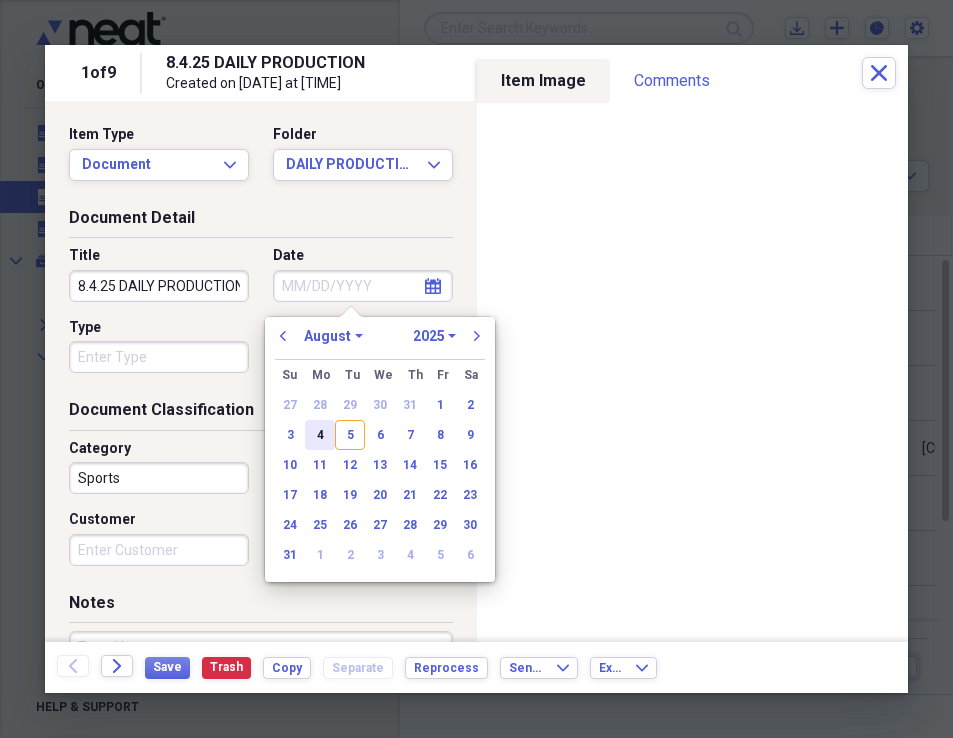 click on "4" at bounding box center (320, 435) 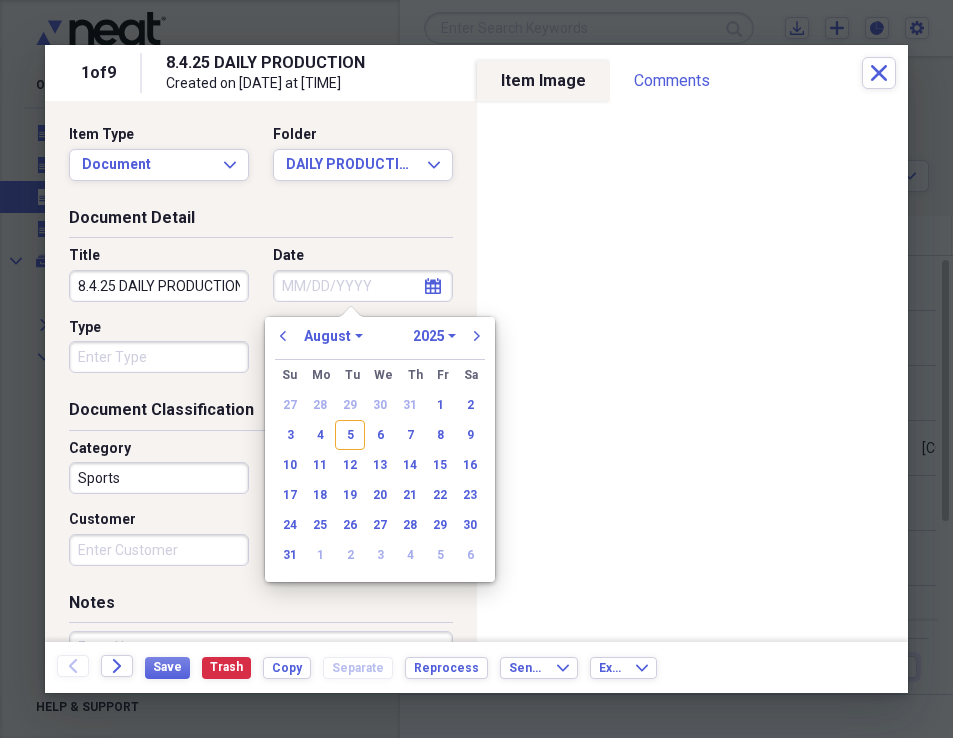 type on "08/04/2025" 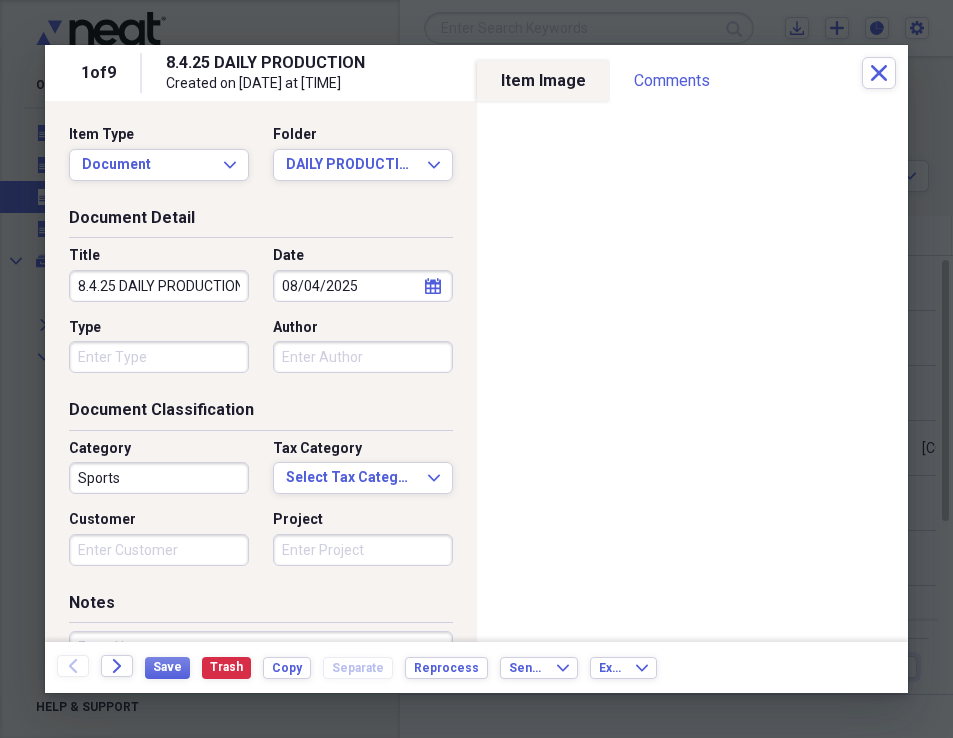 click on "Type" at bounding box center [159, 357] 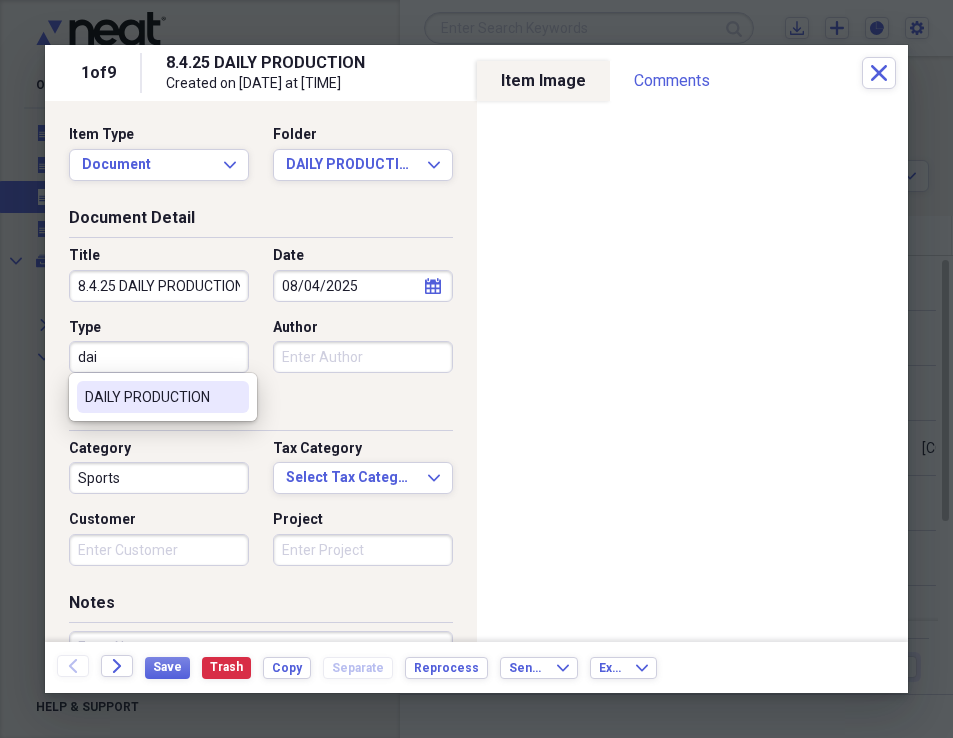 click on "DAILY PRODUCTION" at bounding box center (151, 397) 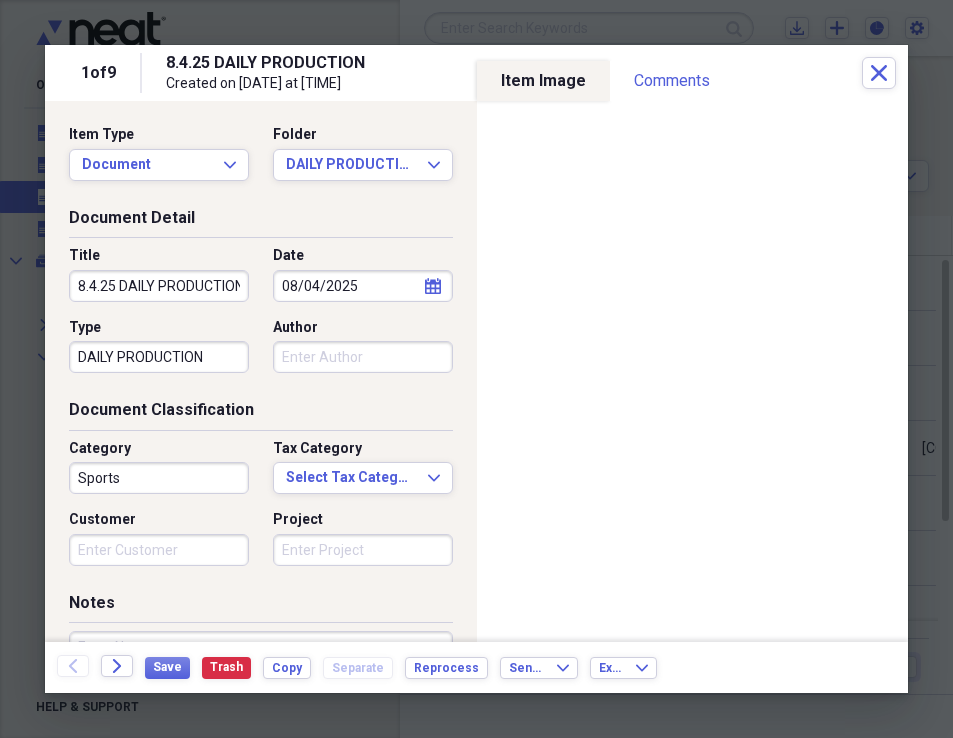 click on "Author" at bounding box center (363, 357) 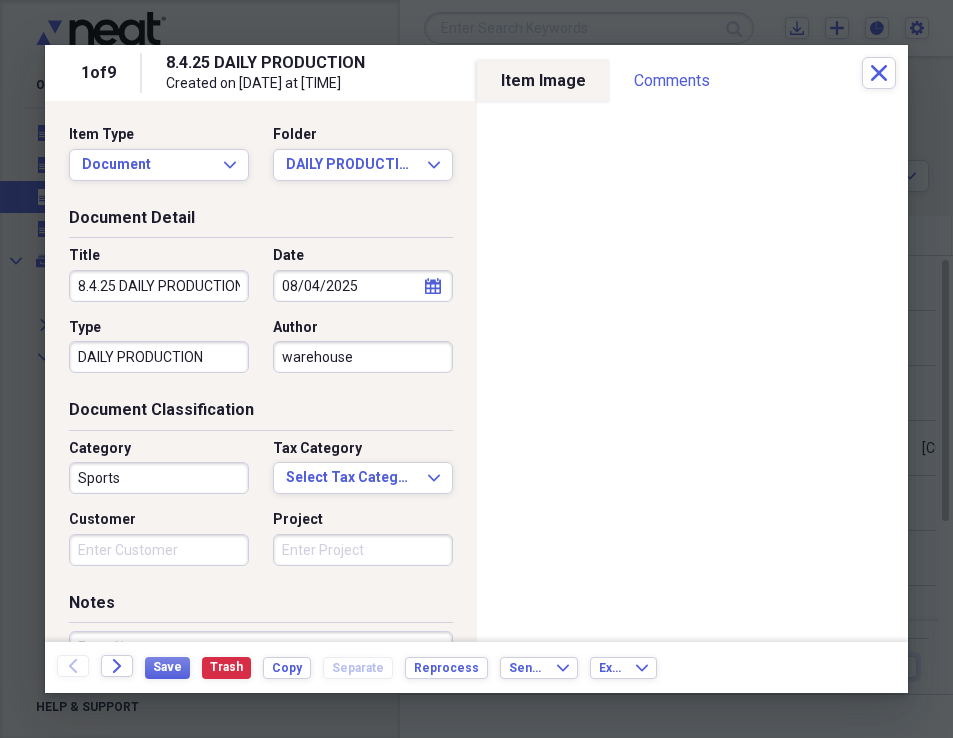 type on "warehouse" 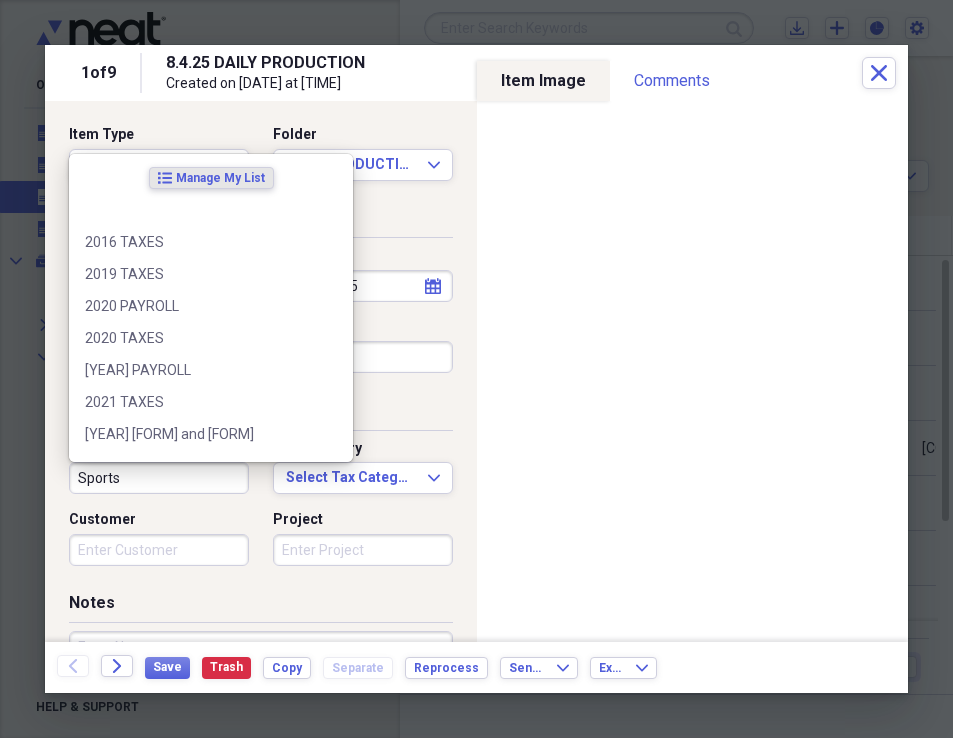 click on "Sports" at bounding box center [159, 478] 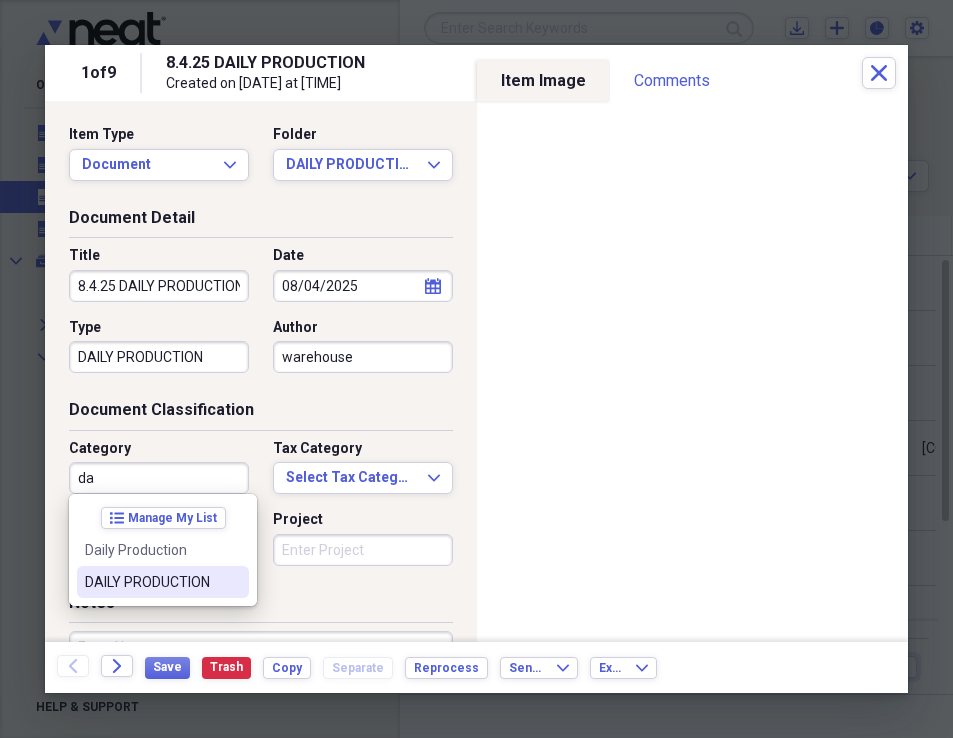 click on "DAILY PRODUCTION" at bounding box center (151, 582) 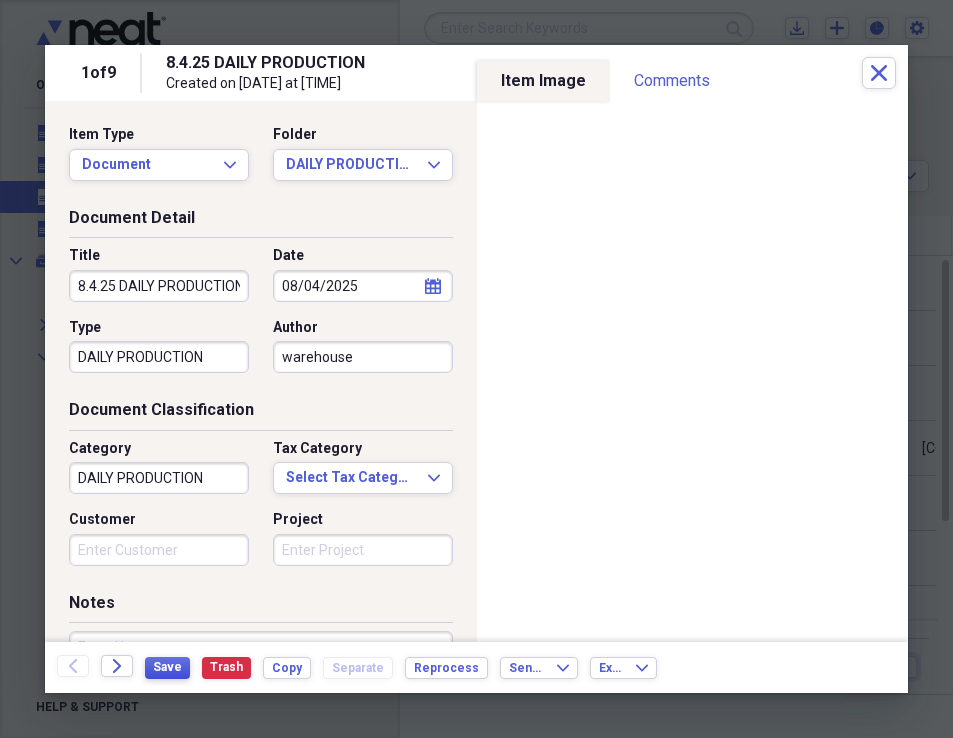 click on "Save" at bounding box center [167, 667] 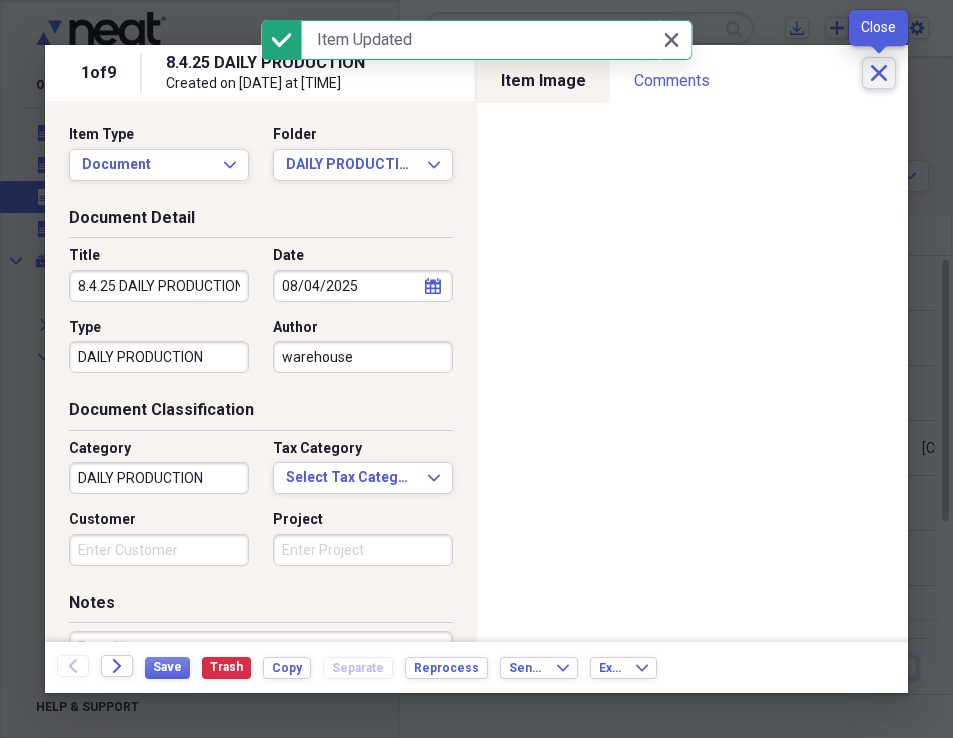 click on "Close" 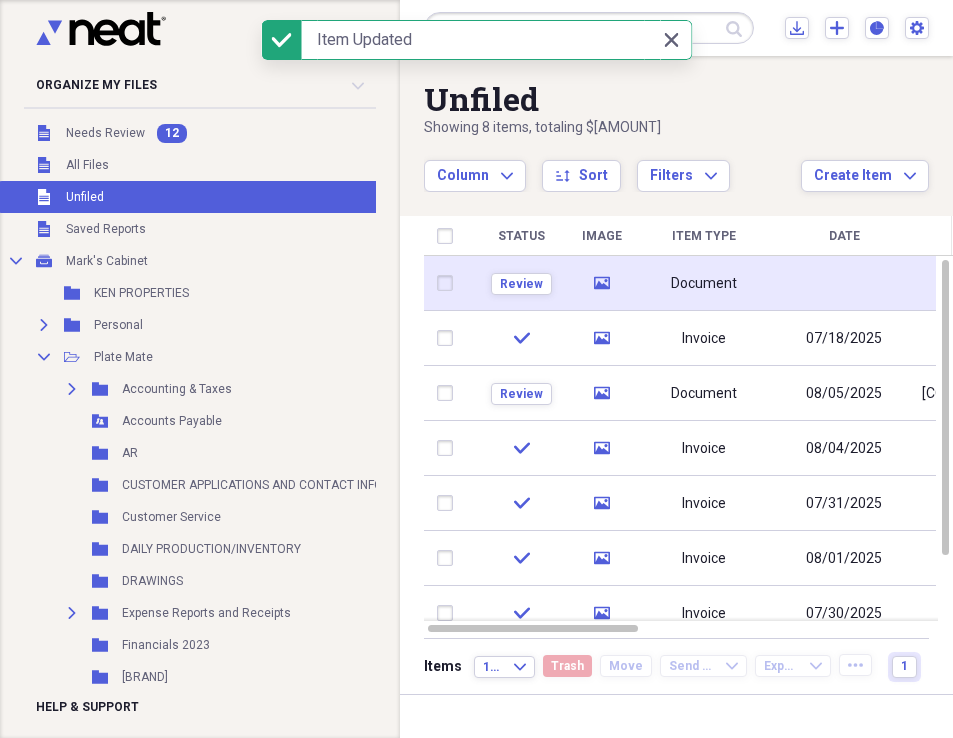 click on "Document" at bounding box center [704, 283] 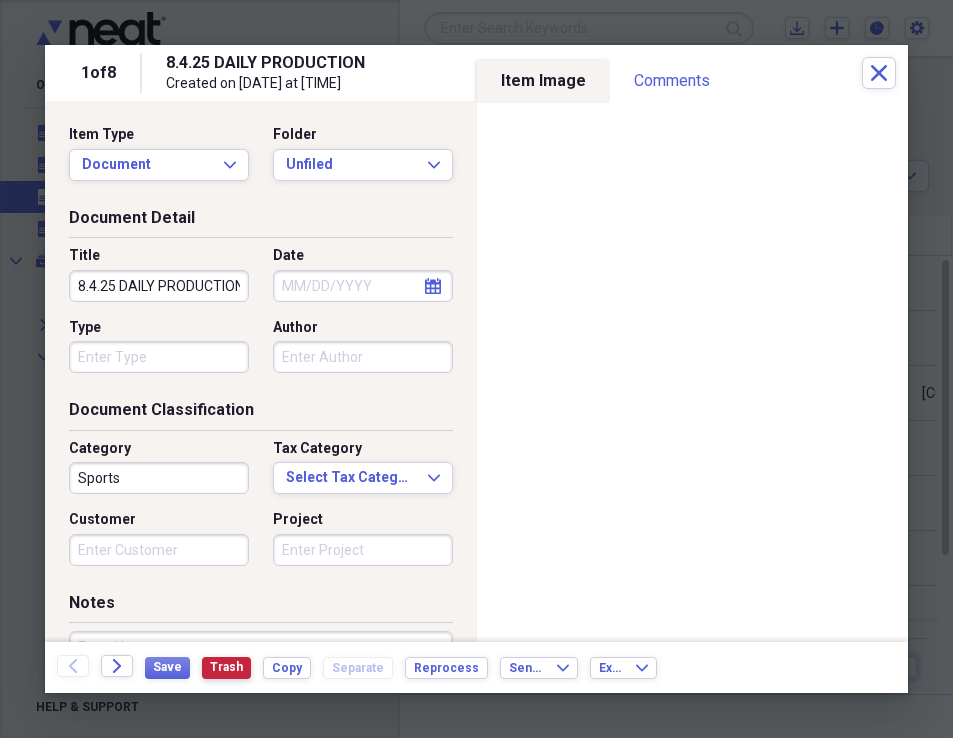 click on "Trash" at bounding box center [226, 667] 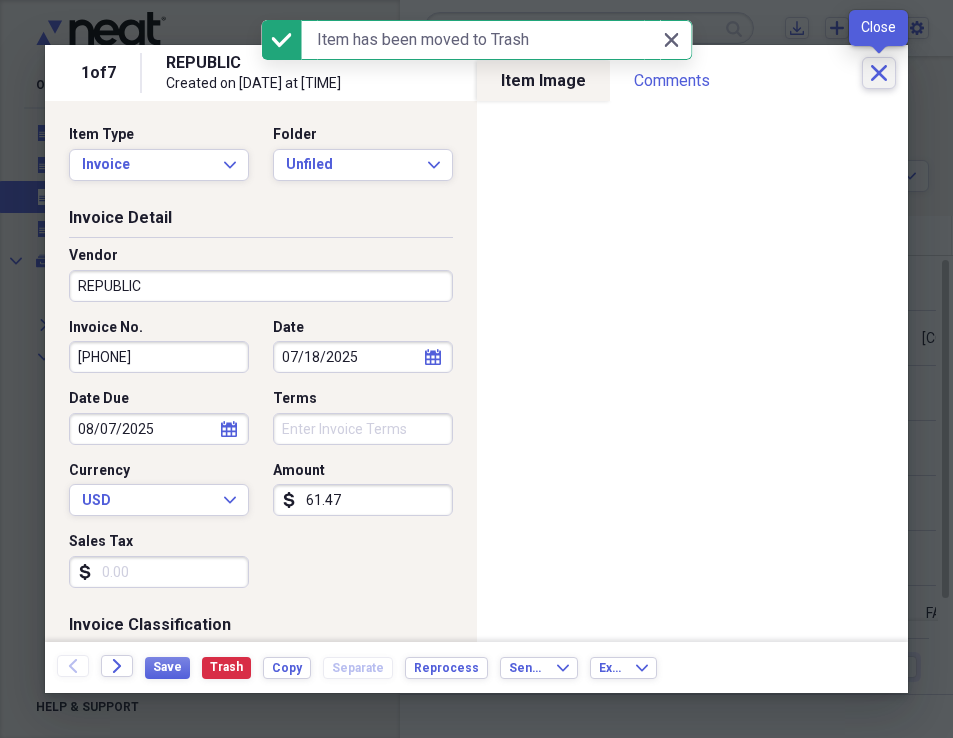 click on "Close" 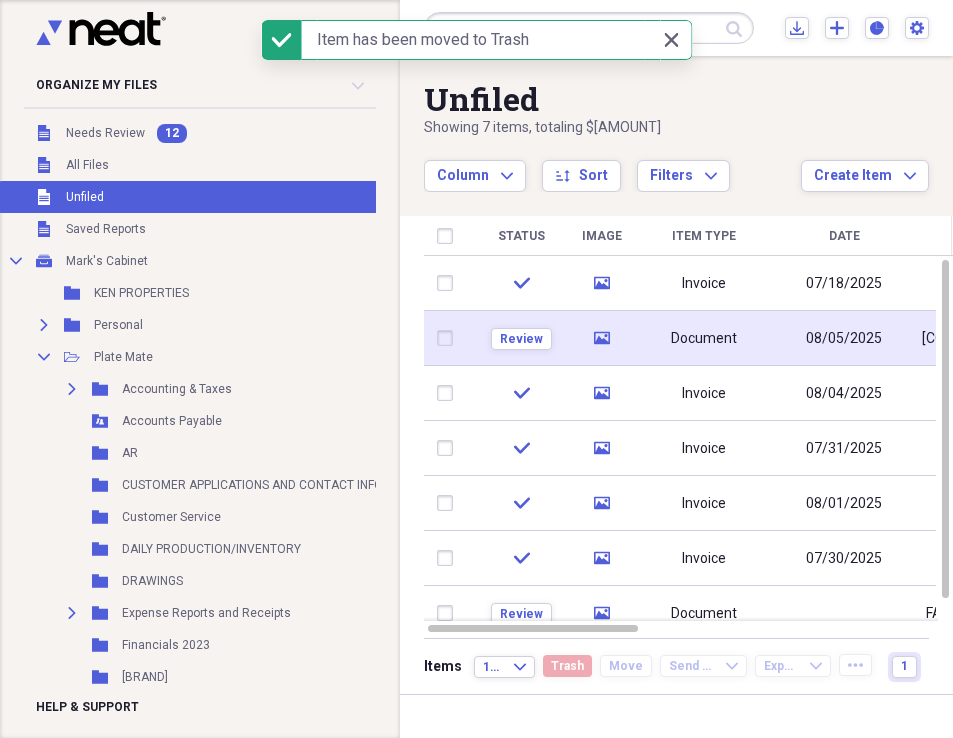 click on "Document" at bounding box center (704, 339) 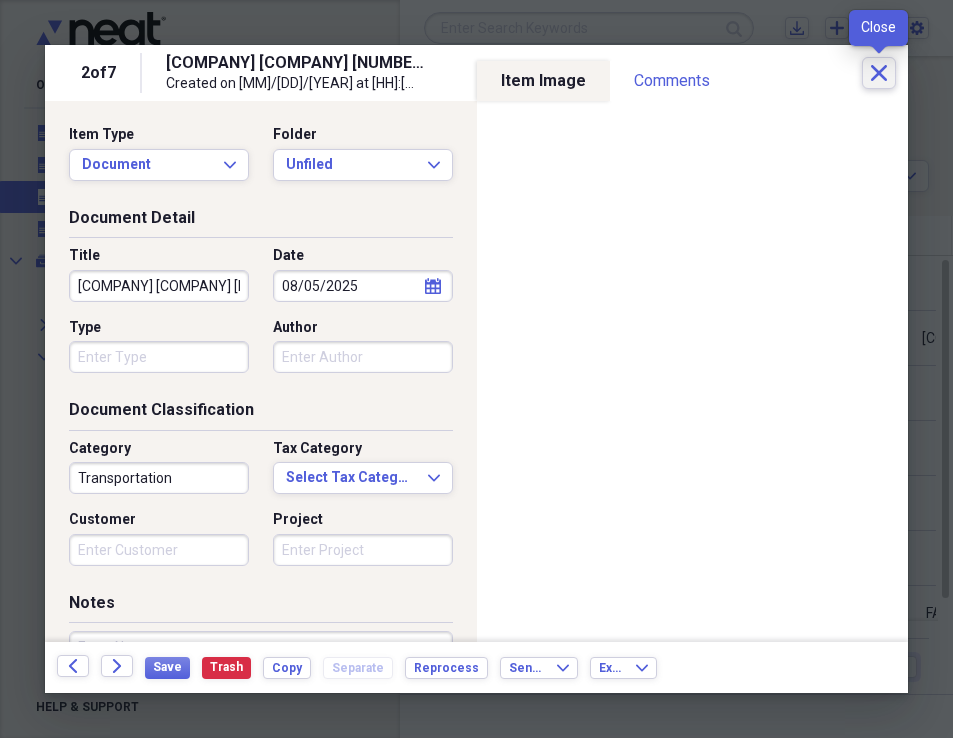 click on "Close" 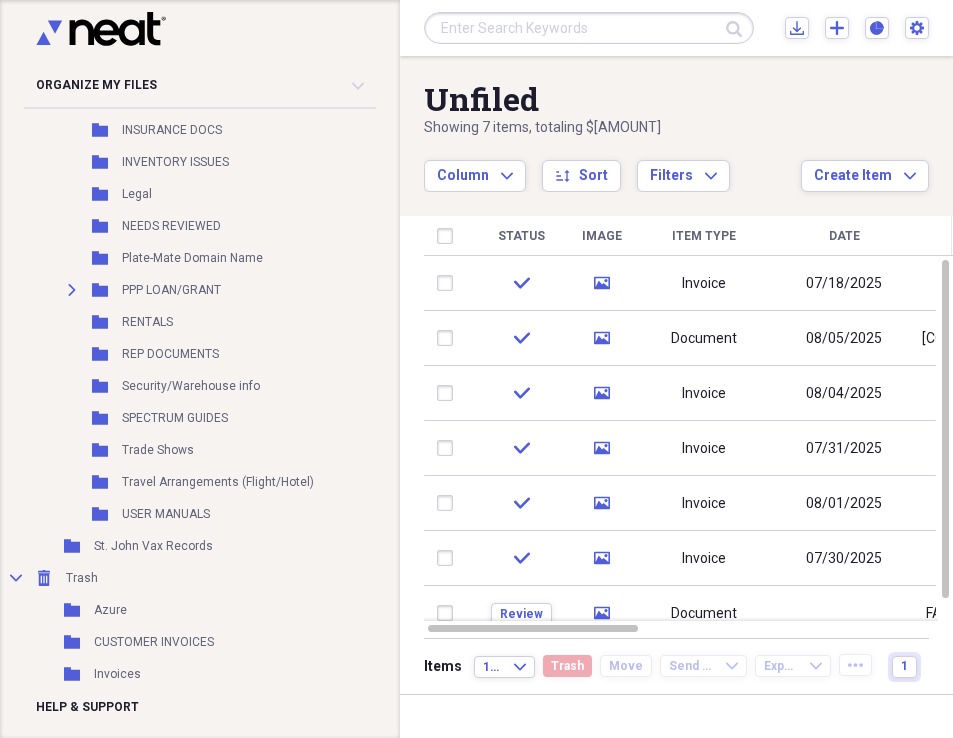 scroll, scrollTop: 636, scrollLeft: 0, axis: vertical 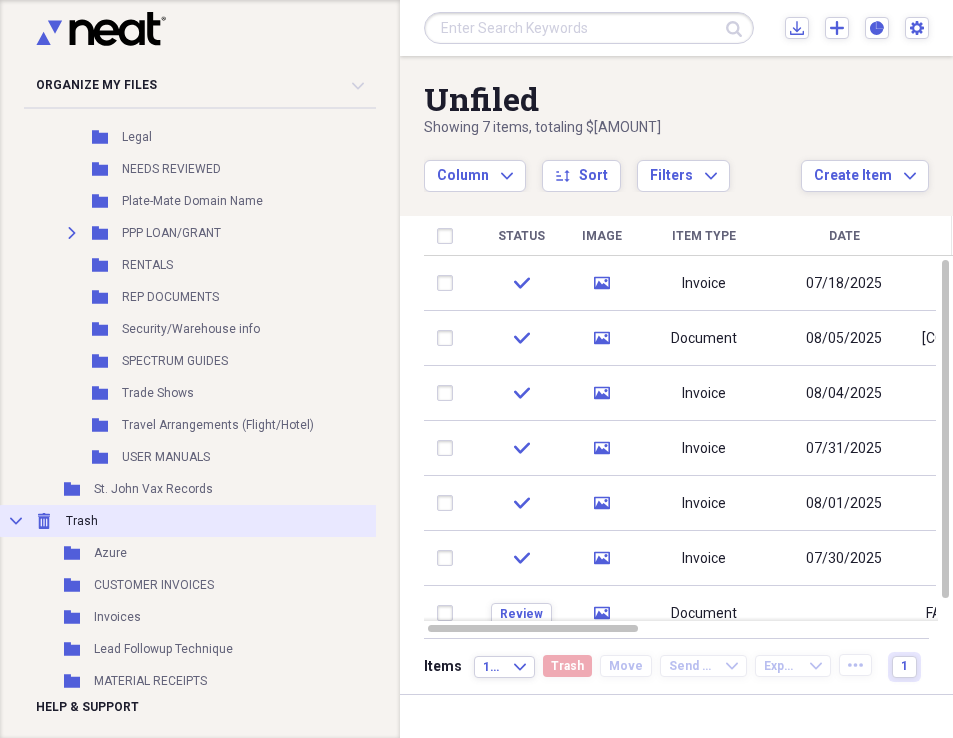 click on "Collapse Trash Trash" at bounding box center [222, 521] 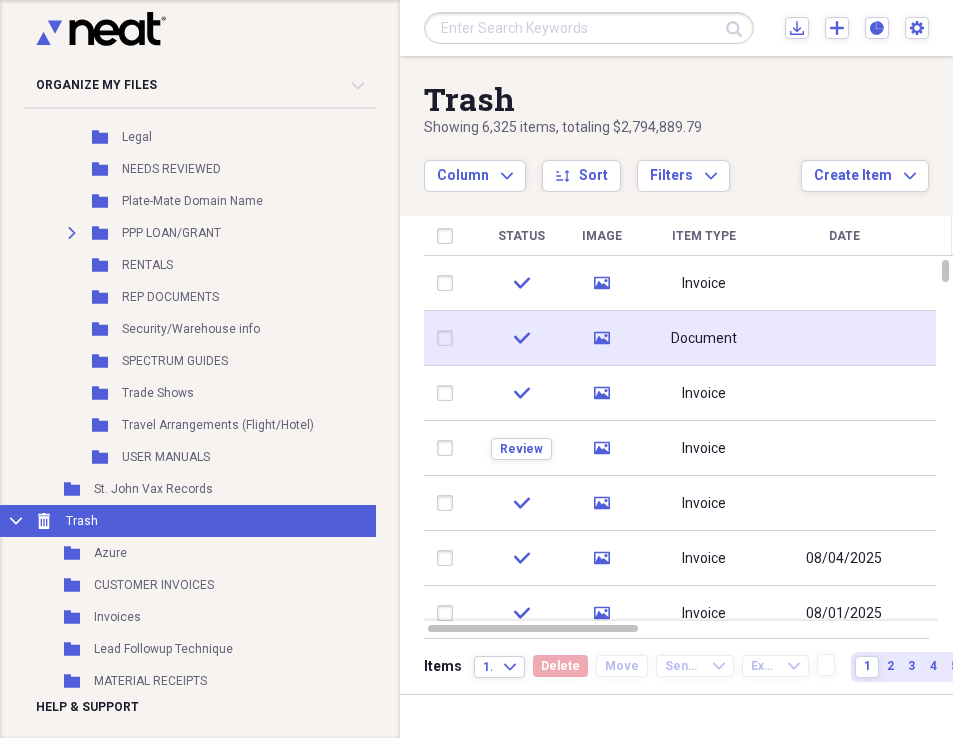 click on "Document" at bounding box center (704, 338) 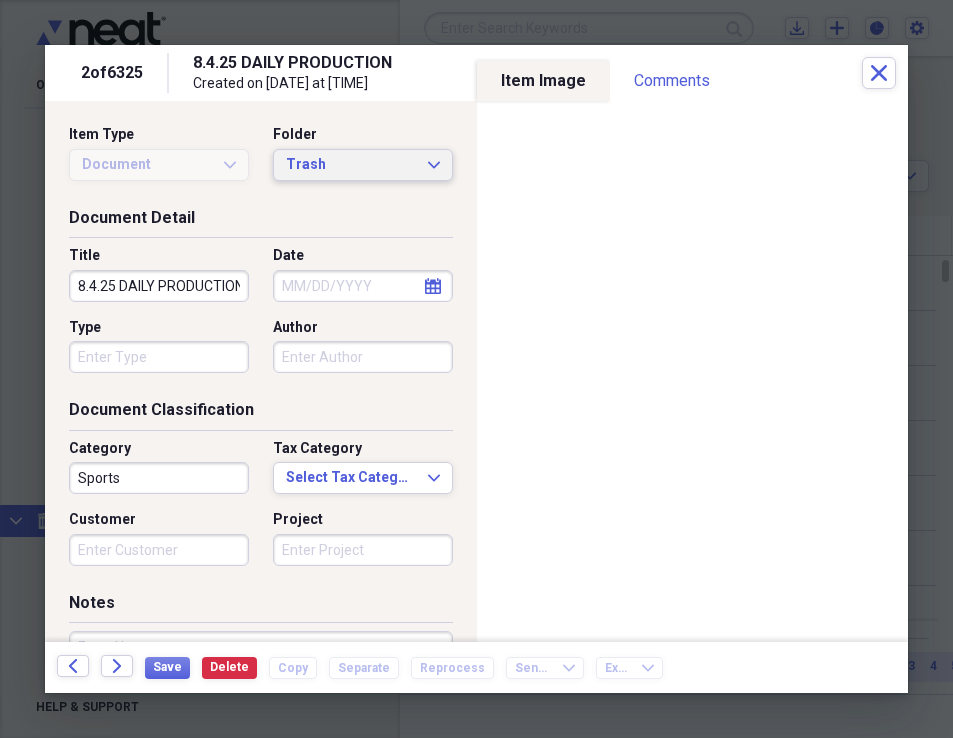 drag, startPoint x: 425, startPoint y: 163, endPoint x: 414, endPoint y: 167, distance: 11.7046995 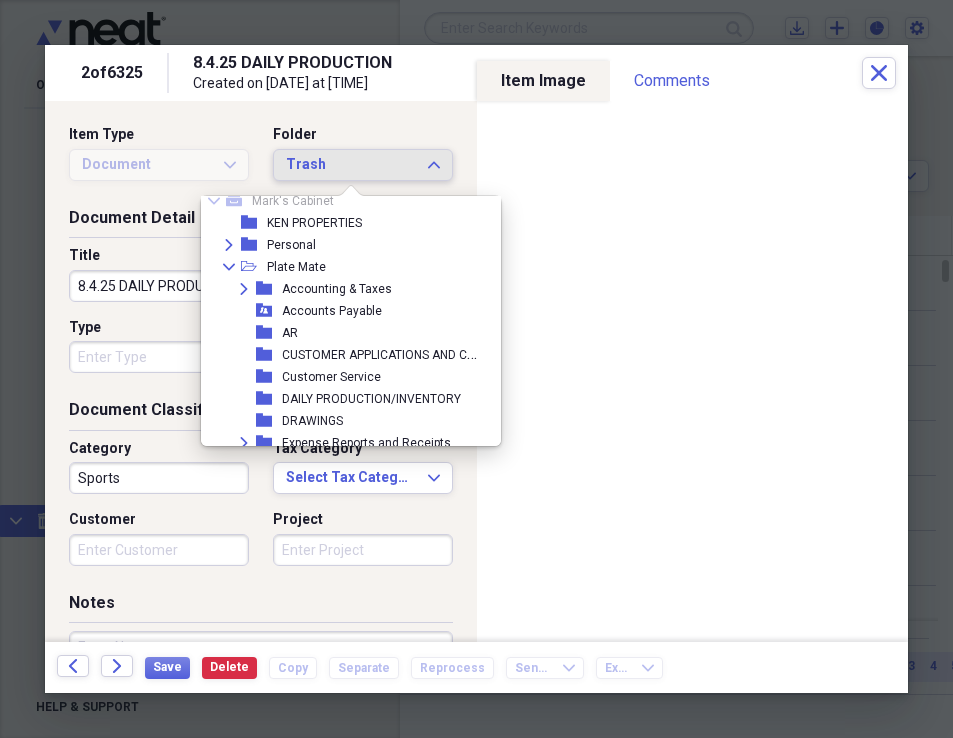 scroll, scrollTop: 39, scrollLeft: 0, axis: vertical 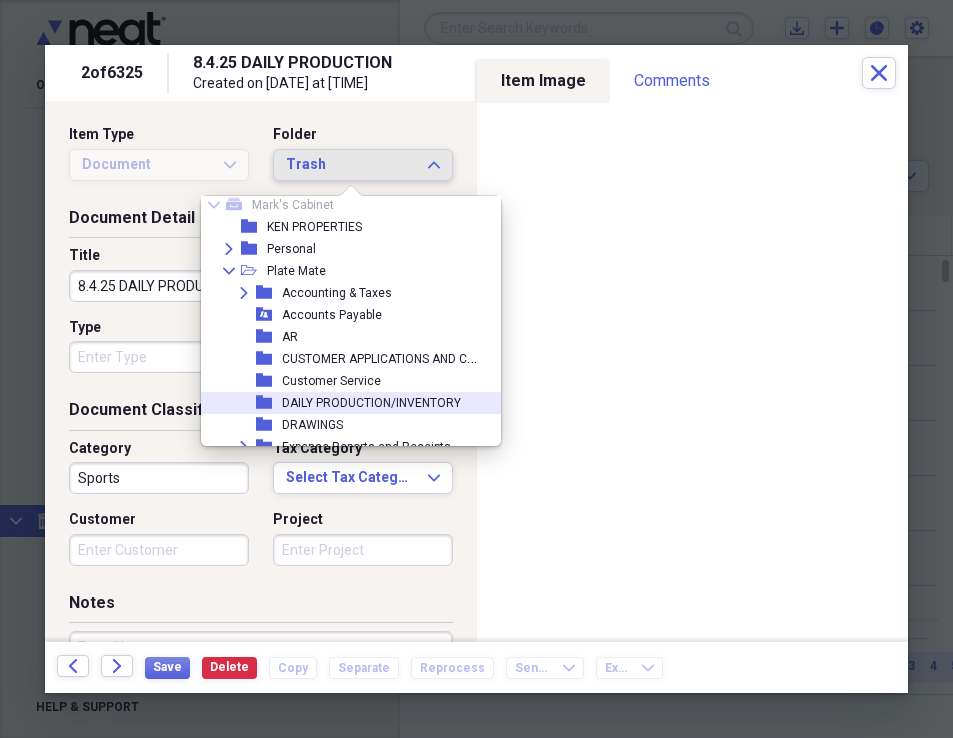 click on "DAILY PRODUCTION/INVENTORY" at bounding box center (371, 403) 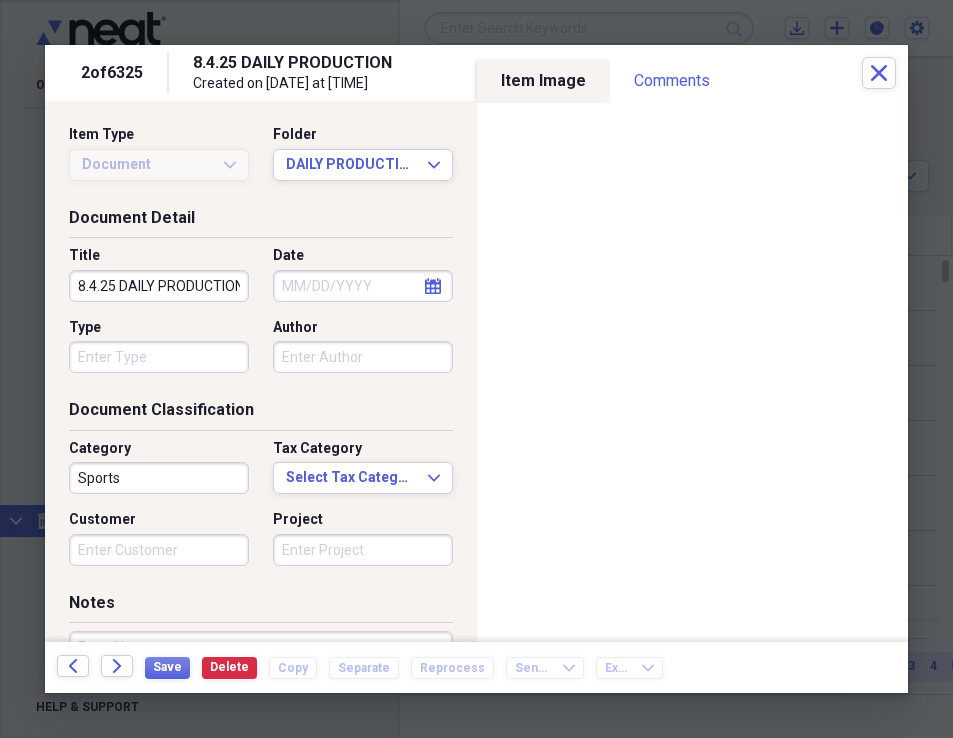 click on "calendar" 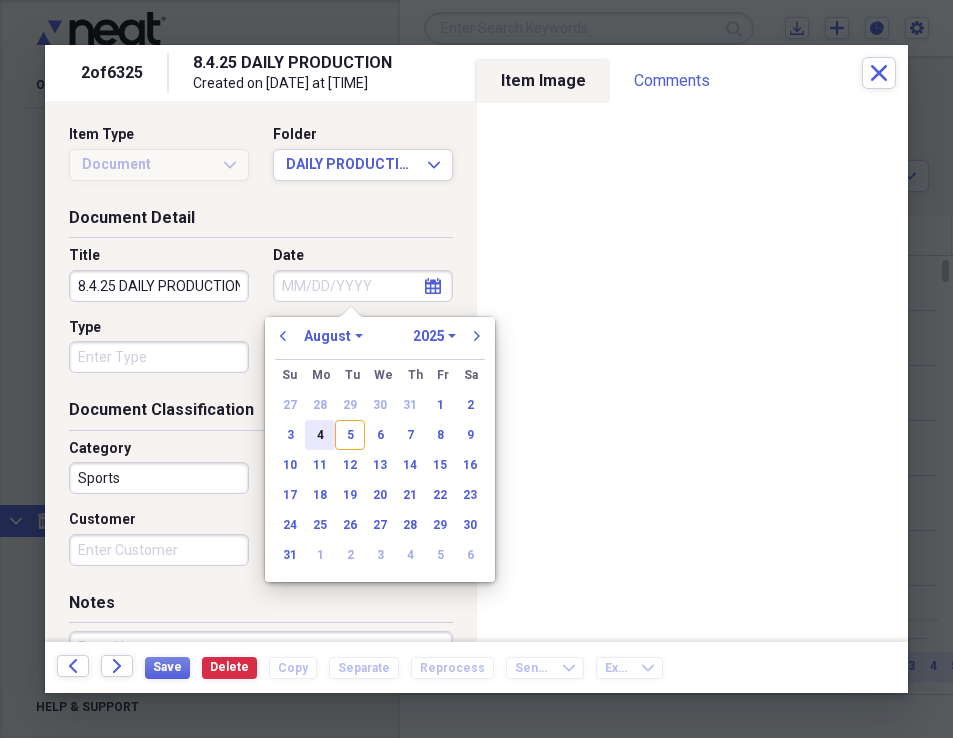 click on "4" at bounding box center [320, 435] 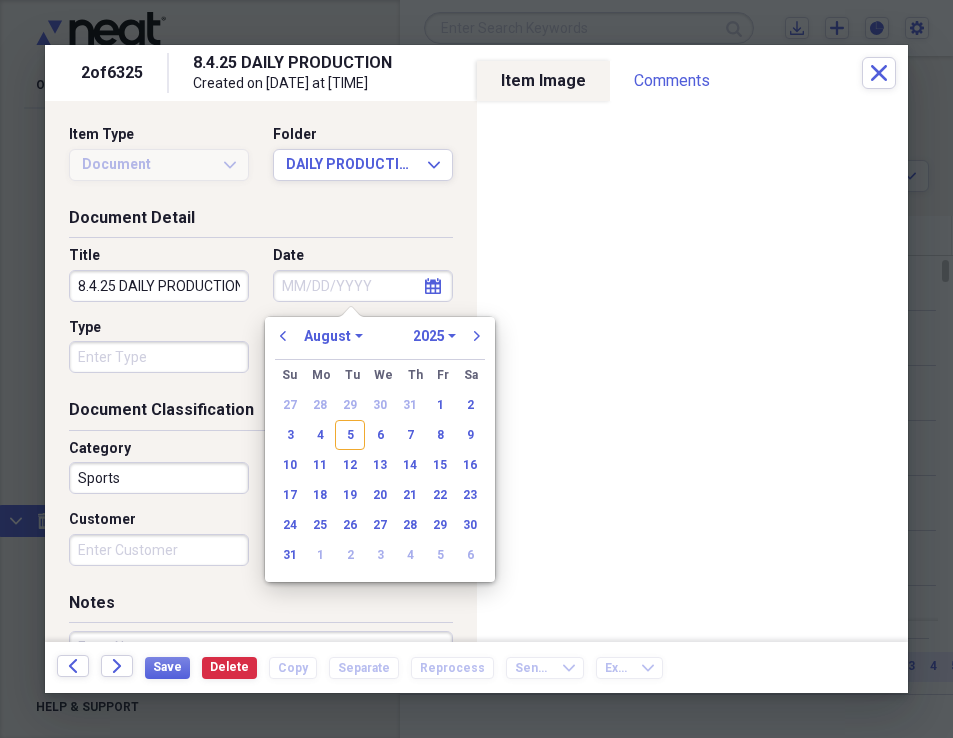 type on "08/04/2025" 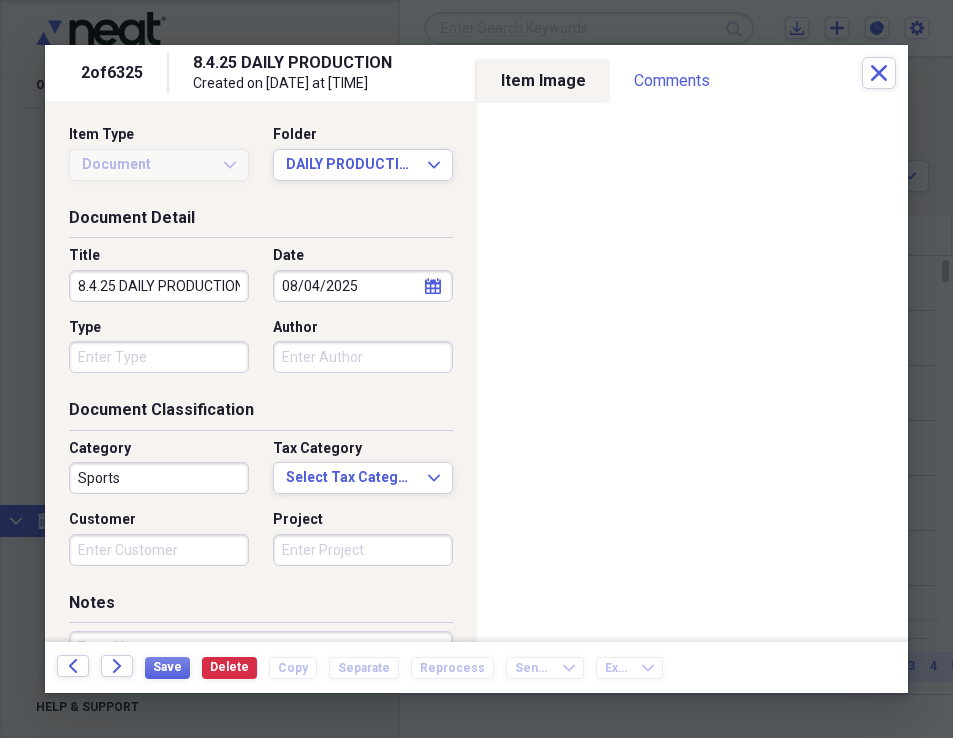 click on "Type" at bounding box center [159, 357] 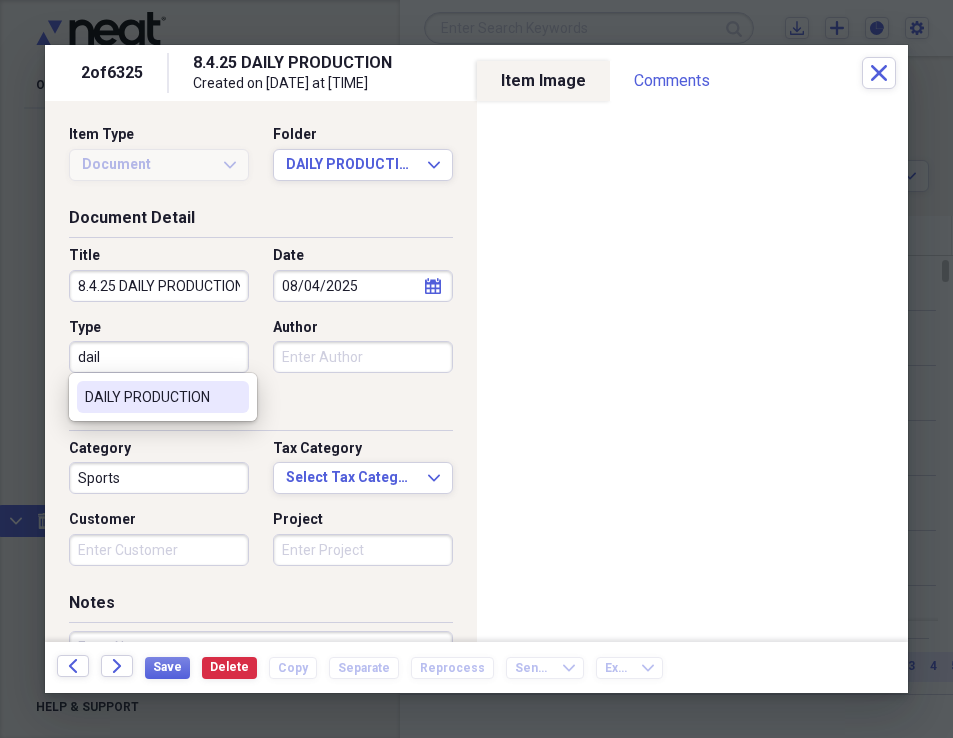 click on "DAILY PRODUCTION" at bounding box center [151, 397] 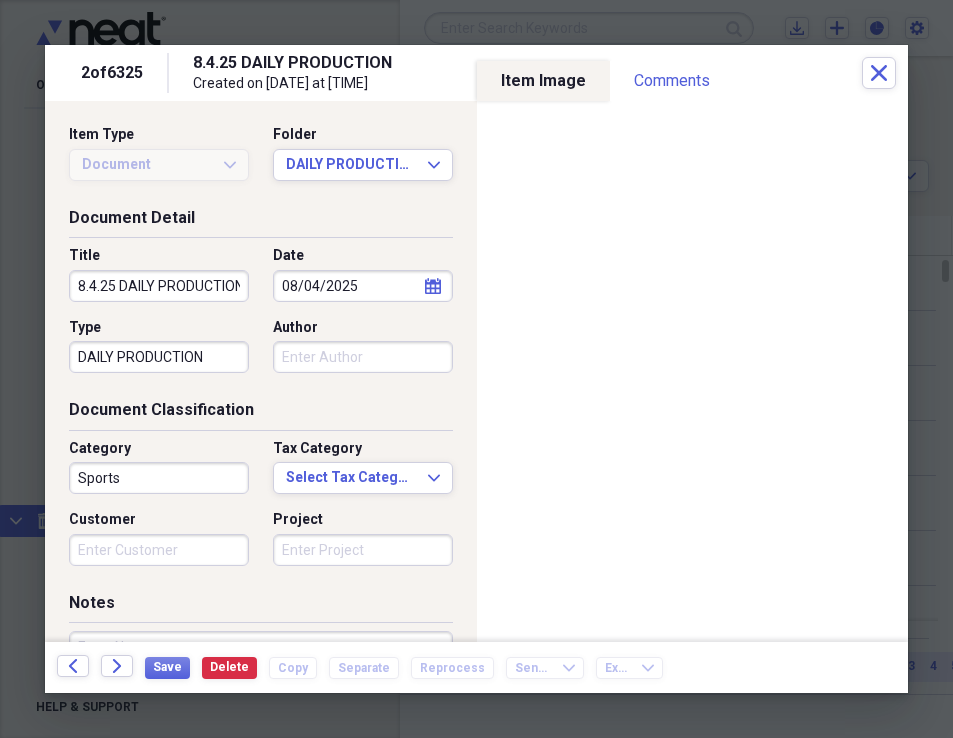 click on "Author" at bounding box center (363, 357) 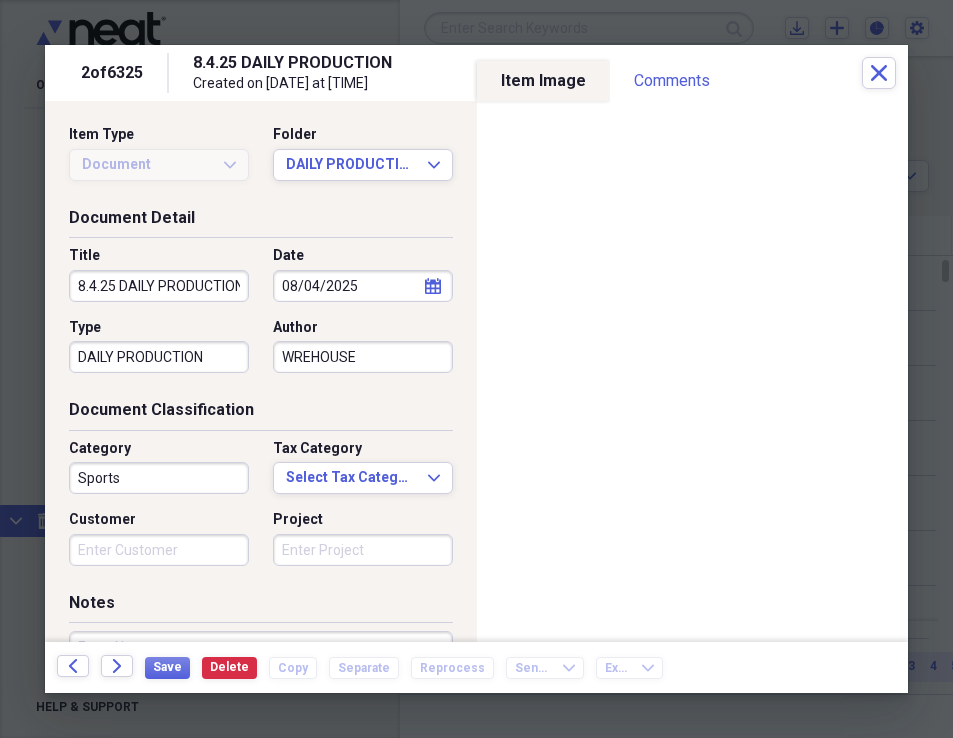 click on "WREHOUSE" at bounding box center (363, 357) 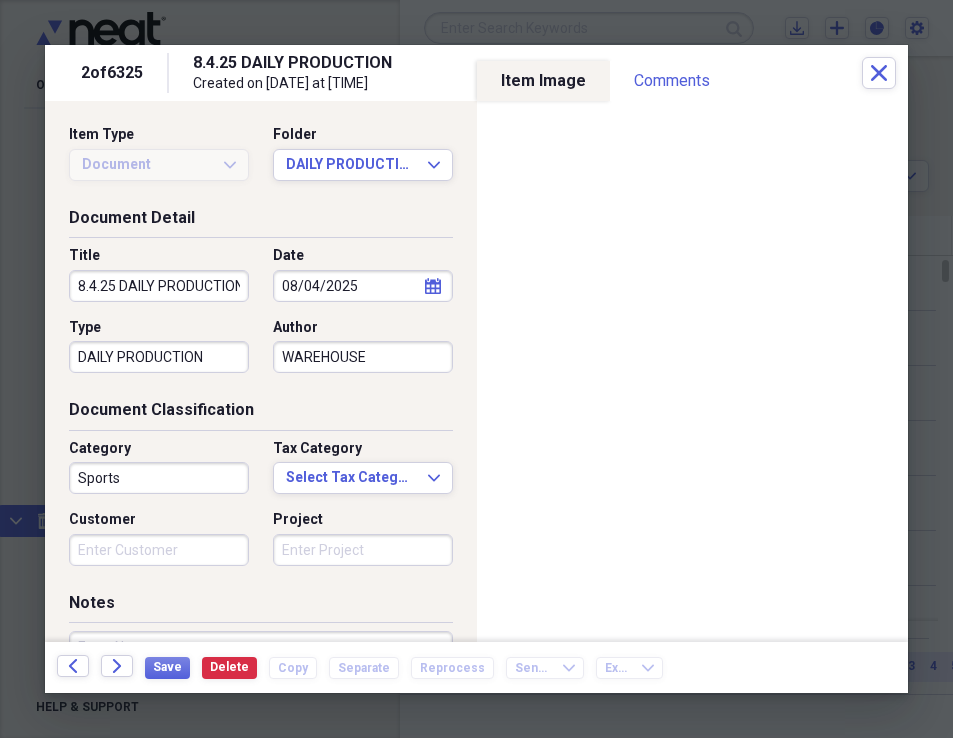 type on "WAREHOUSE" 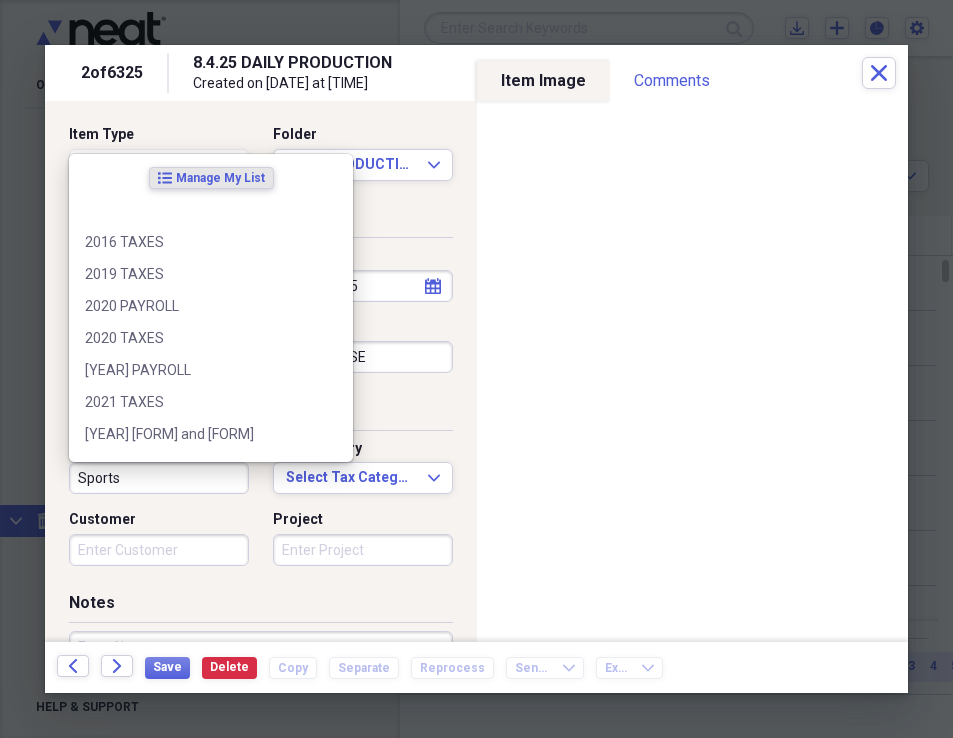 click on "Sports" at bounding box center [159, 478] 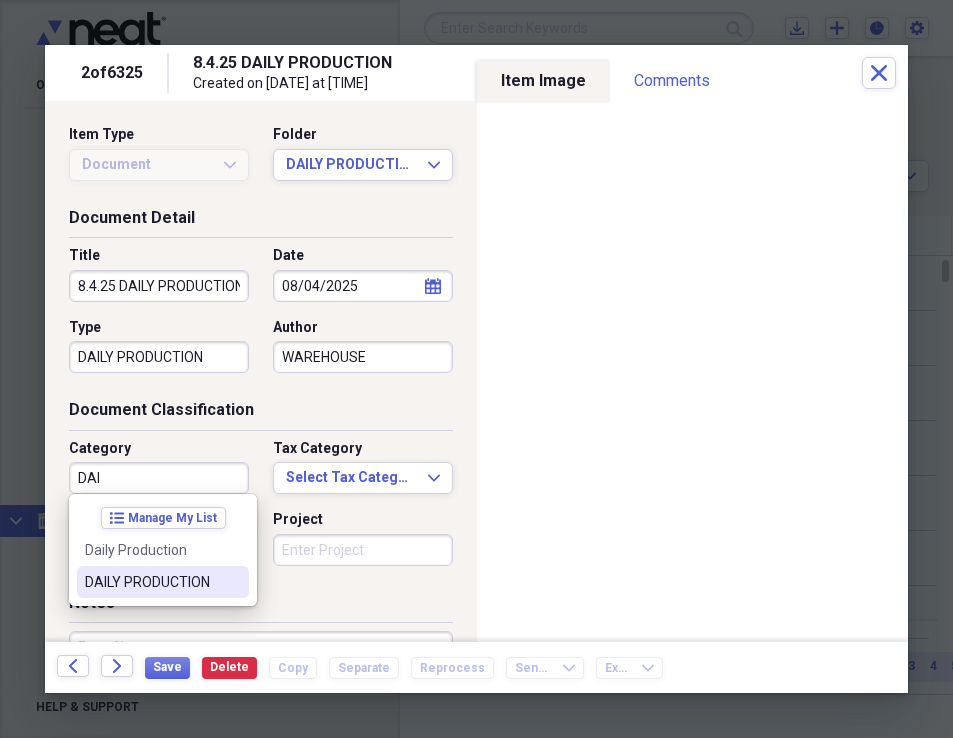 click on "DAILY PRODUCTION" at bounding box center (151, 582) 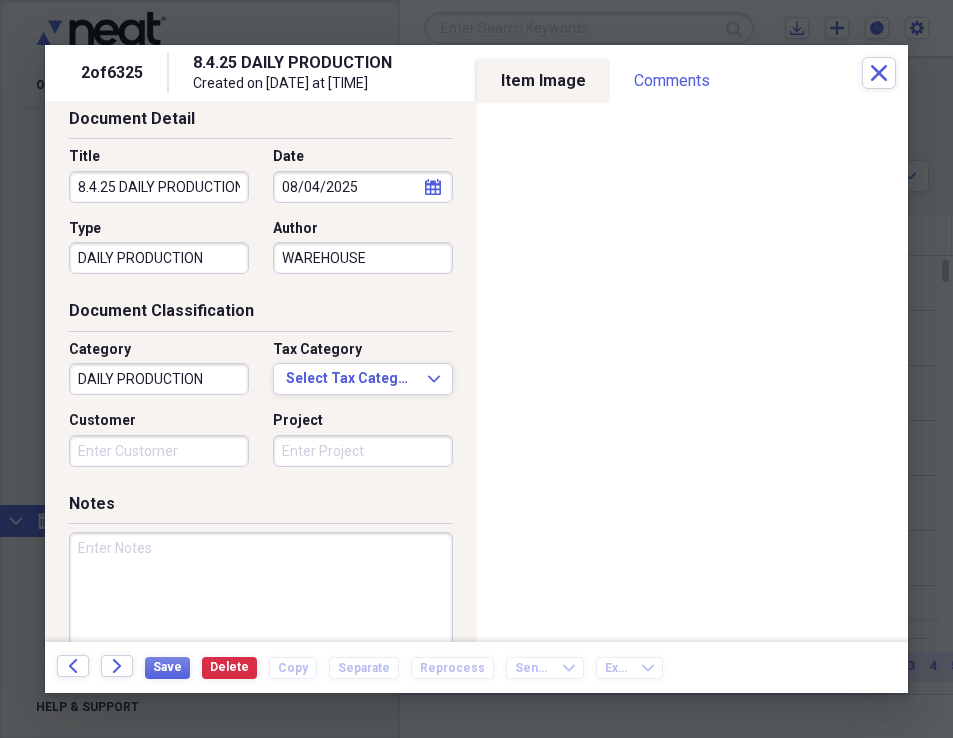 scroll, scrollTop: 195, scrollLeft: 0, axis: vertical 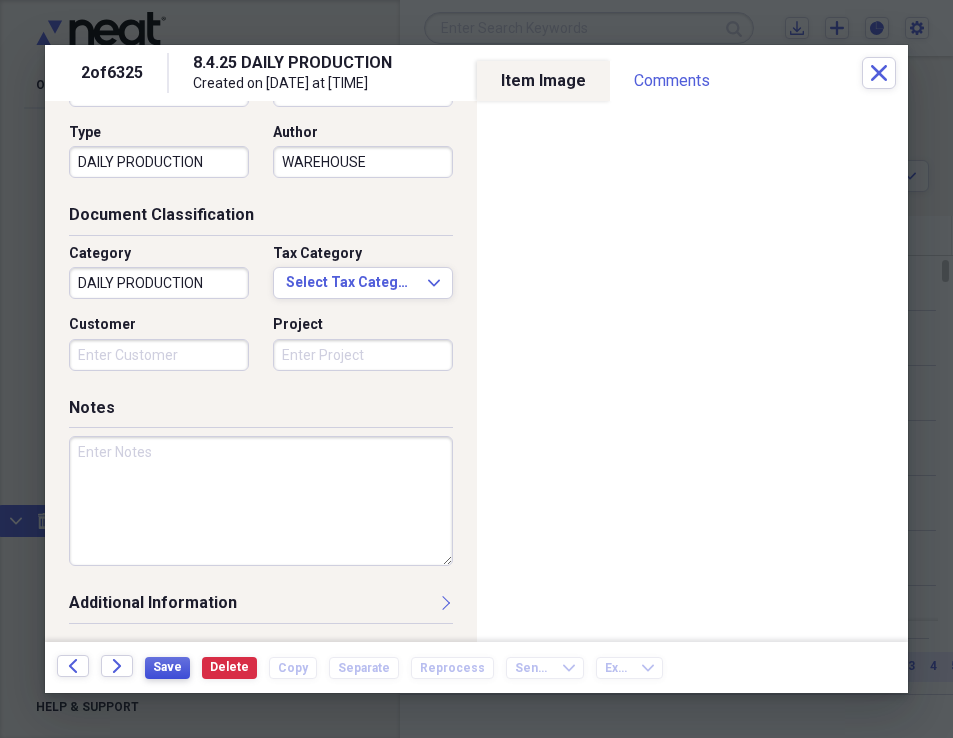 click on "Save" at bounding box center (167, 667) 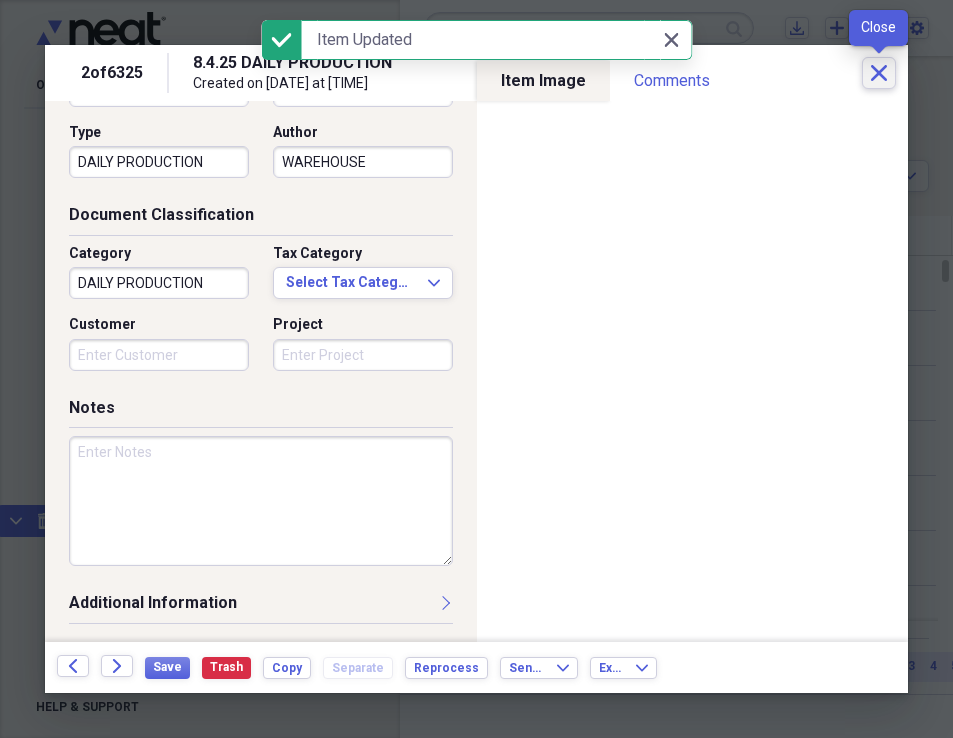 click on "Close" 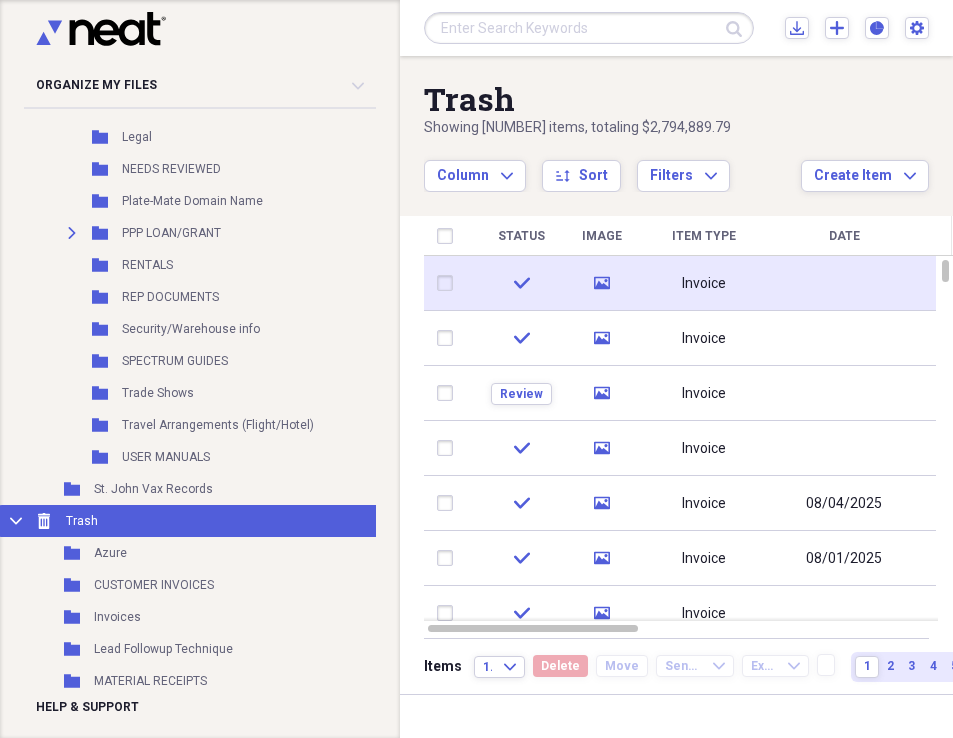 click on "Invoice" at bounding box center (704, 284) 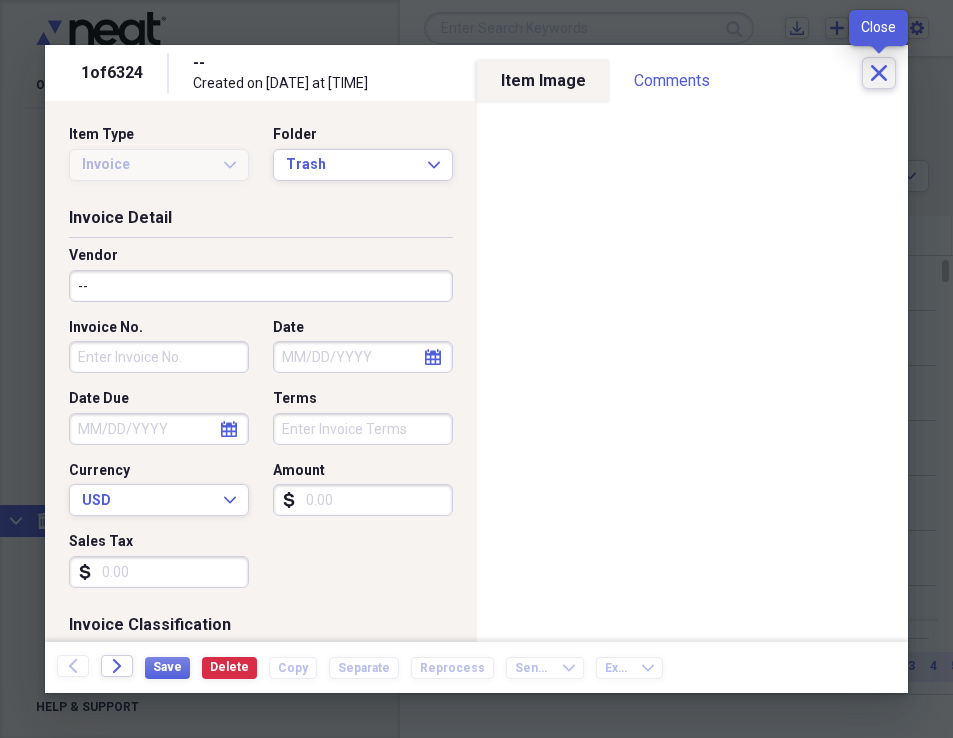 click on "Close" 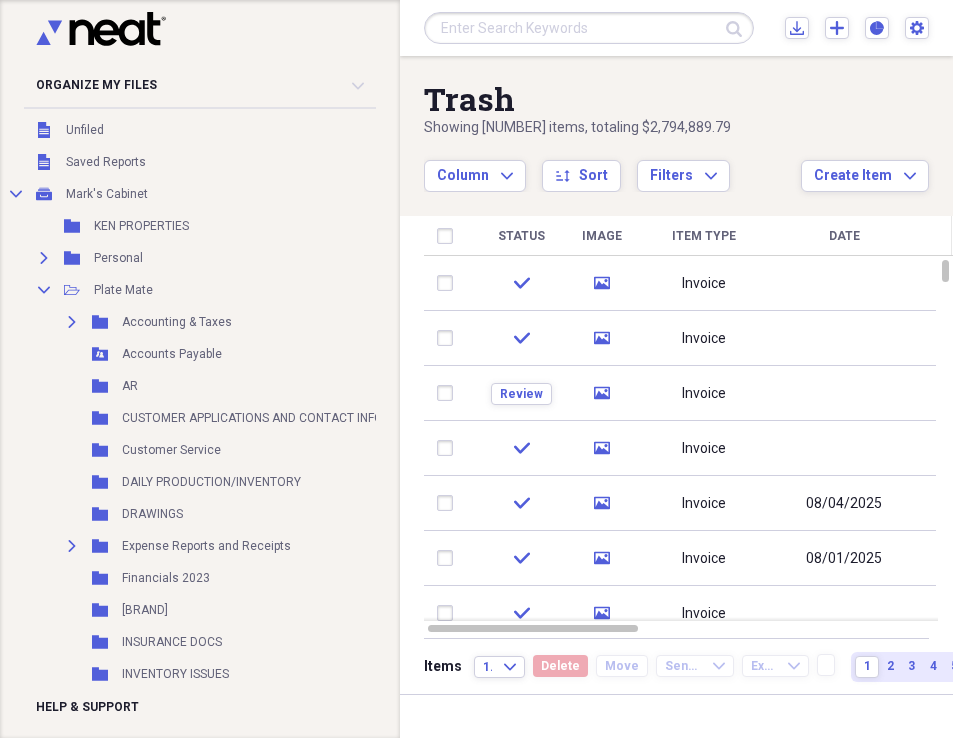 scroll, scrollTop: 36, scrollLeft: 0, axis: vertical 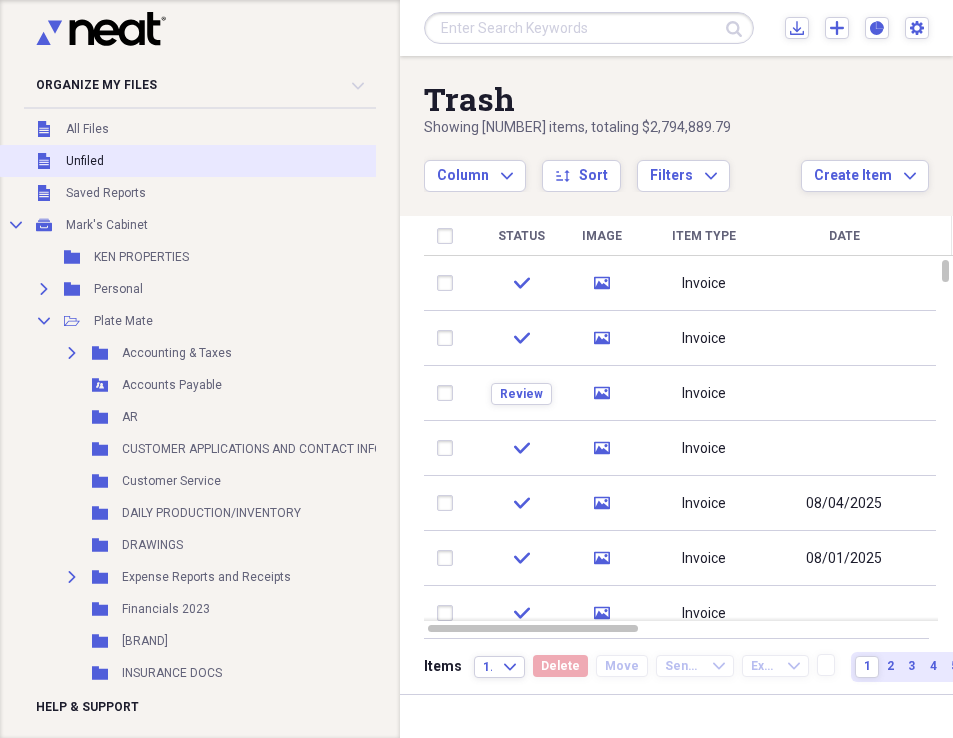 click on "Unfiled Unfiled" at bounding box center [222, 161] 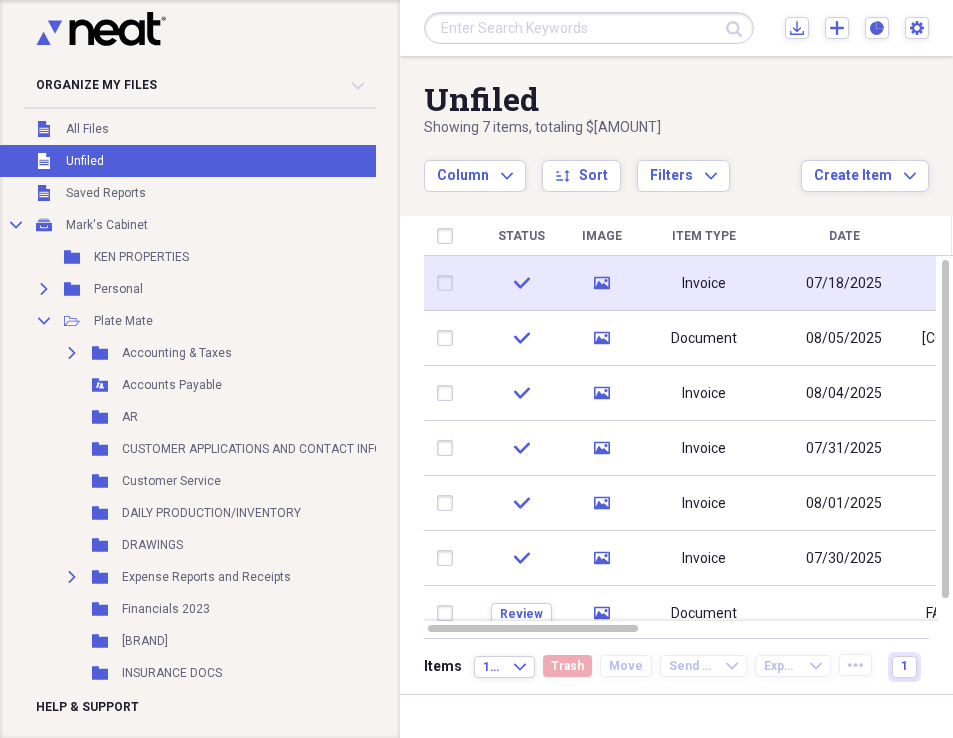 click on "07/18/2025" at bounding box center (844, 283) 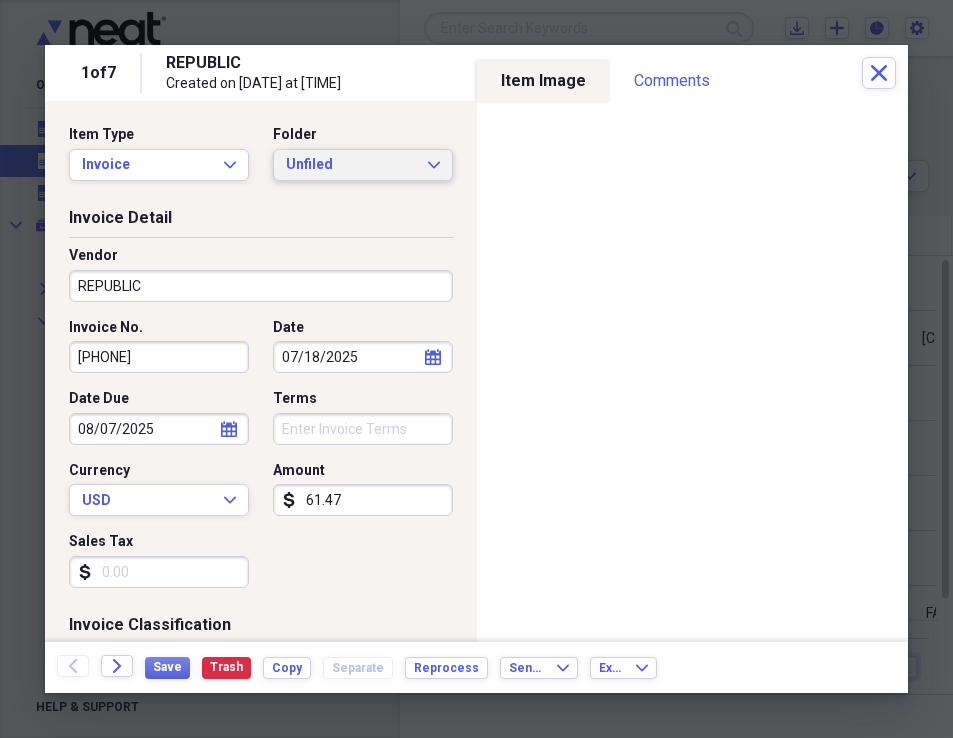 click on "Expand" 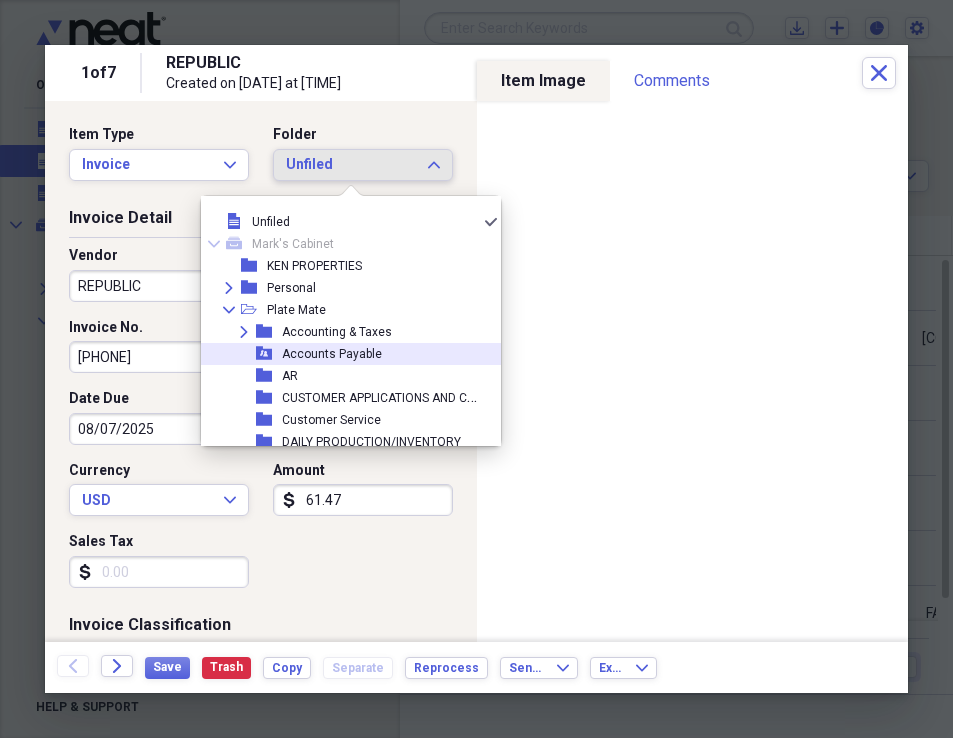 click on "Accounts Payable" at bounding box center (332, 354) 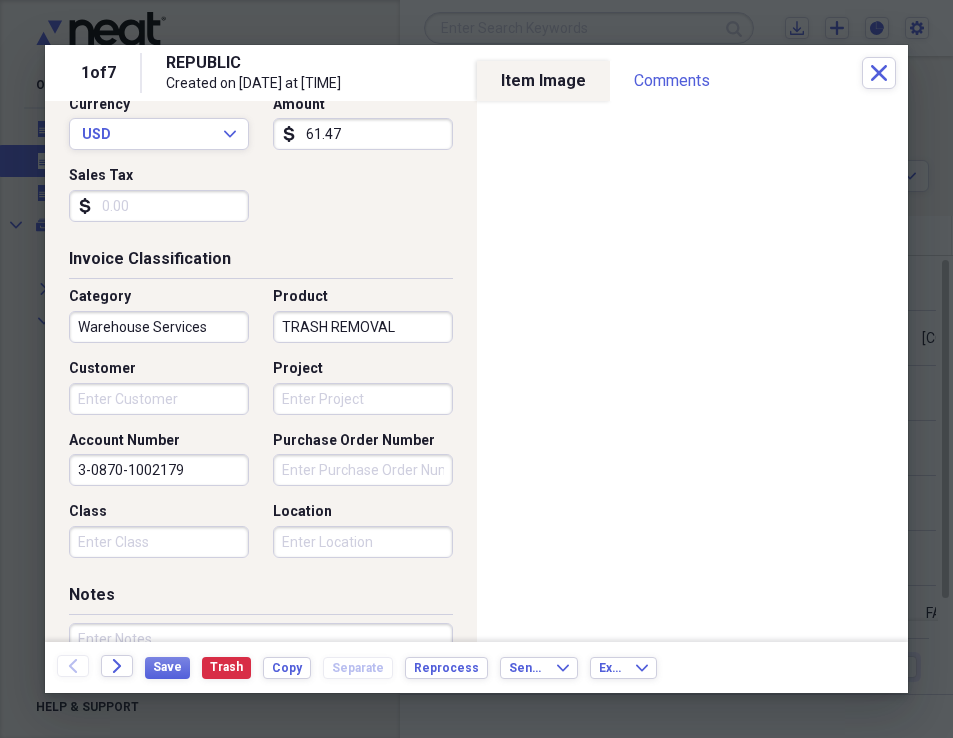scroll, scrollTop: 400, scrollLeft: 0, axis: vertical 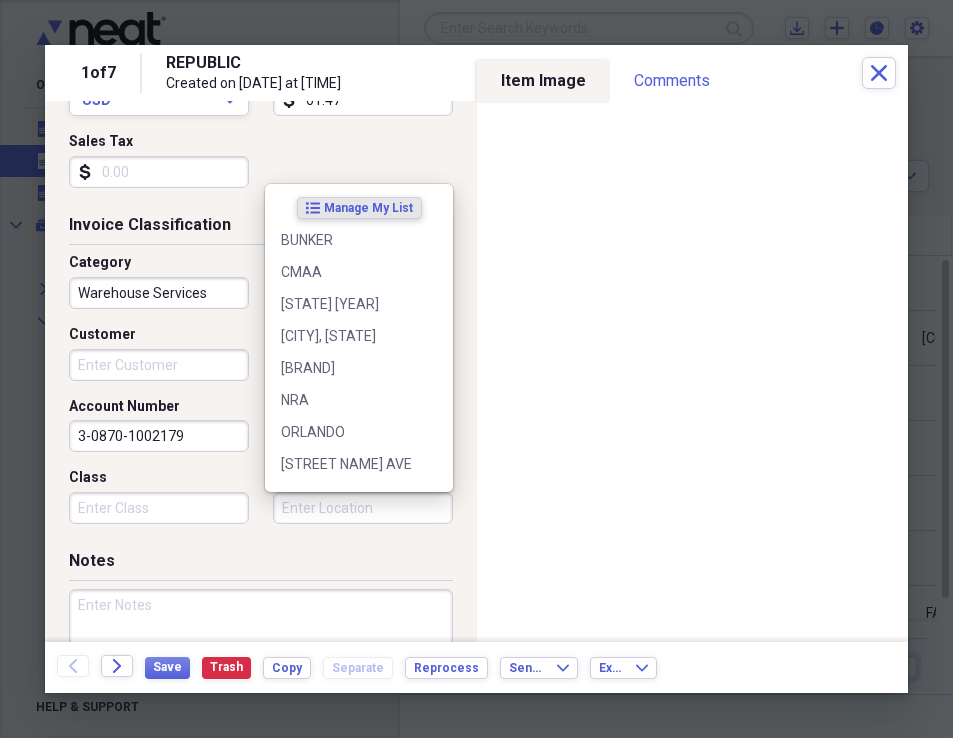 click on "Location" at bounding box center (363, 508) 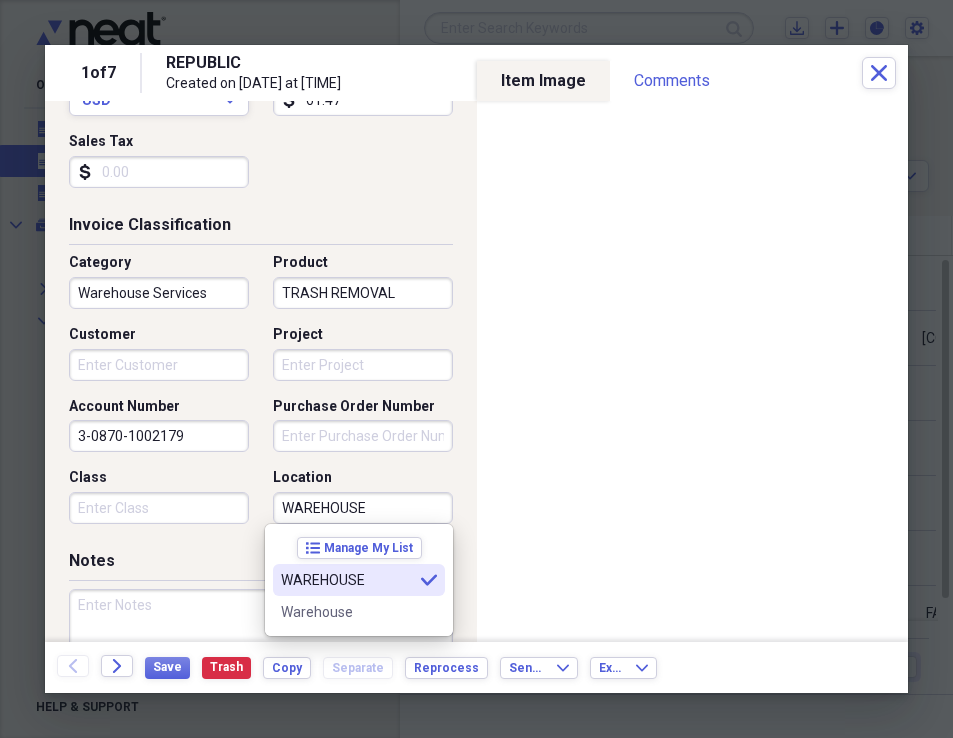 type on "WAREHOUSE" 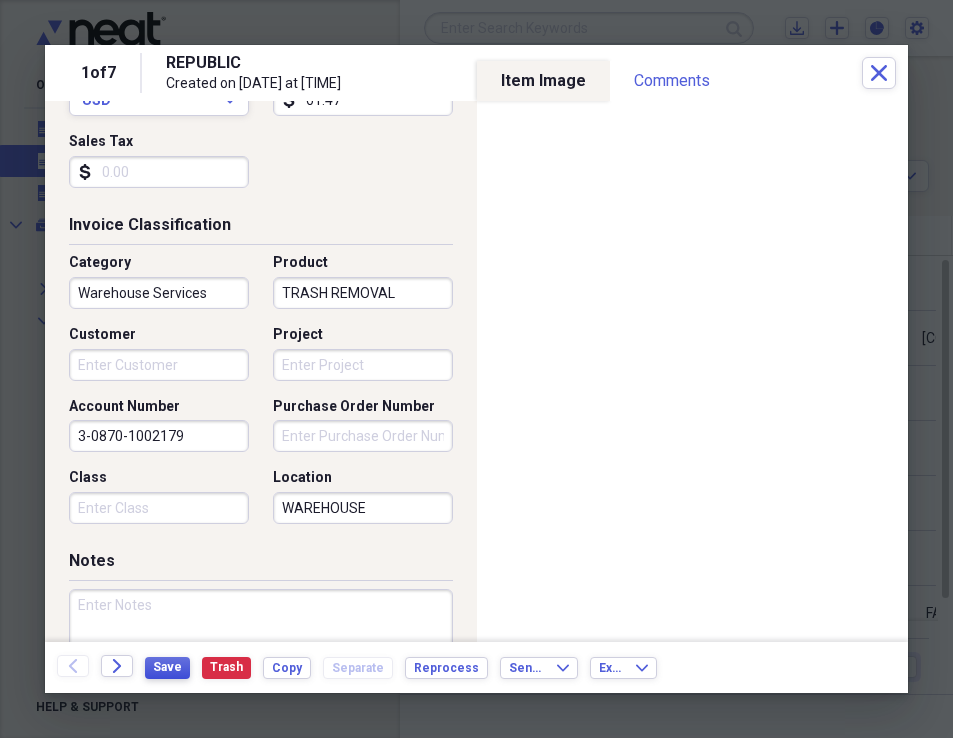click on "Save" at bounding box center [167, 667] 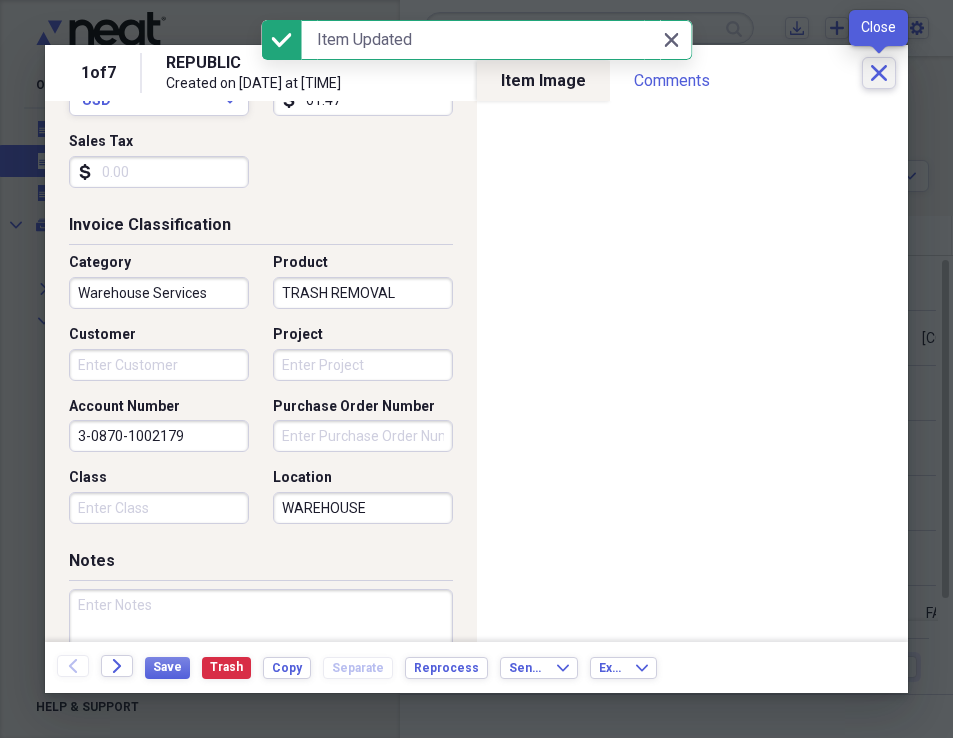 click on "Close" at bounding box center (879, 73) 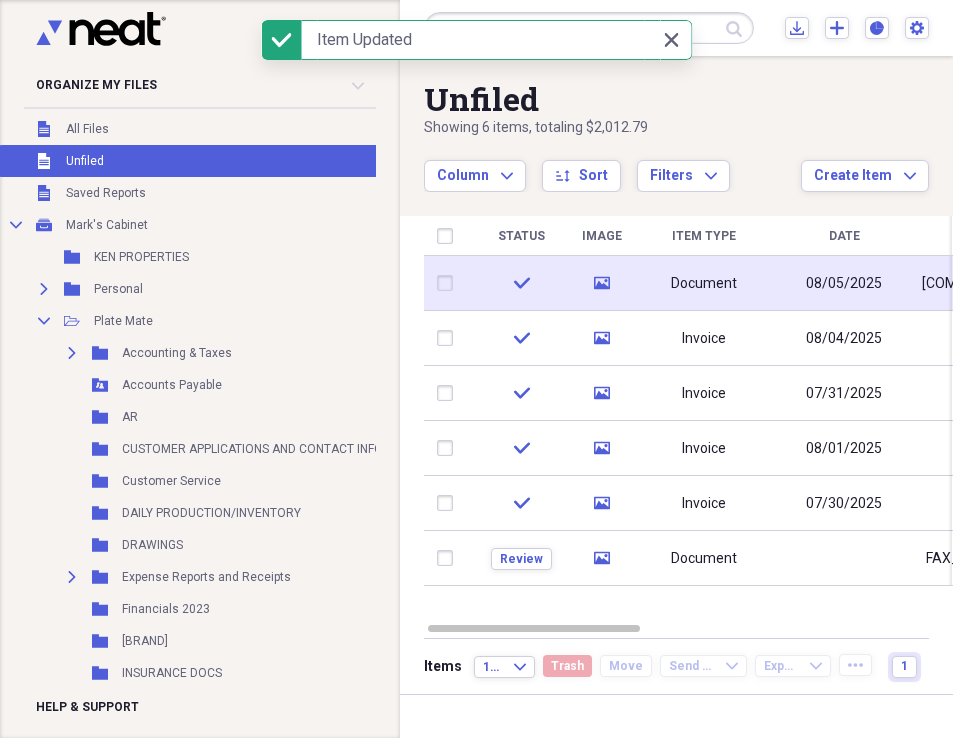 click on "Document" at bounding box center (704, 283) 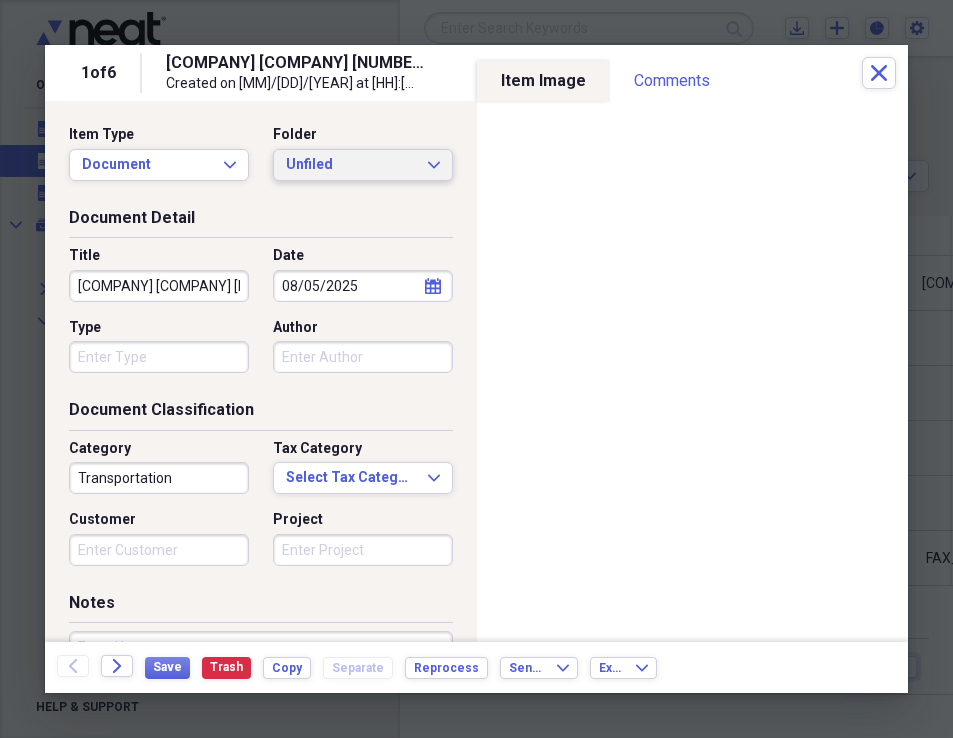 click on "Unfiled Expand" at bounding box center (363, 165) 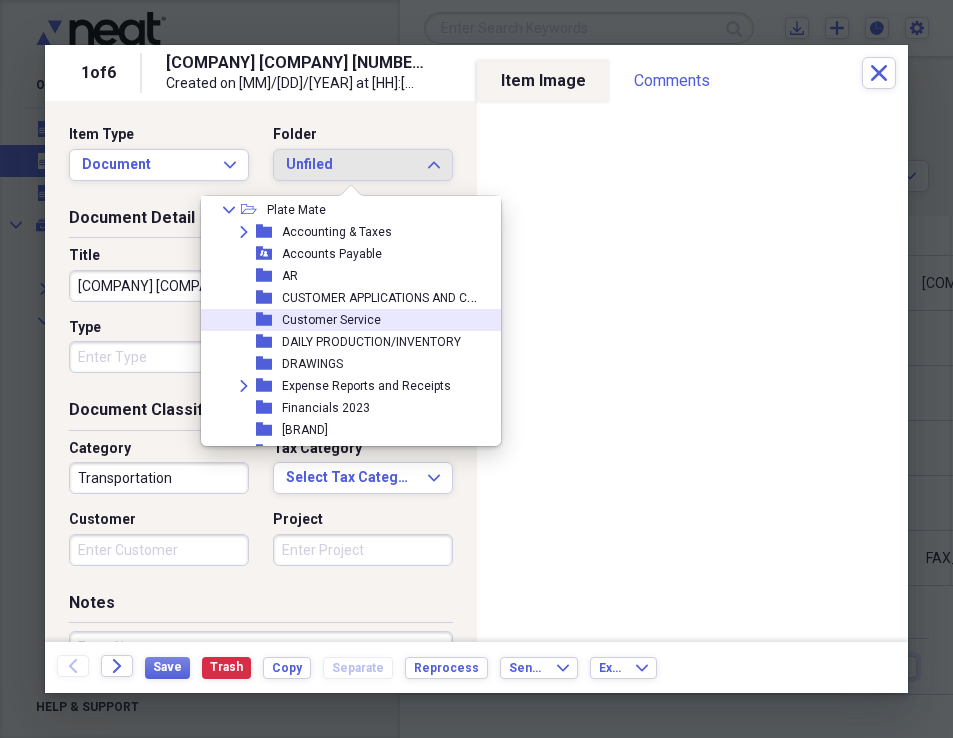 scroll, scrollTop: 200, scrollLeft: 0, axis: vertical 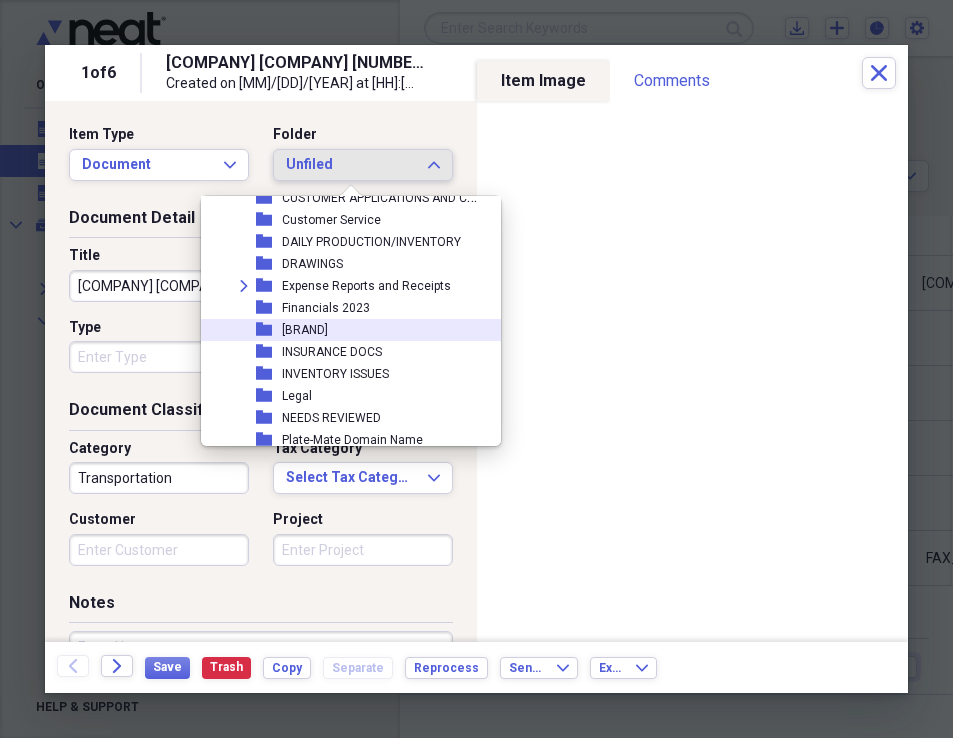 click on "[BRAND]" at bounding box center (305, 330) 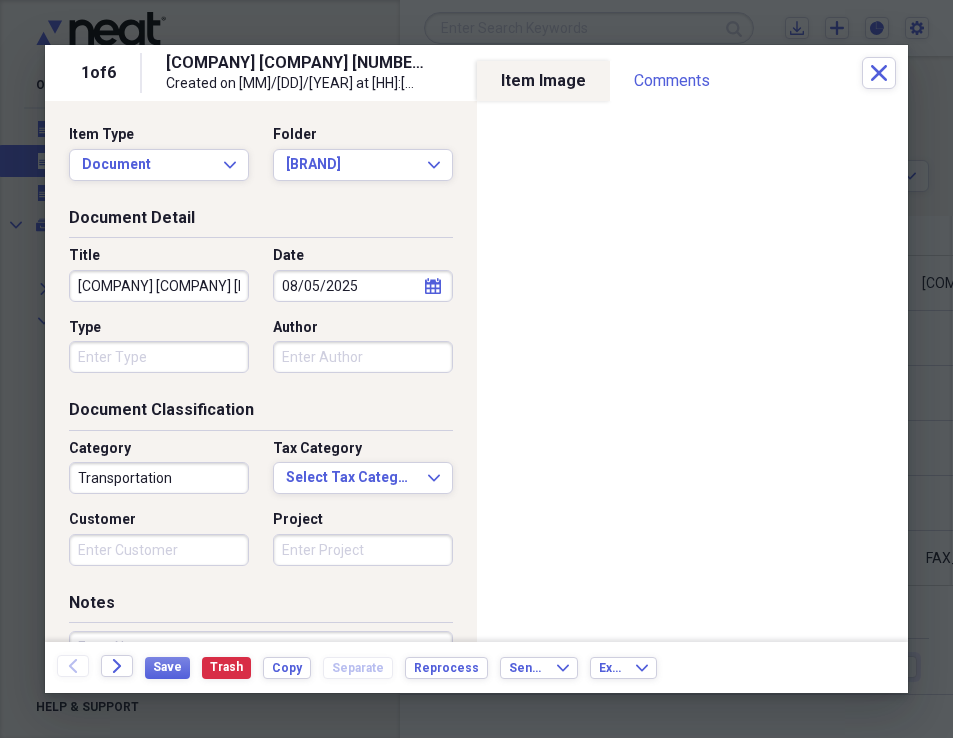 click on "Type" at bounding box center [159, 357] 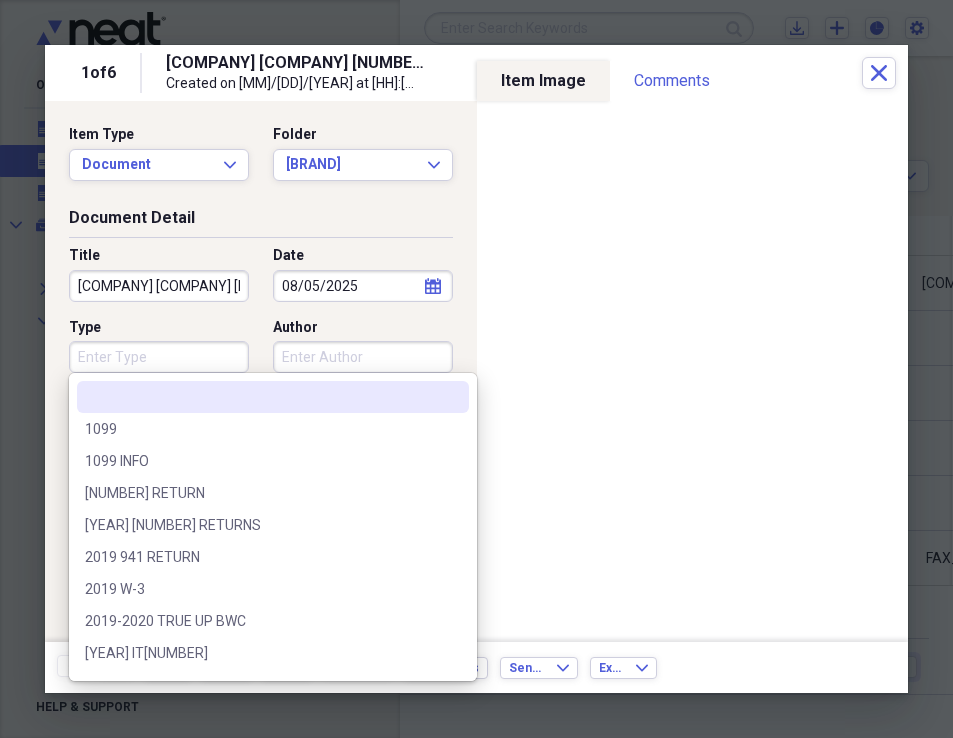 click on "Type" at bounding box center (159, 357) 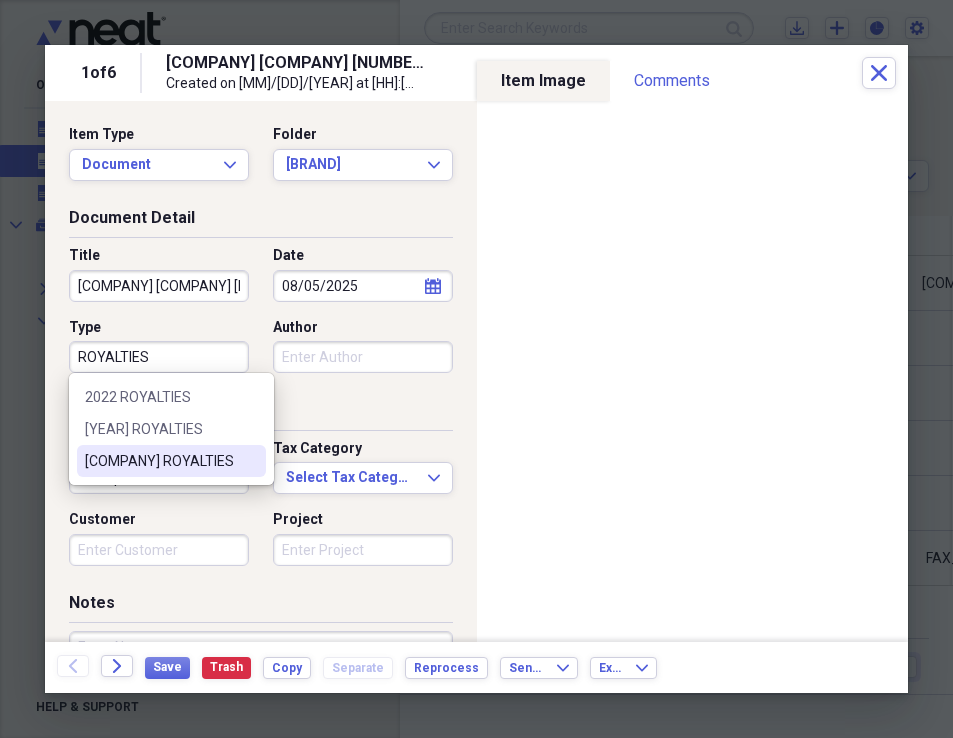 click on "[COMPANY] ROYALTIES" at bounding box center [171, 461] 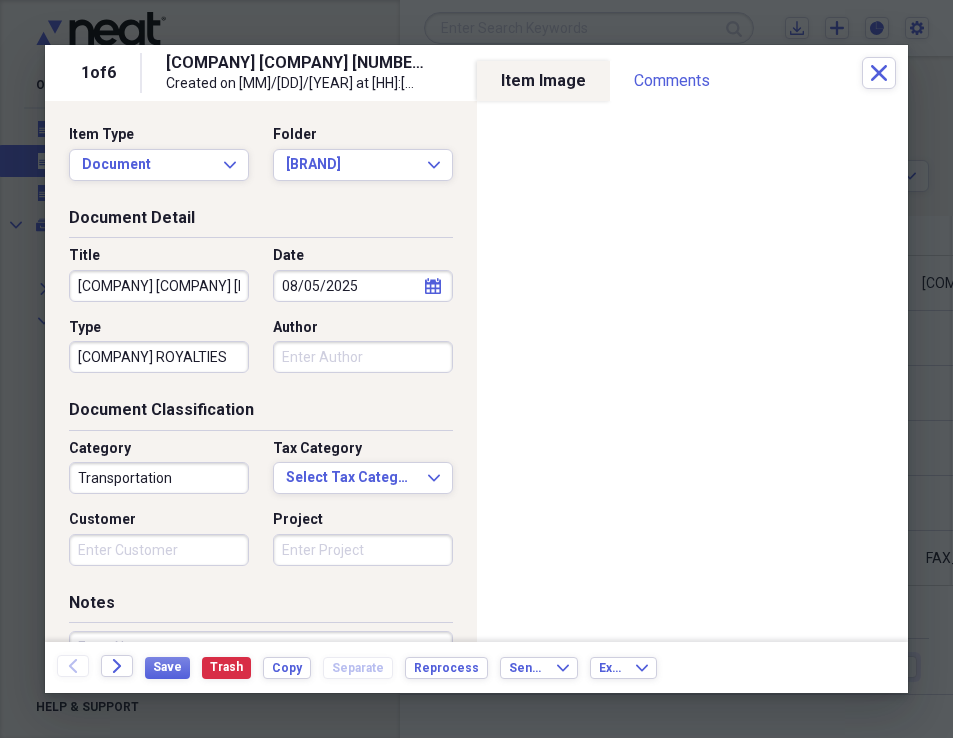 click on "Author" at bounding box center (363, 357) 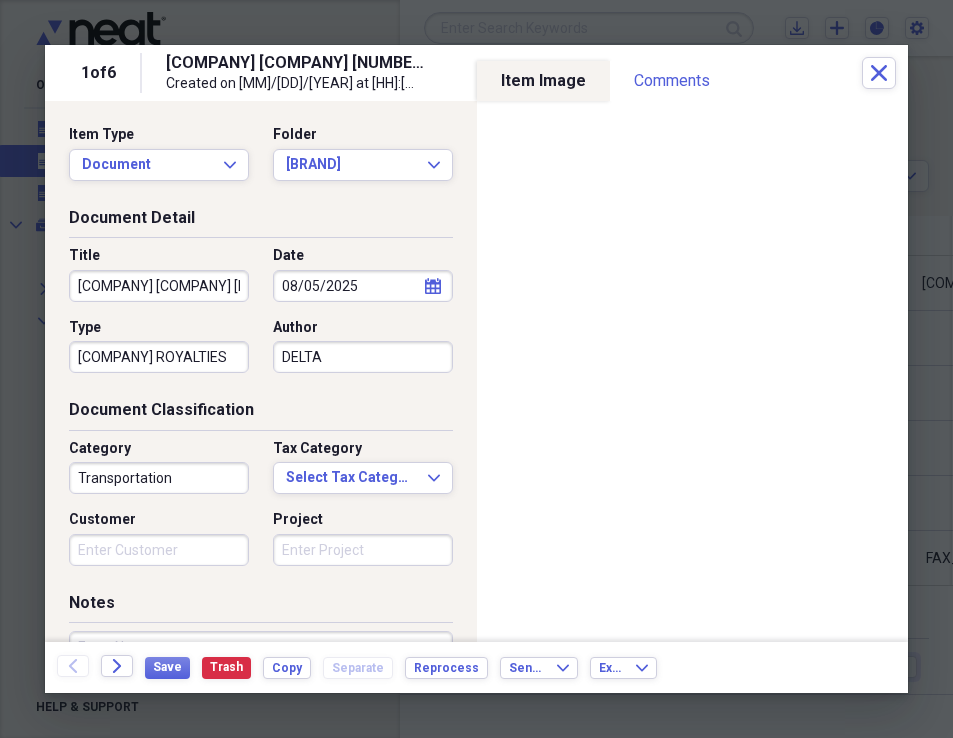 type on "DELTA" 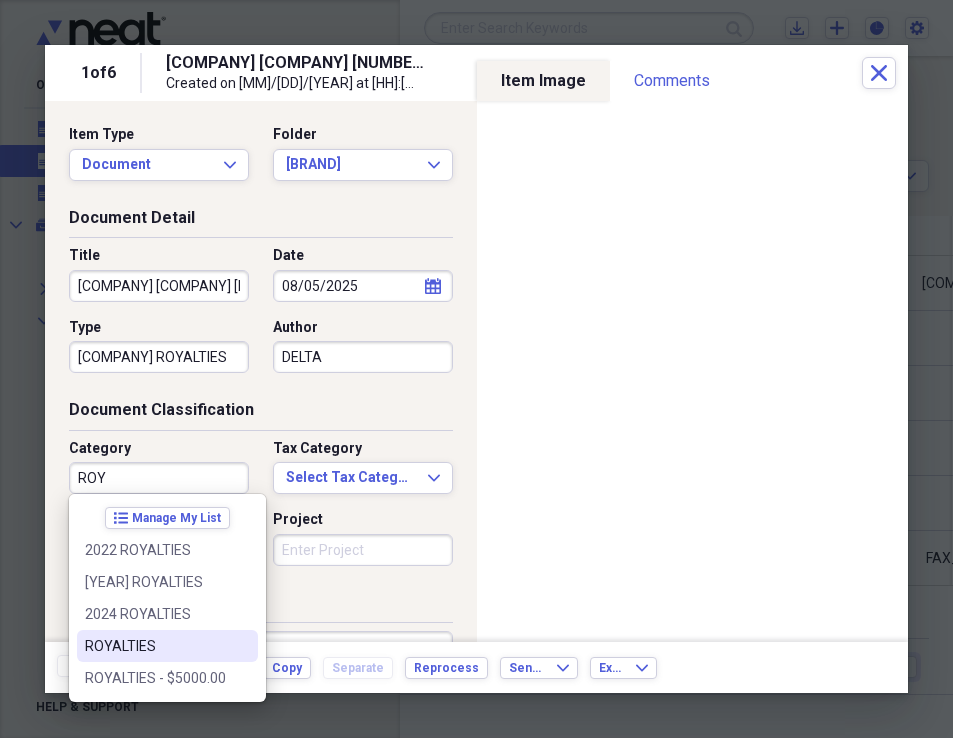 click on "ROYALTIES" at bounding box center (155, 646) 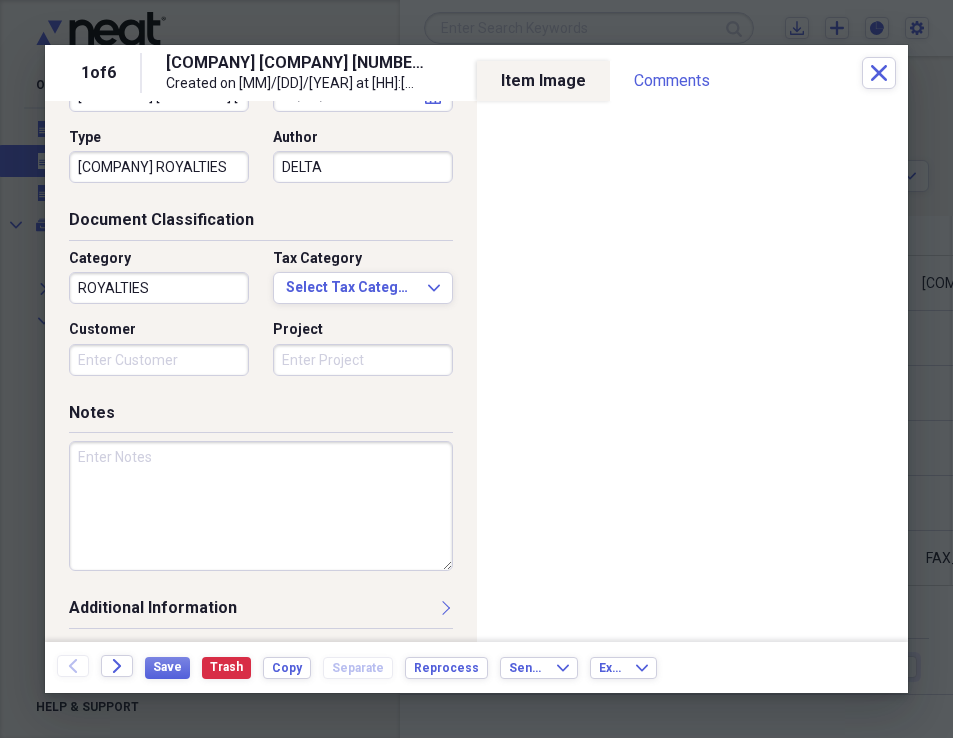 scroll, scrollTop: 195, scrollLeft: 0, axis: vertical 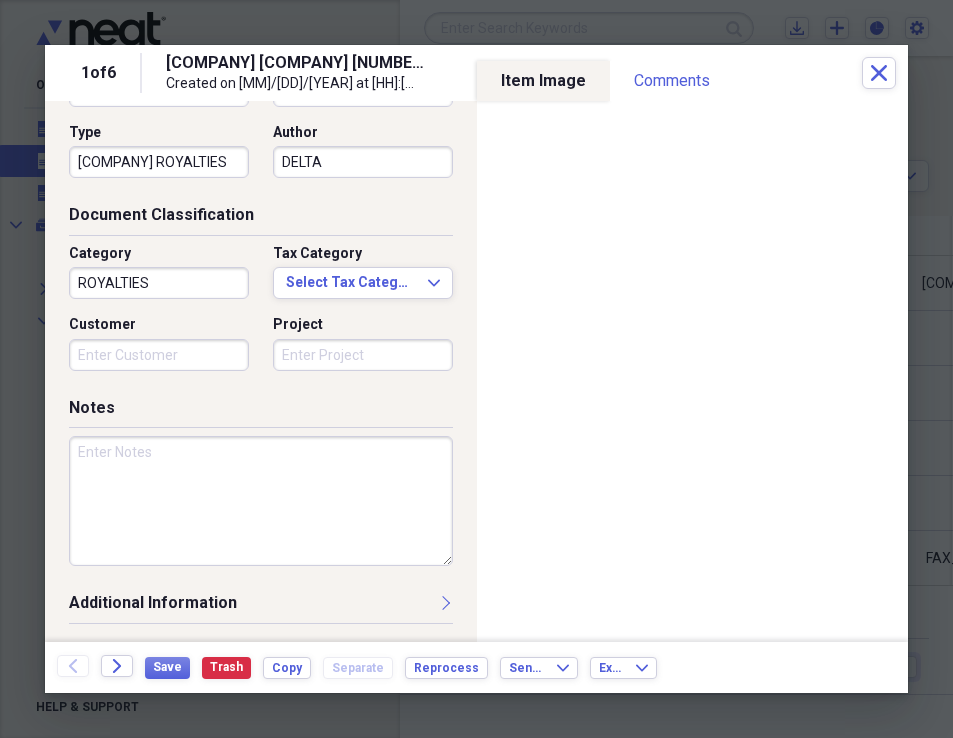click at bounding box center [261, 501] 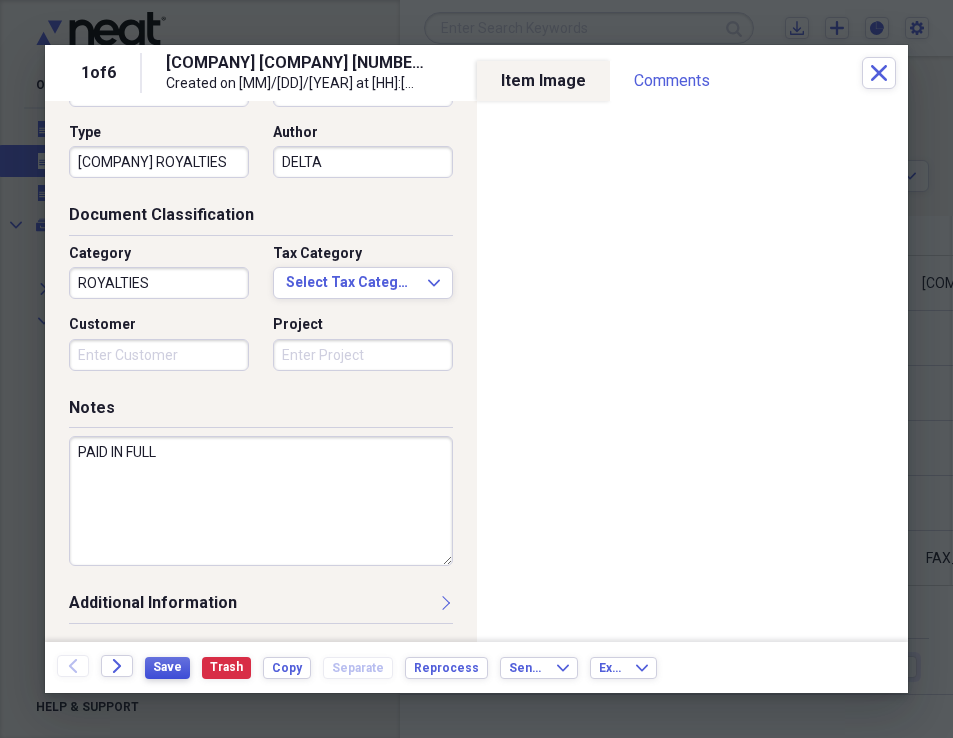 type on "PAID IN FULL" 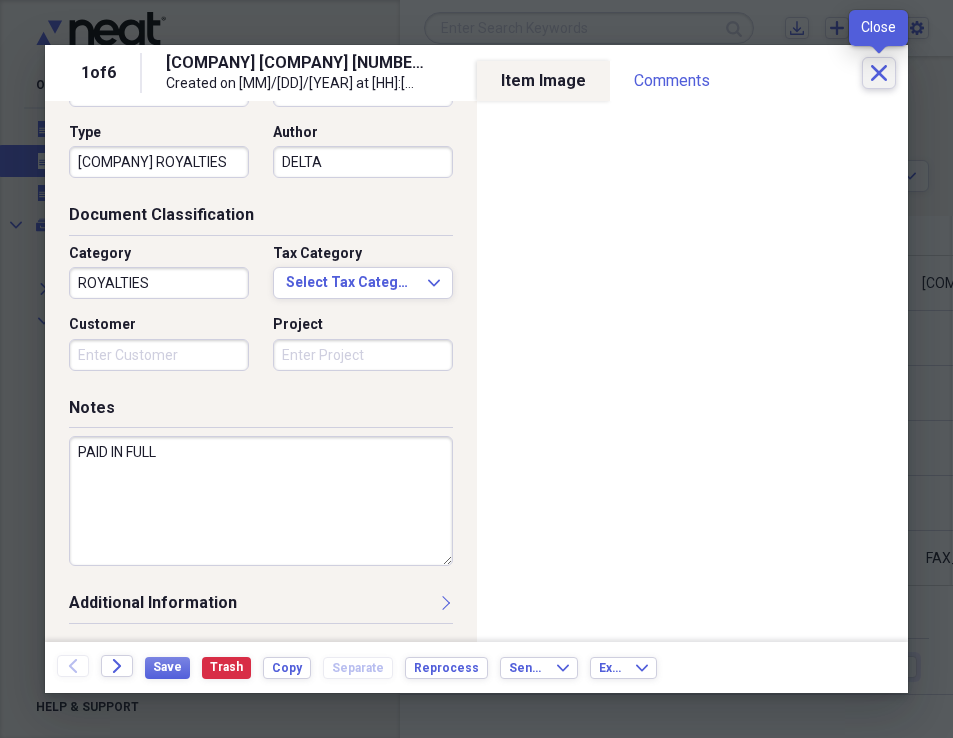 click on "Close" 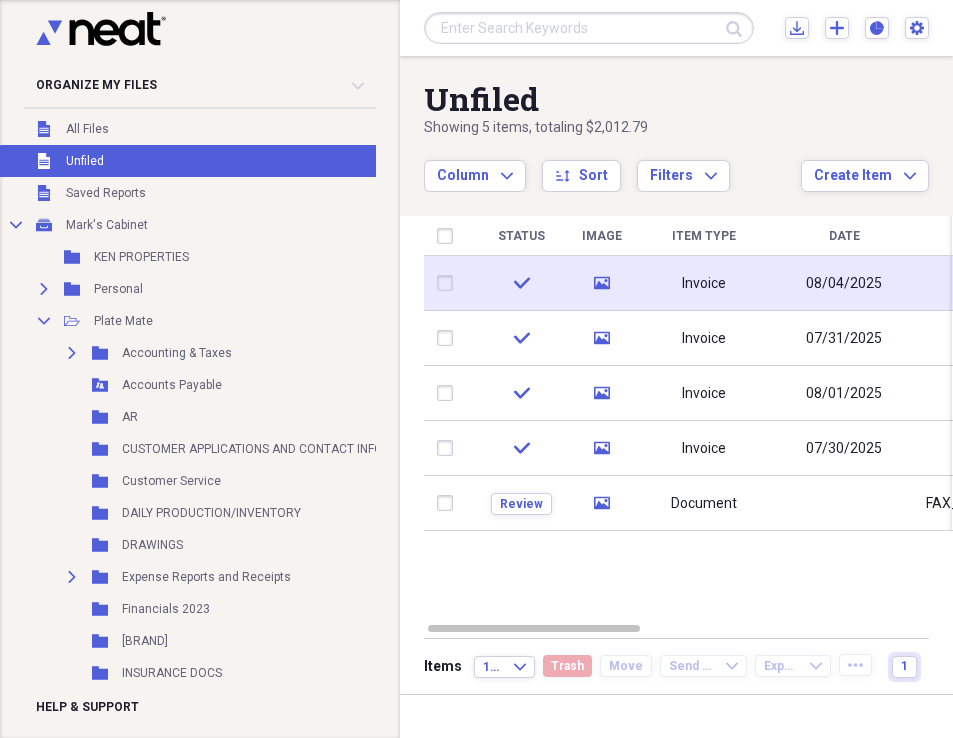click on "Invoice" at bounding box center [704, 283] 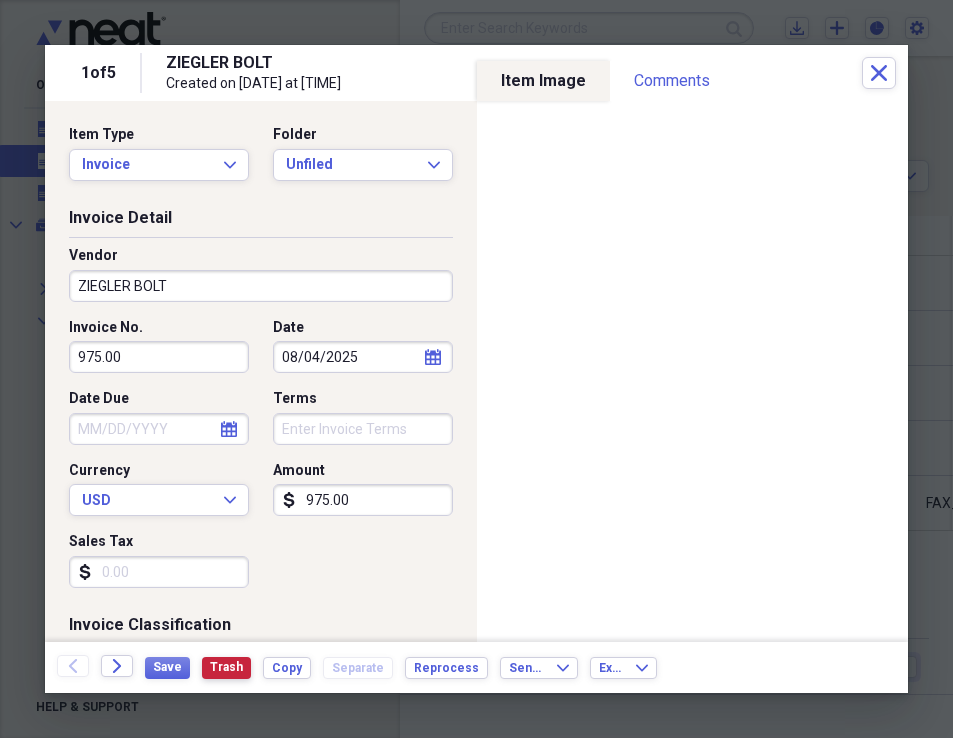 click on "Trash" at bounding box center (226, 667) 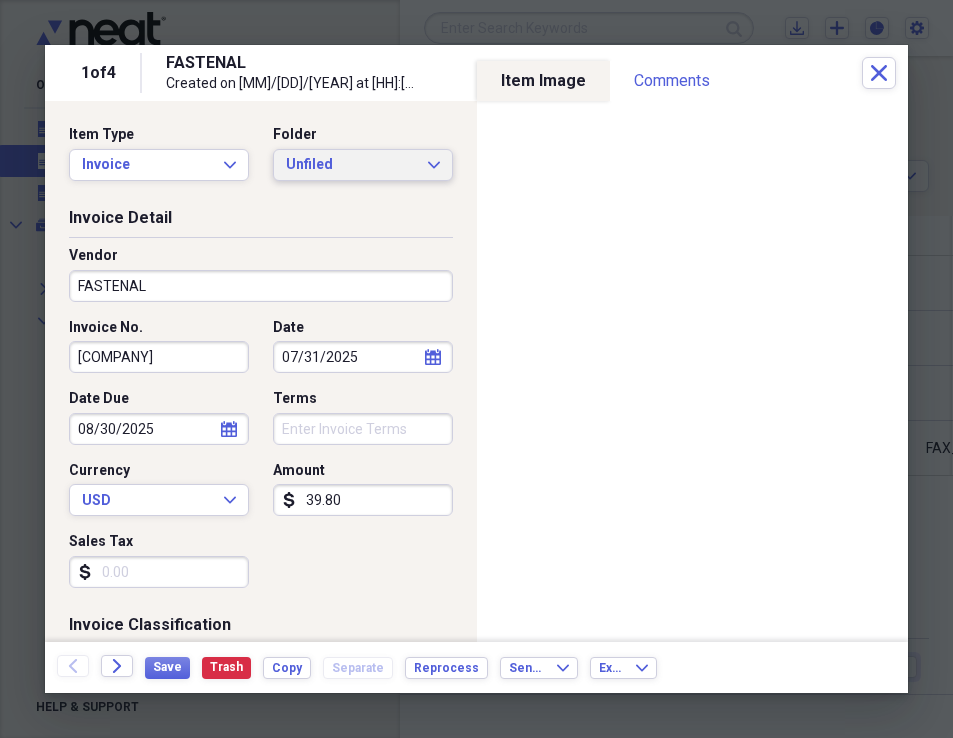 click on "Expand" 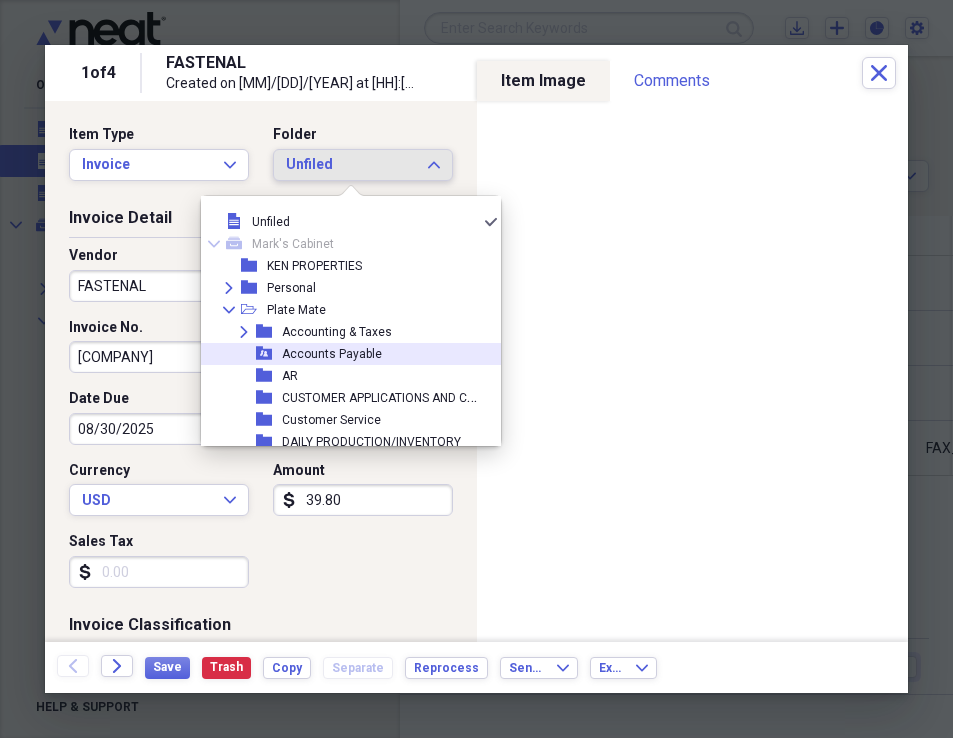 click on "Accounts Payable" at bounding box center (332, 354) 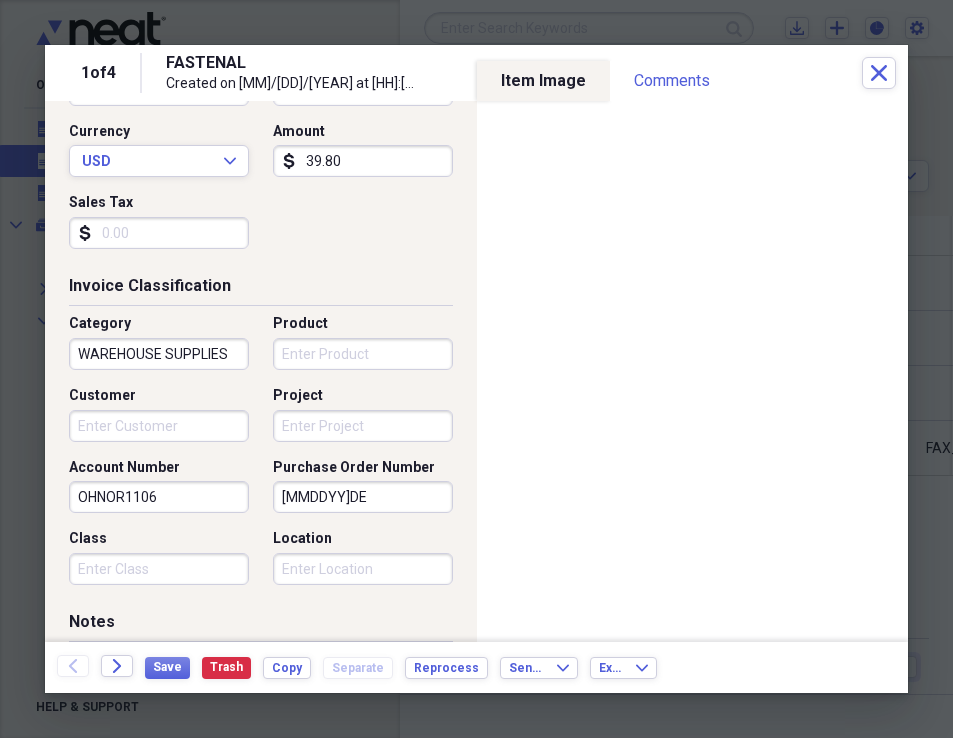 scroll, scrollTop: 400, scrollLeft: 0, axis: vertical 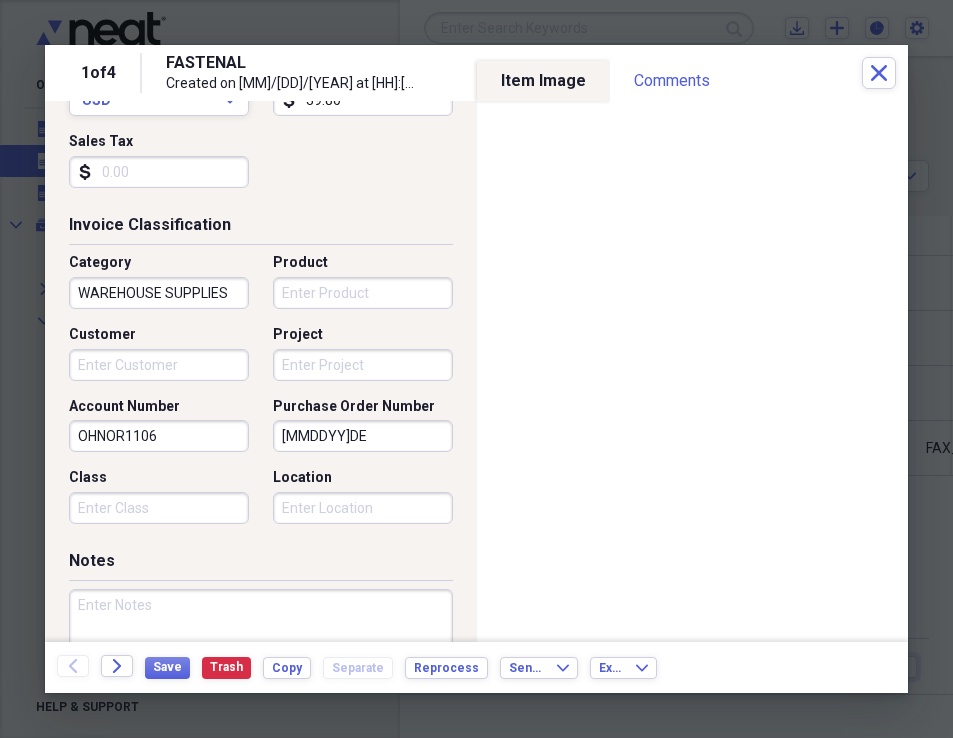 click on "Product" at bounding box center [363, 293] 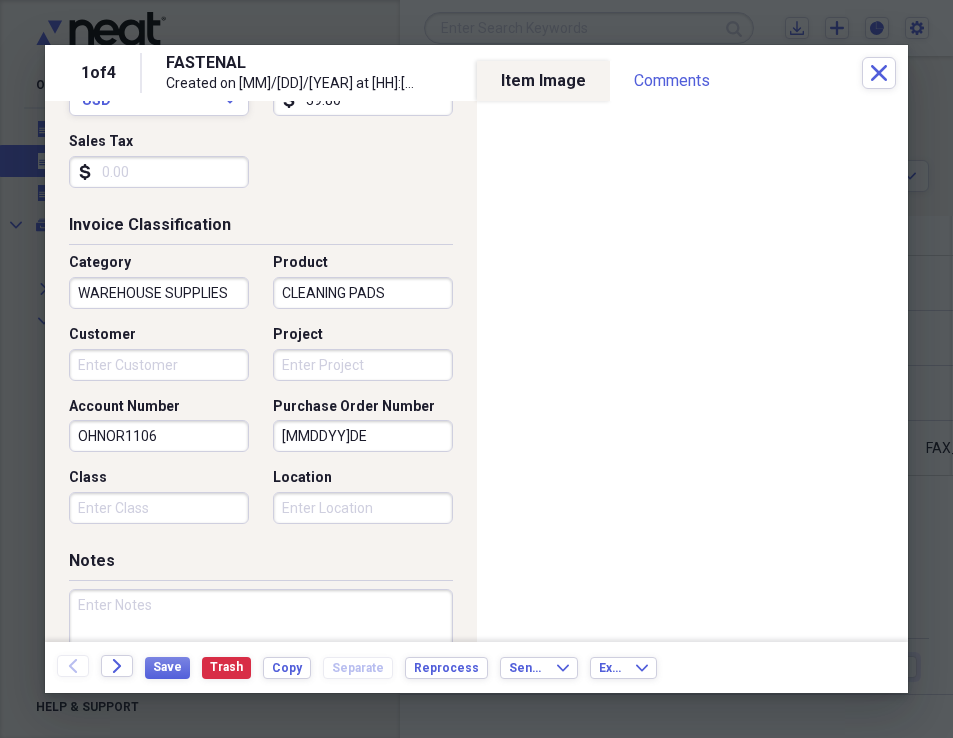 type on "CLEANING PADS" 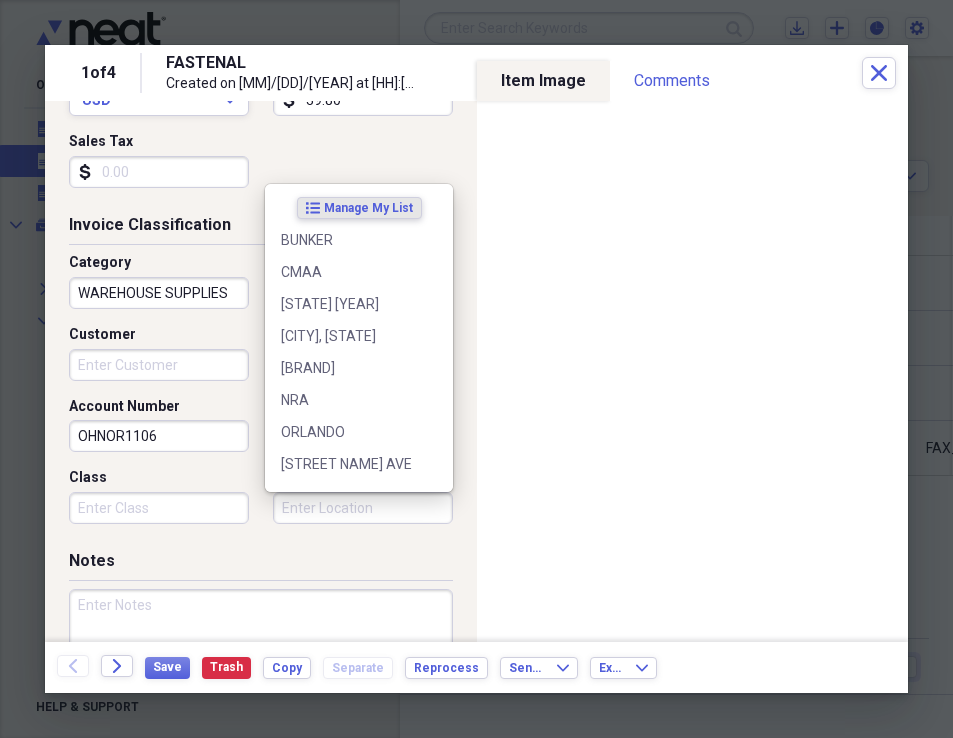 click on "Location" at bounding box center [363, 508] 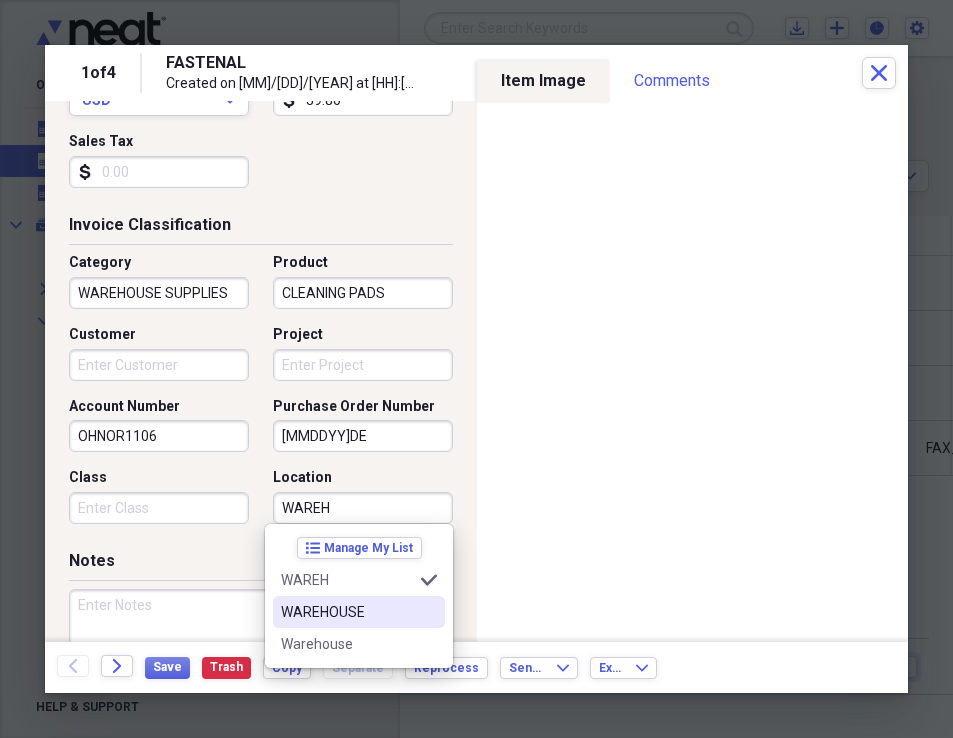 click on "WAREHOUSE" at bounding box center [347, 612] 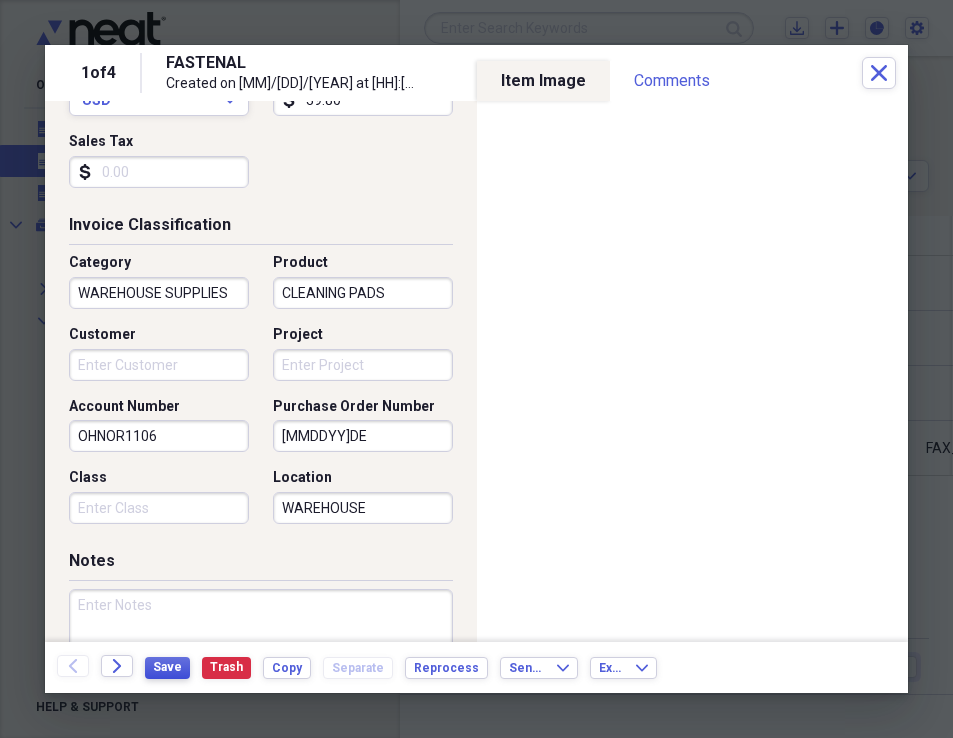 click on "Save" at bounding box center [167, 667] 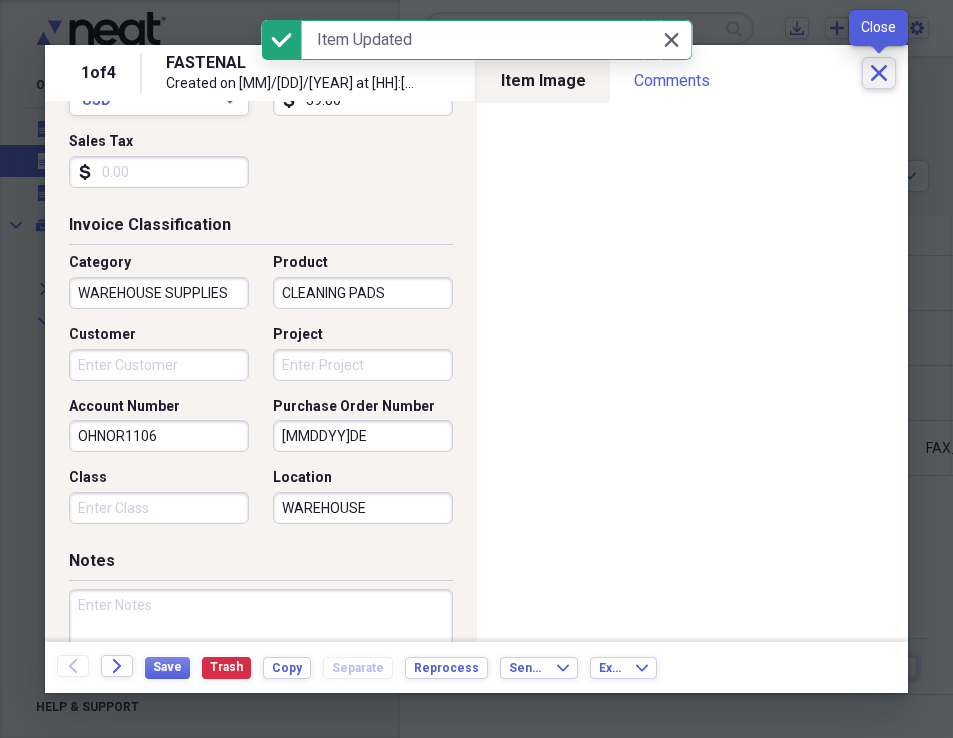 click on "Close" at bounding box center (879, 73) 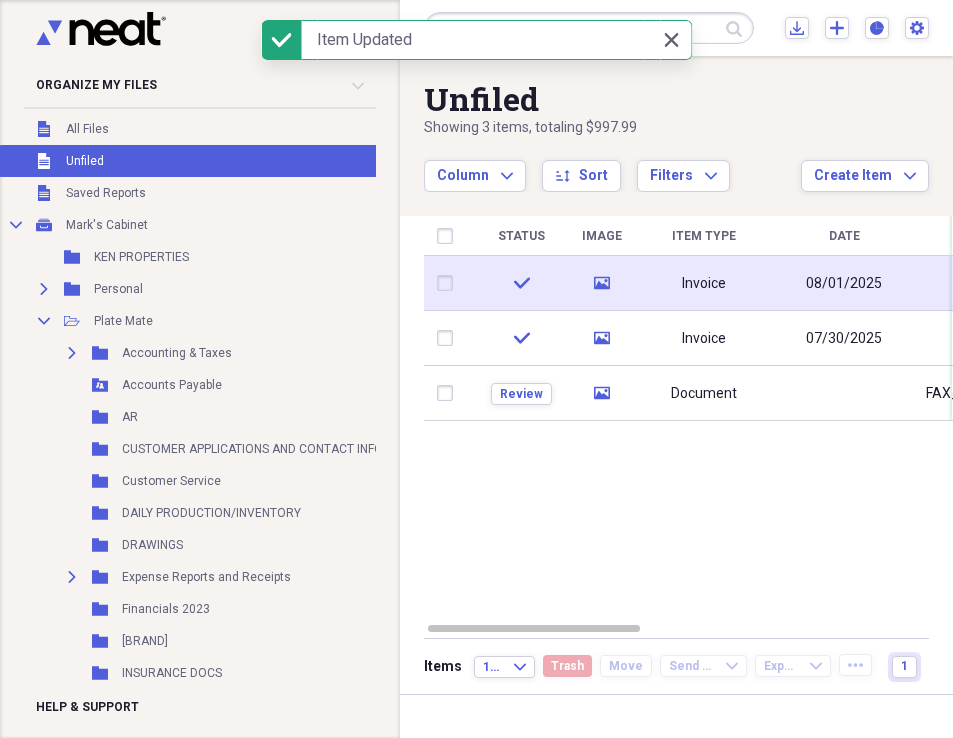 click on "Invoice" at bounding box center (704, 284) 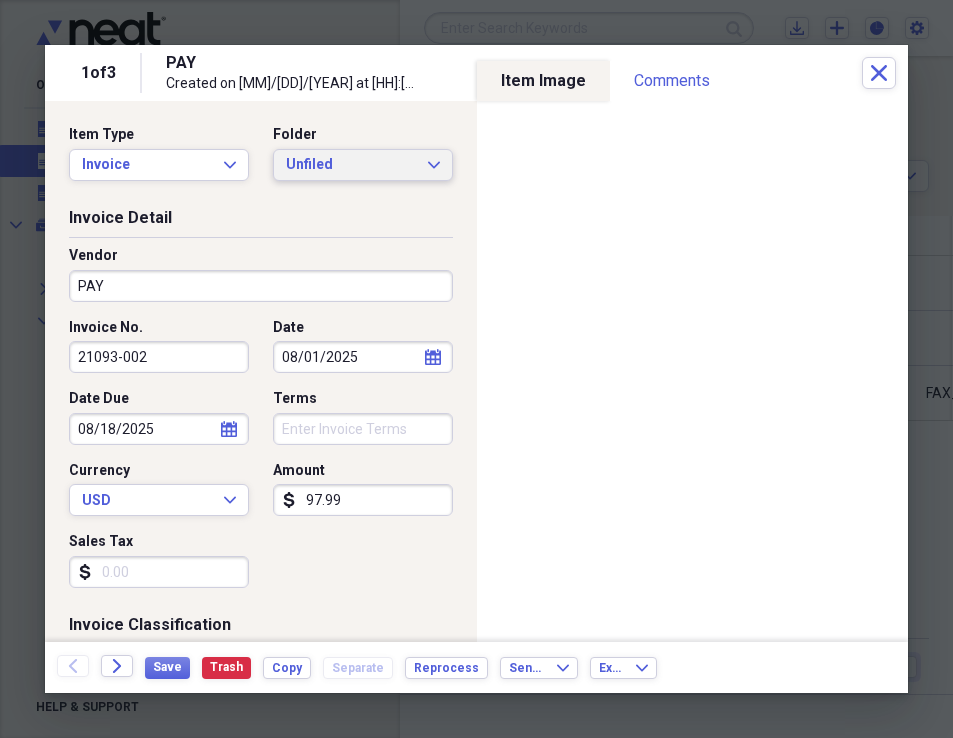 click on "Expand" 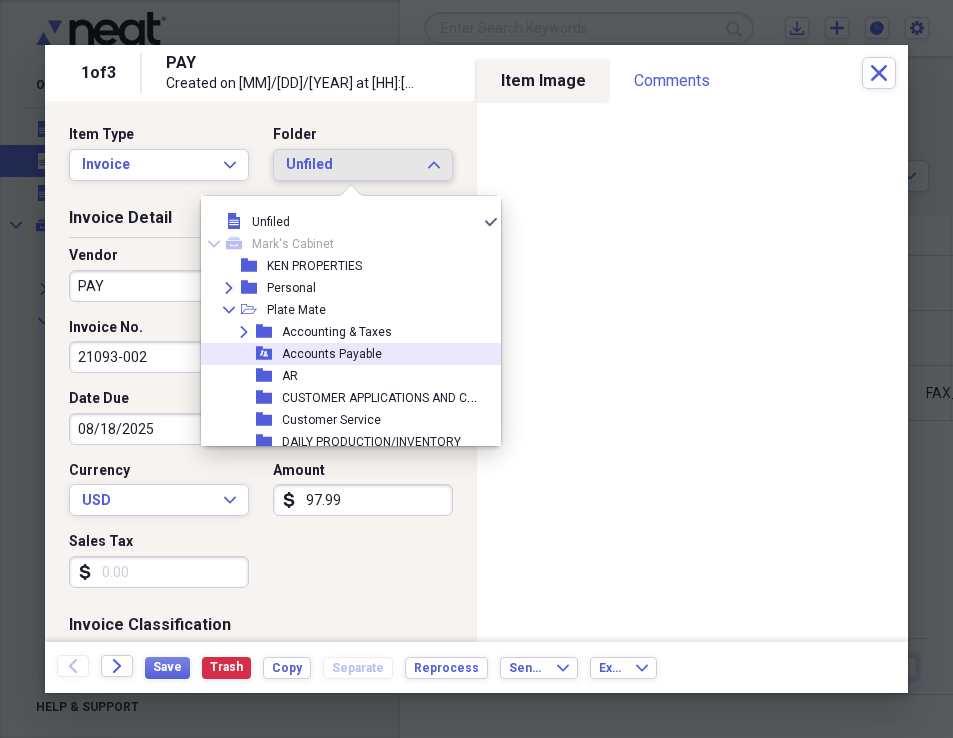 click on "Accounts Payable" at bounding box center (332, 354) 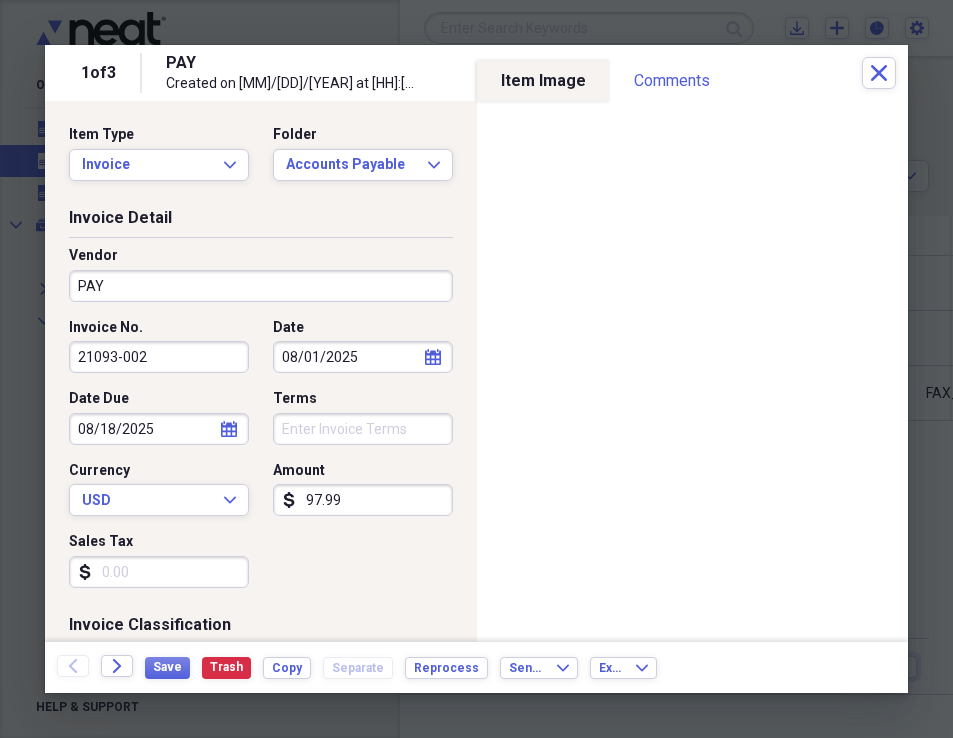 click on "PAY" at bounding box center (261, 286) 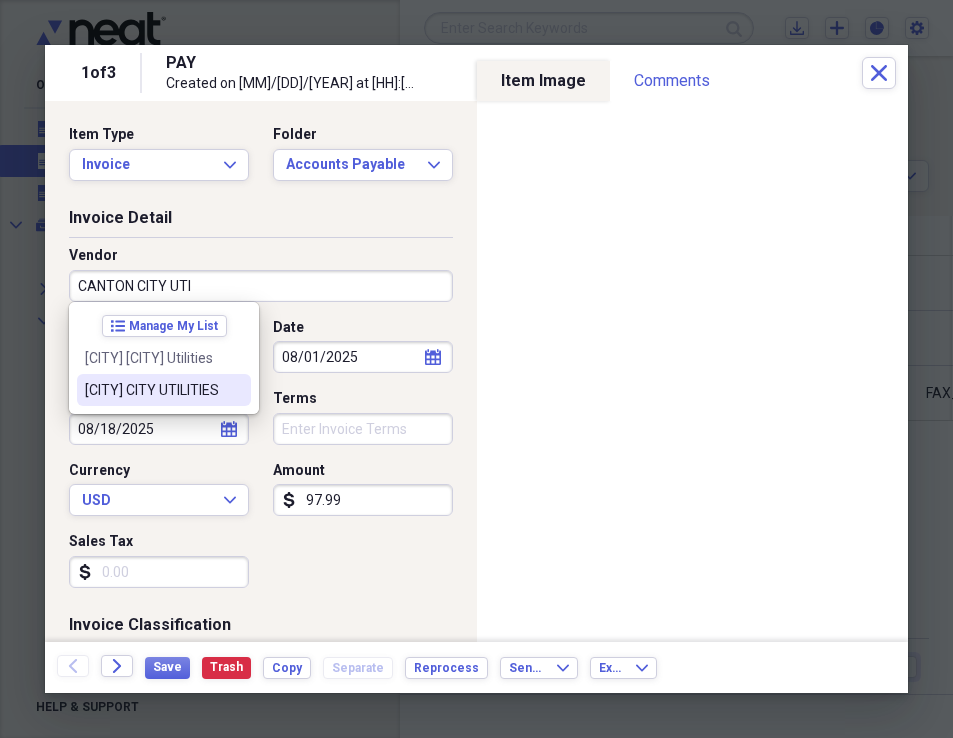 click on "[CITY] CITY UTILITIES" at bounding box center (164, 390) 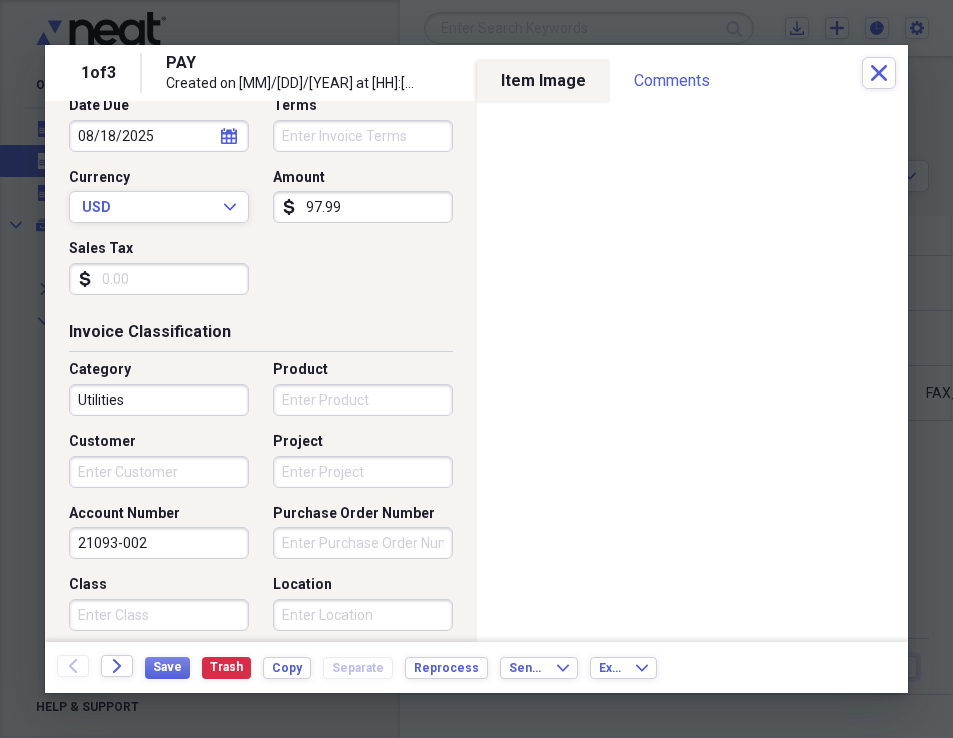 scroll, scrollTop: 300, scrollLeft: 0, axis: vertical 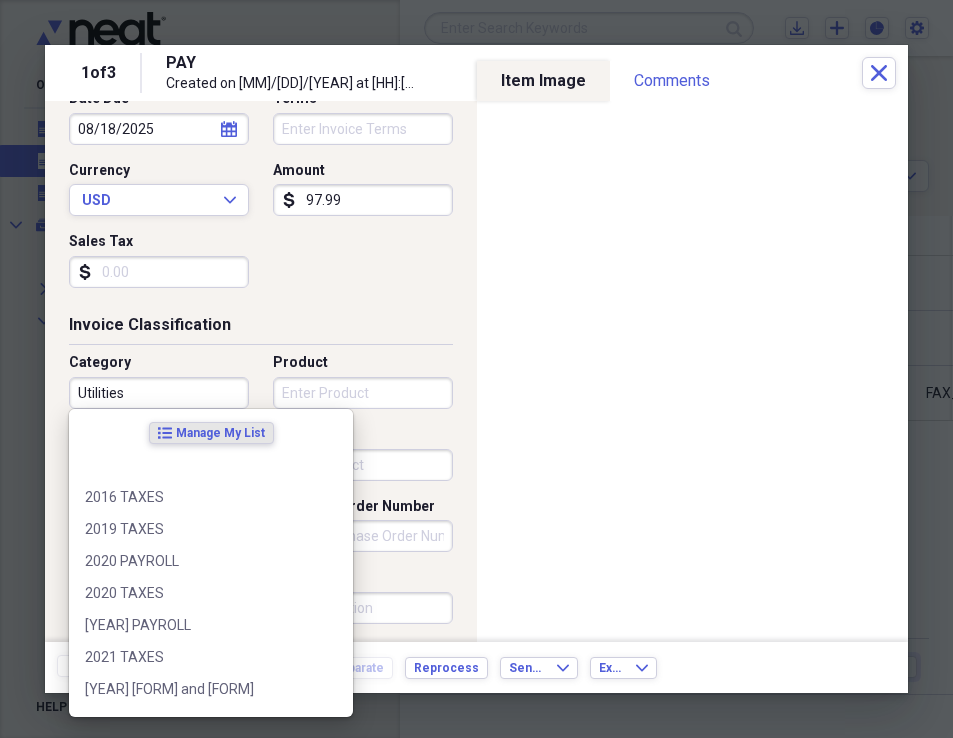 click on "Utilities" at bounding box center (159, 393) 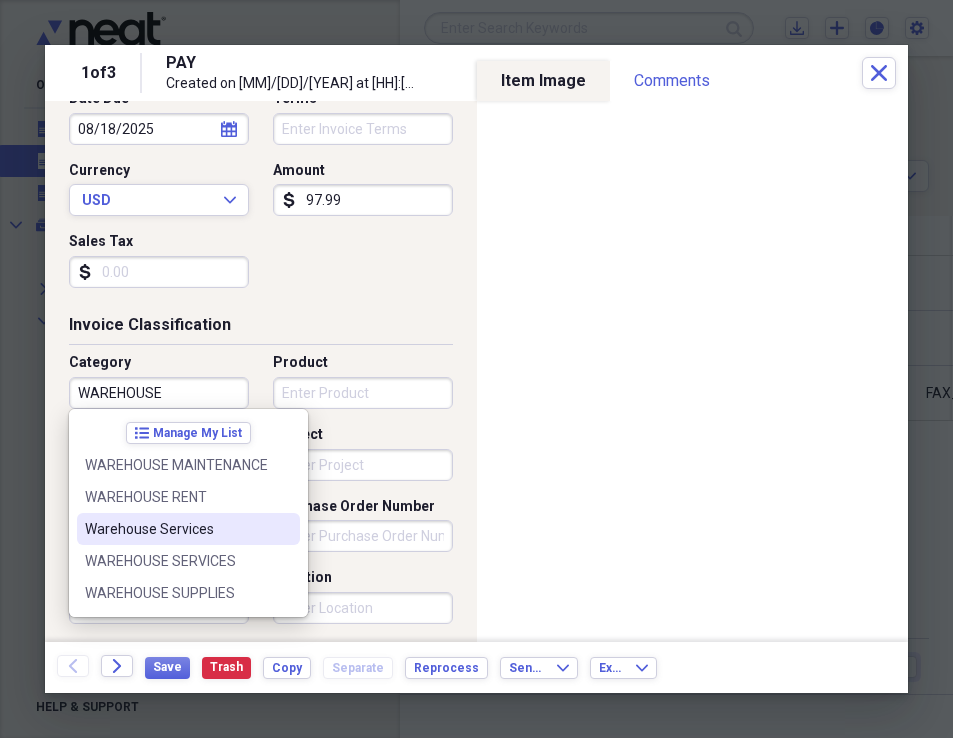 click on "Warehouse Services" at bounding box center (176, 529) 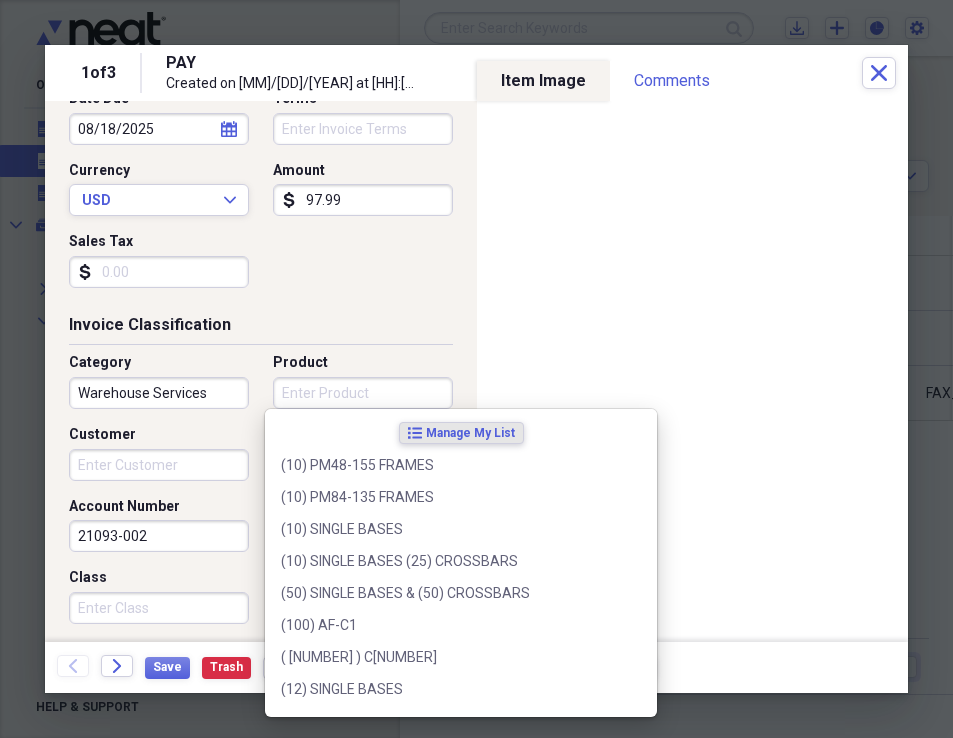click on "Product" at bounding box center (363, 393) 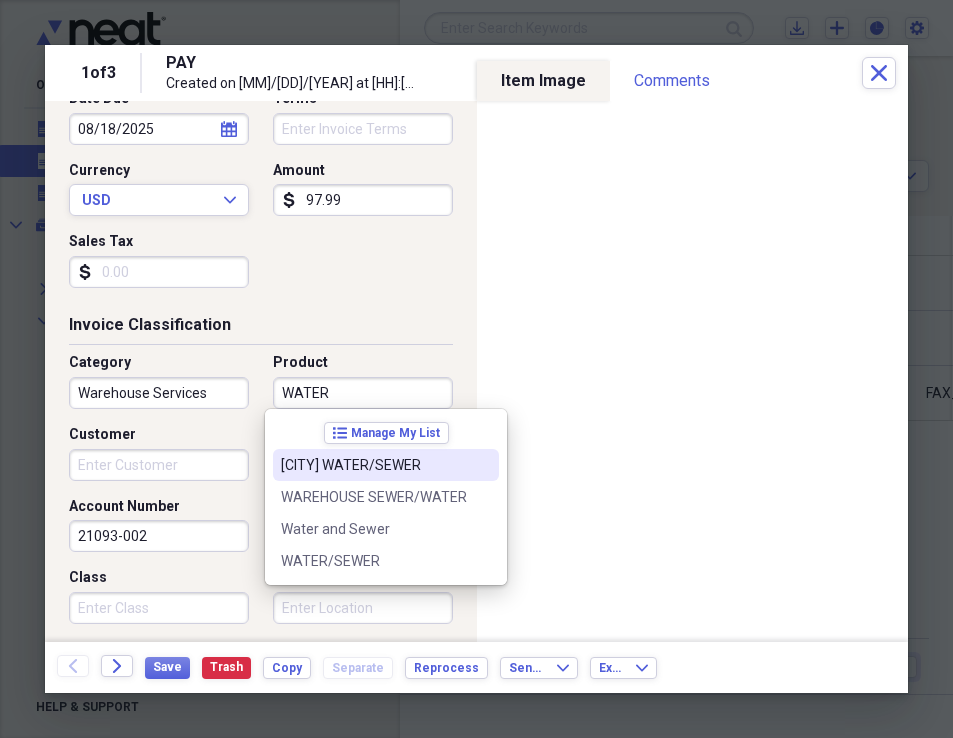 click on "[CITY] WATER/SEWER" at bounding box center (374, 465) 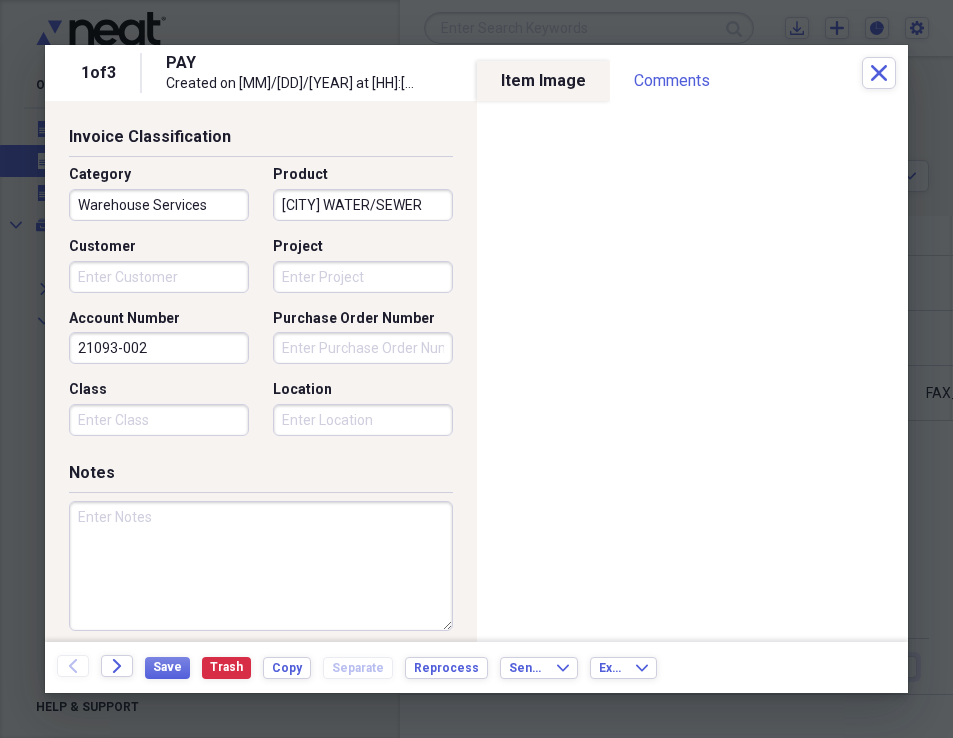 scroll, scrollTop: 500, scrollLeft: 0, axis: vertical 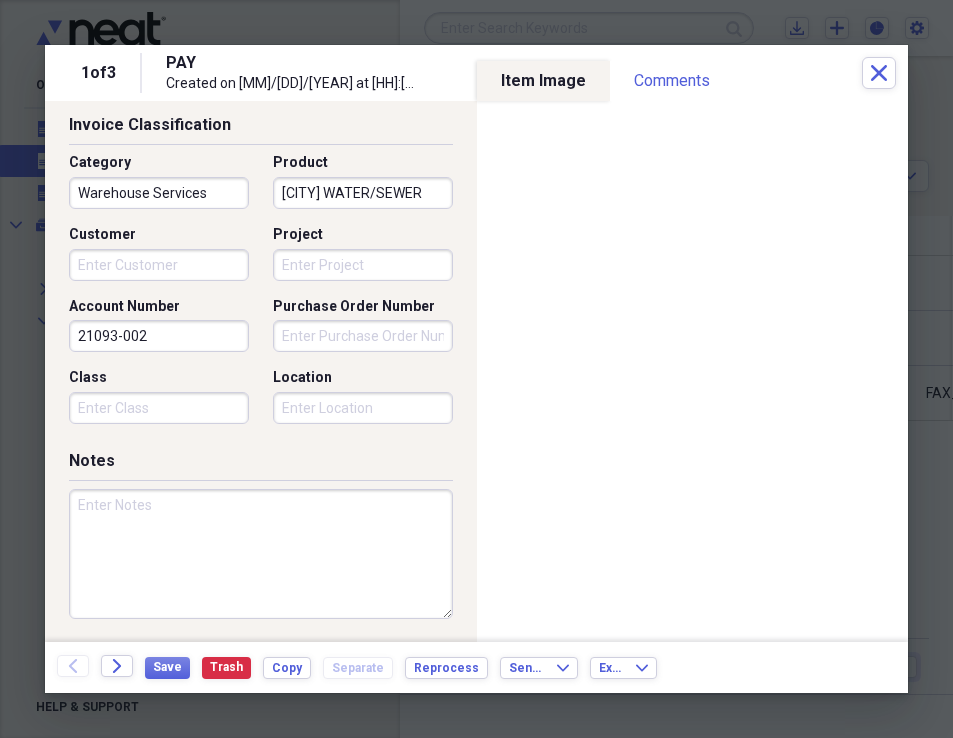 click on "Location" at bounding box center [363, 408] 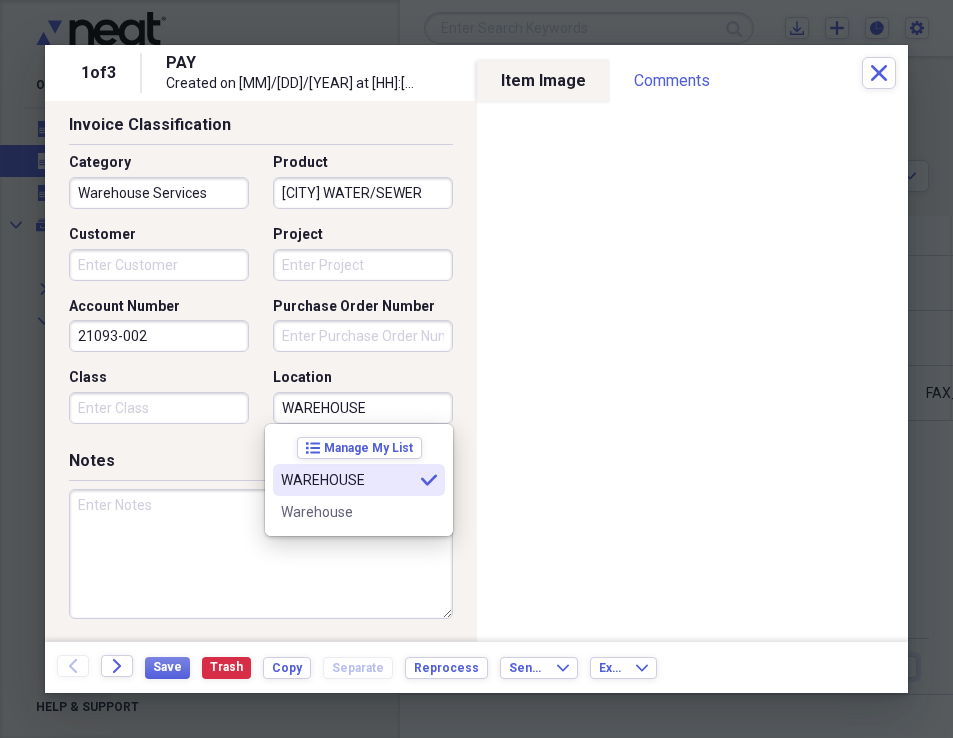 type on "WAREHOUSE" 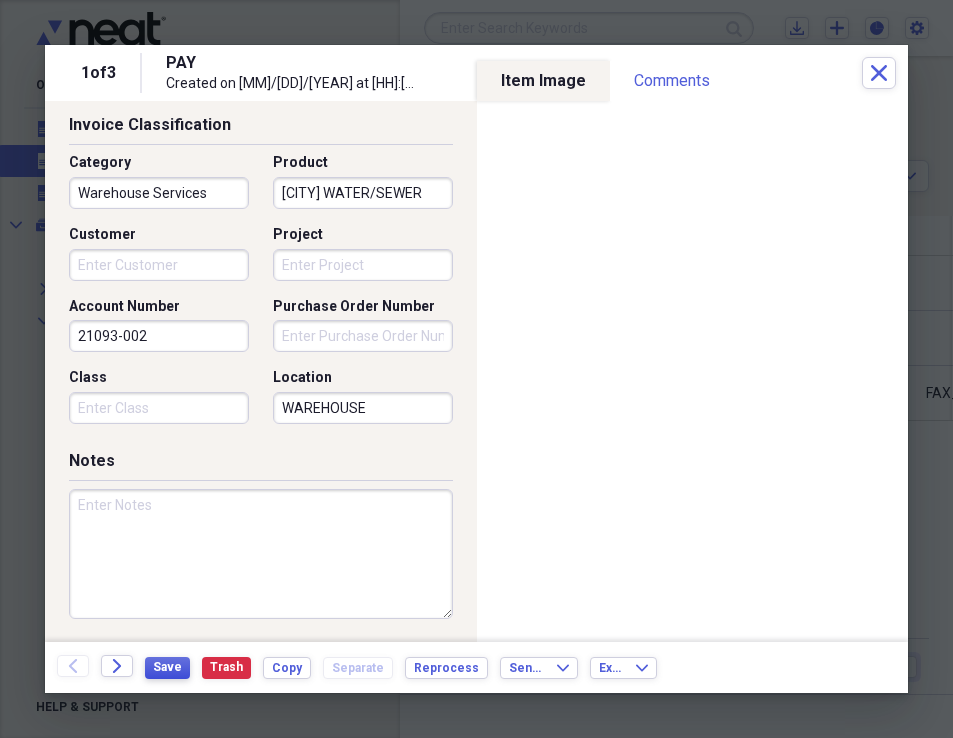 click on "Save" at bounding box center (167, 667) 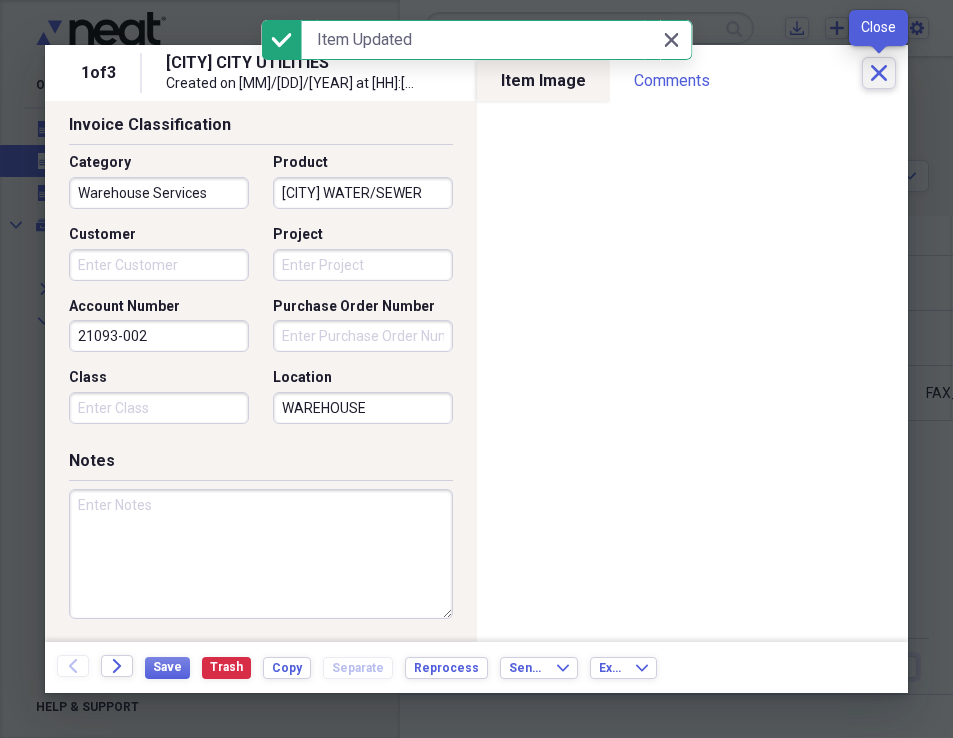 click on "Close" at bounding box center [879, 73] 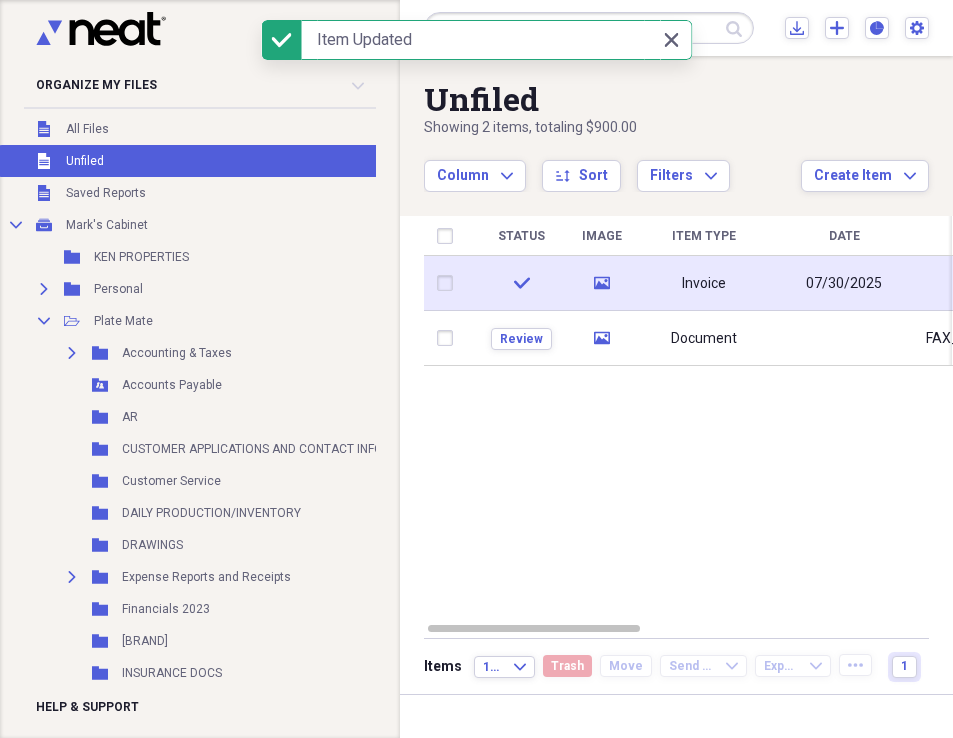 click on "media" at bounding box center [601, 283] 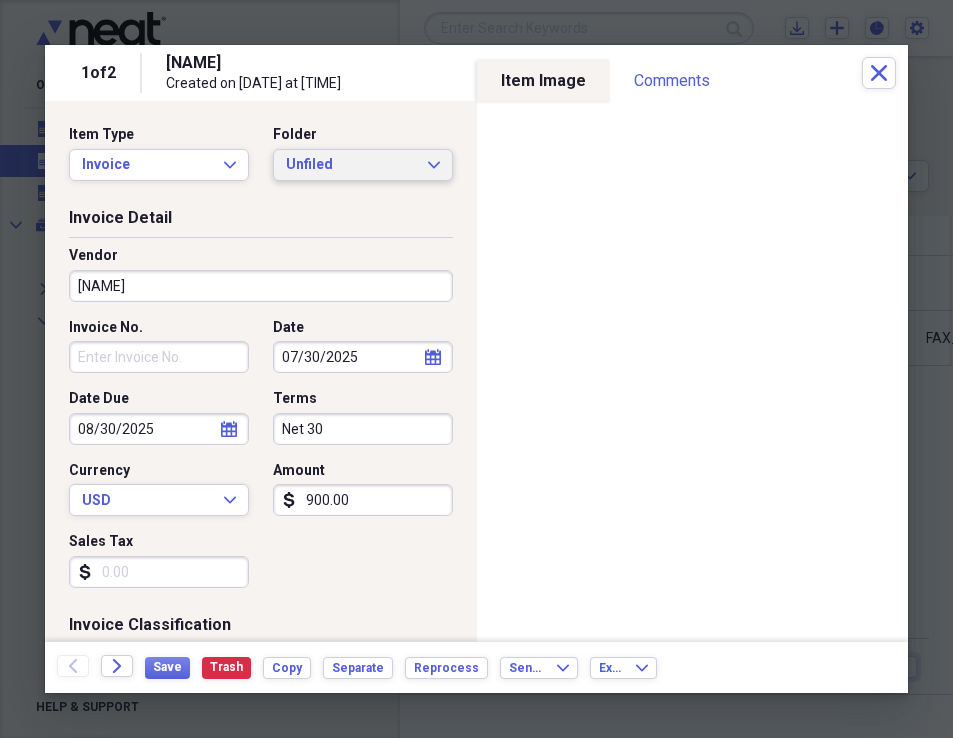 click on "Expand" 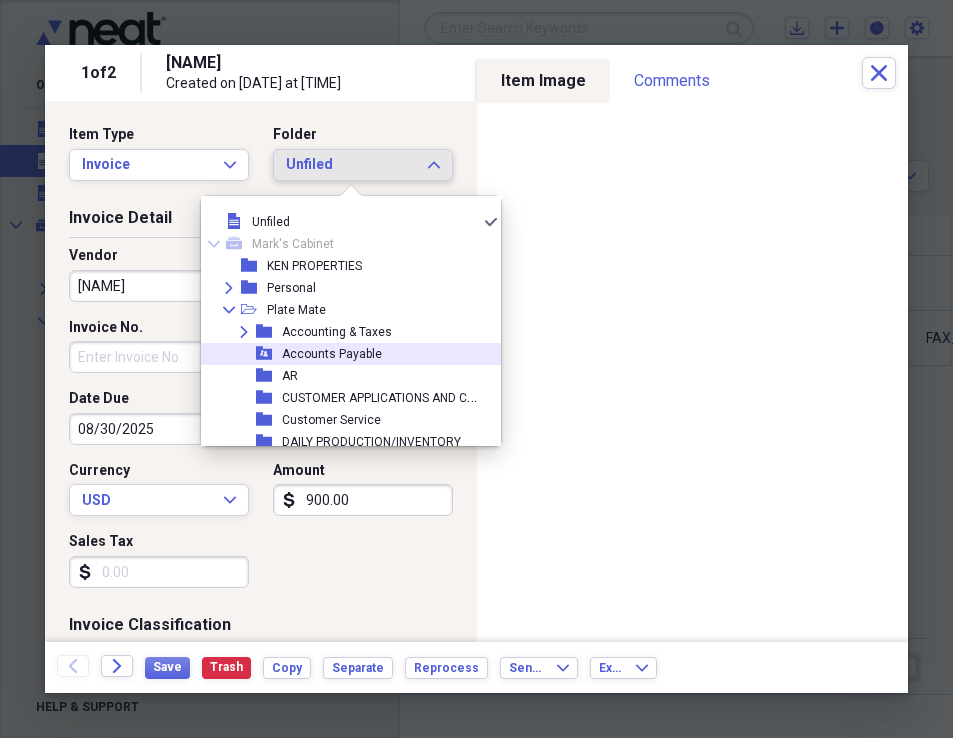 click on "Accounts Payable" at bounding box center (332, 354) 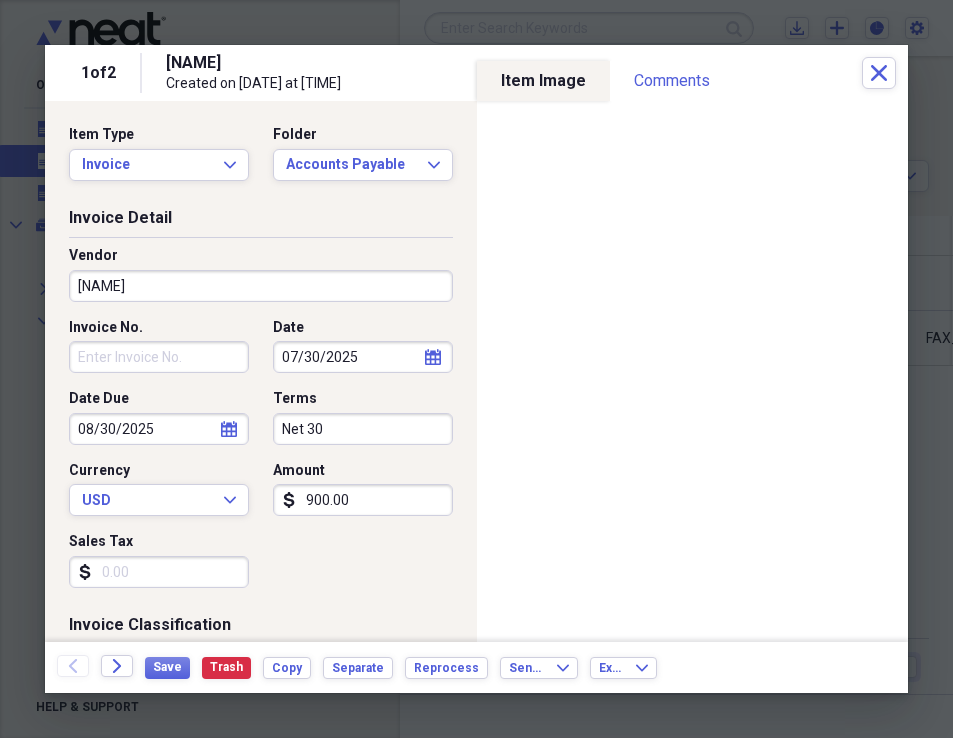 click on "Invoice No." at bounding box center (159, 357) 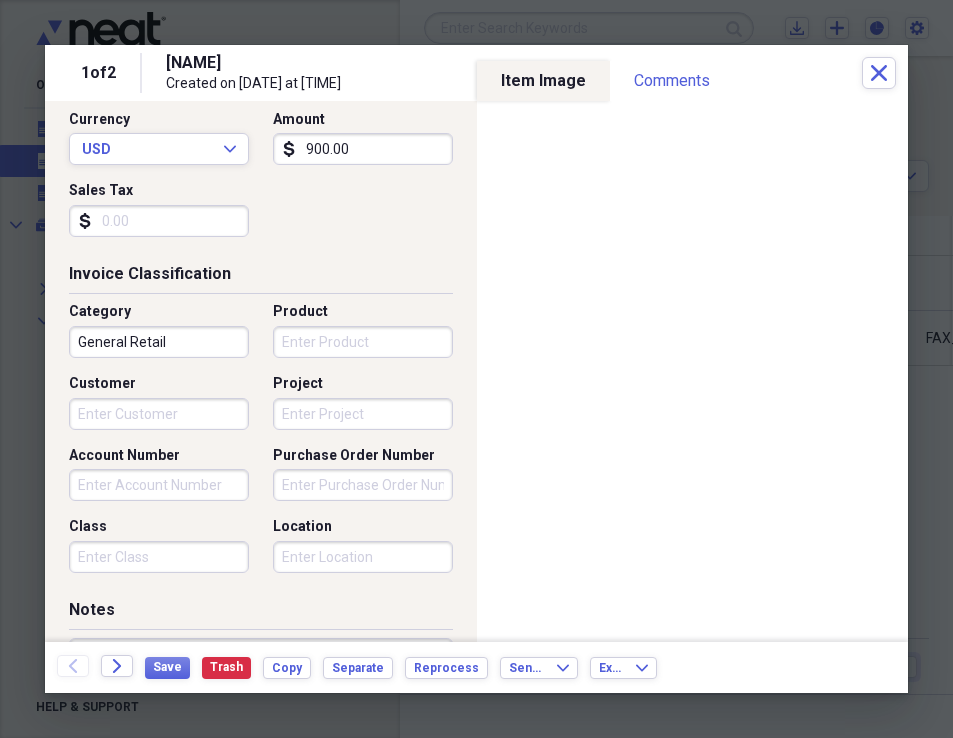 scroll, scrollTop: 400, scrollLeft: 0, axis: vertical 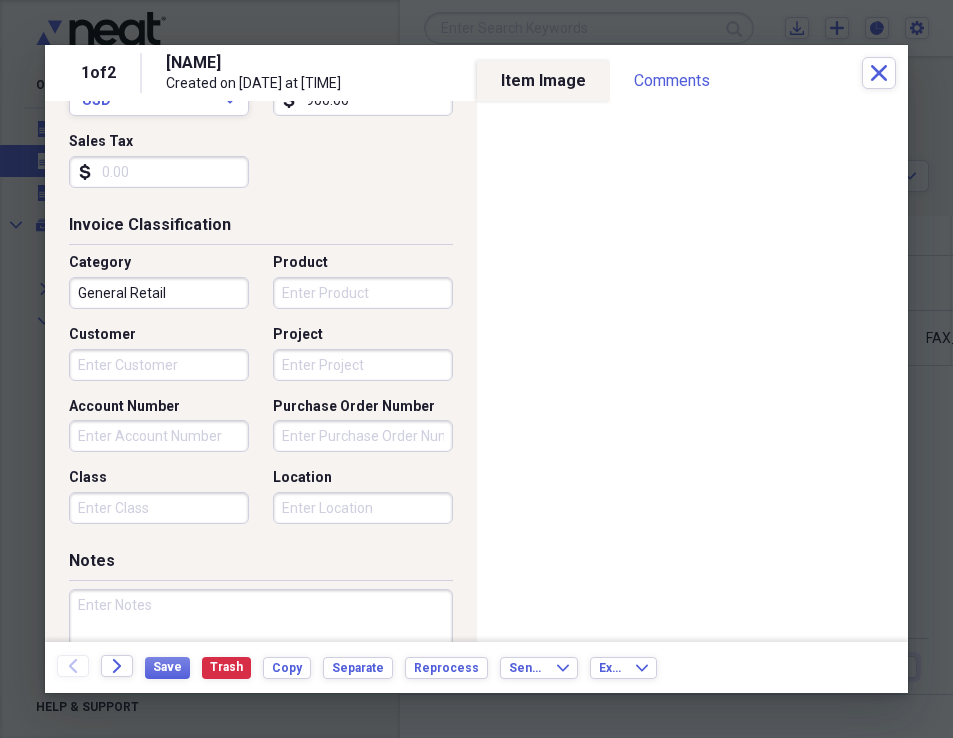 type on "C-[NUMBER]" 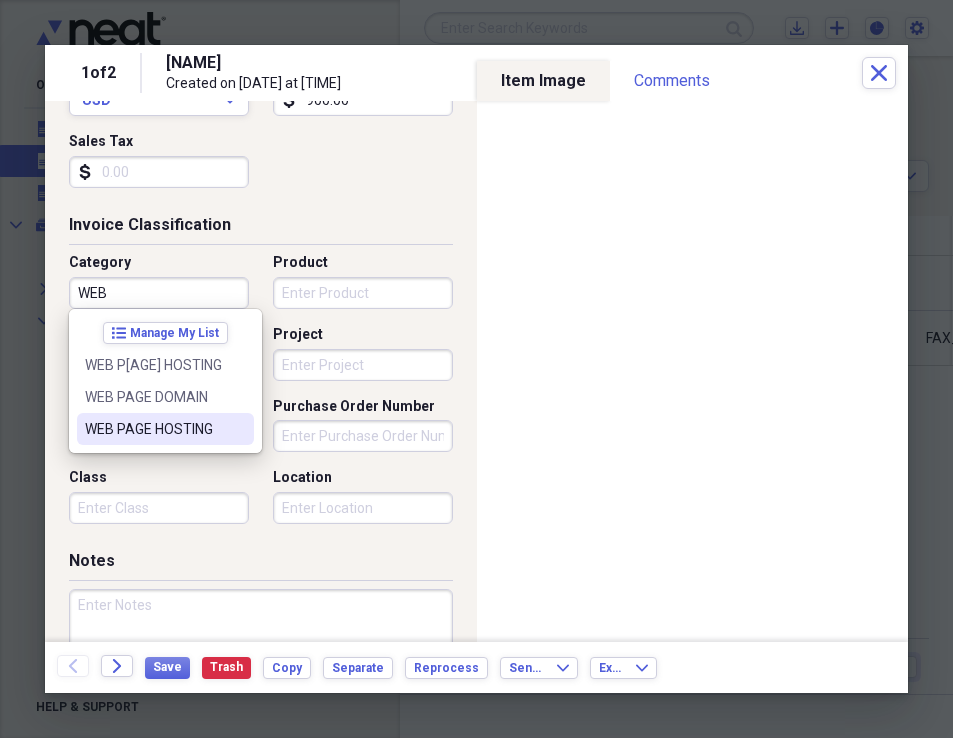 click on "WEB PAGE HOSTING" at bounding box center [153, 429] 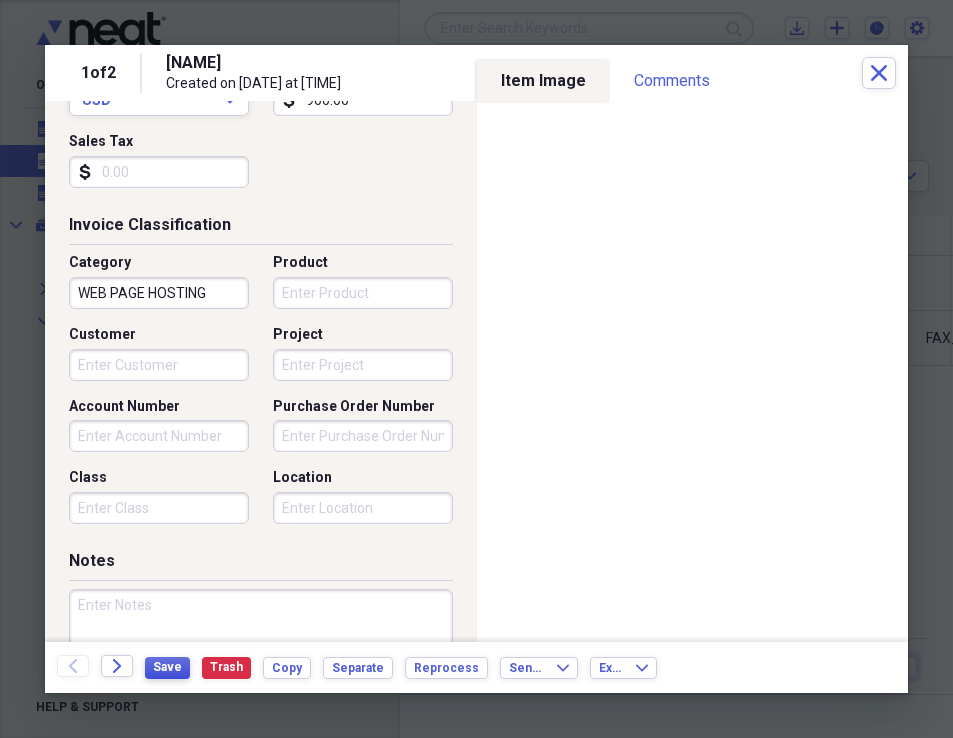 click on "Save" at bounding box center (167, 667) 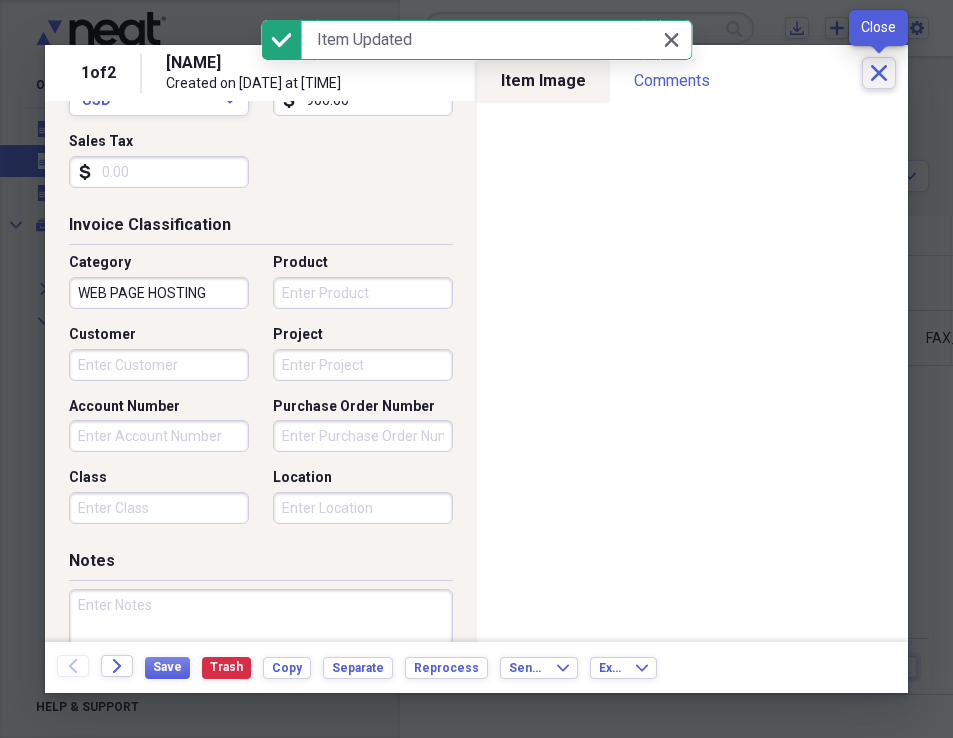 click 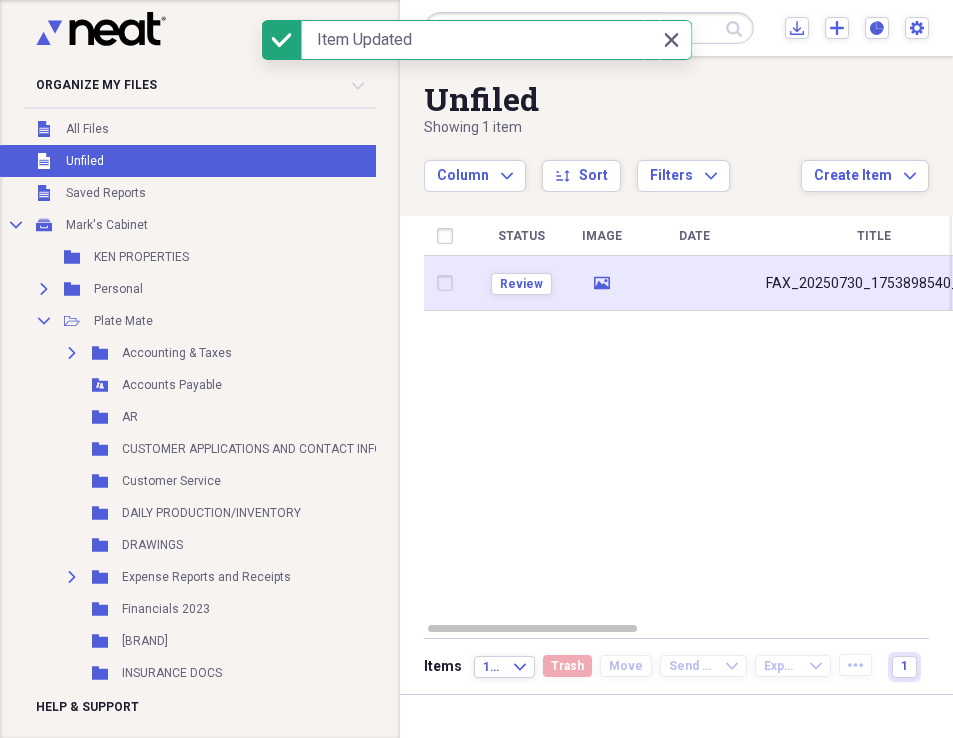 click at bounding box center (694, 283) 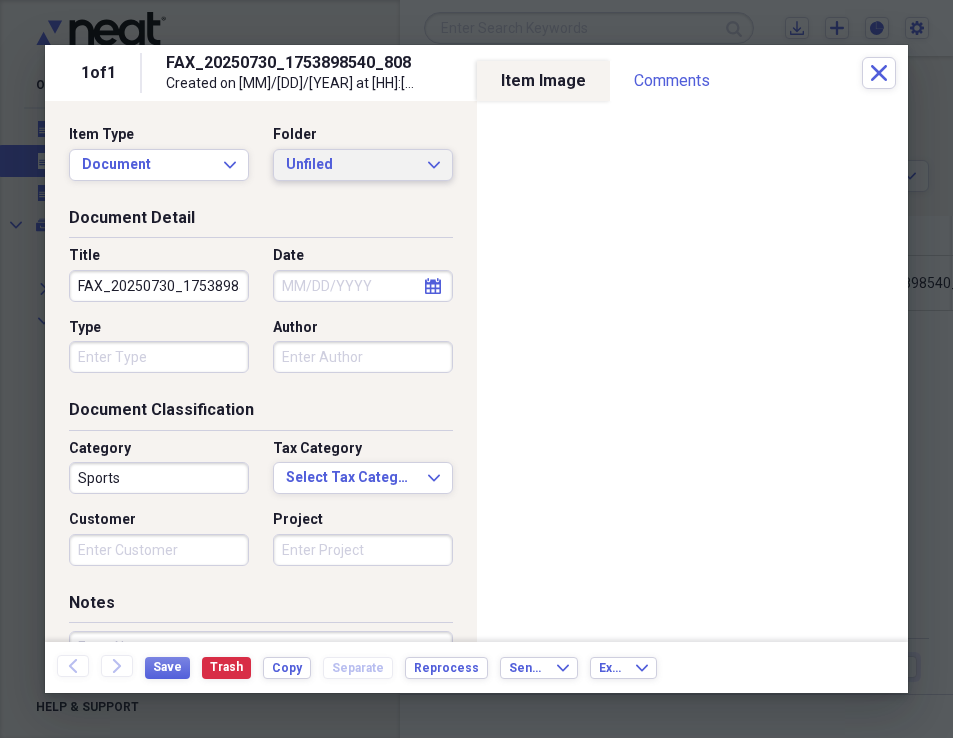 click on "Expand" 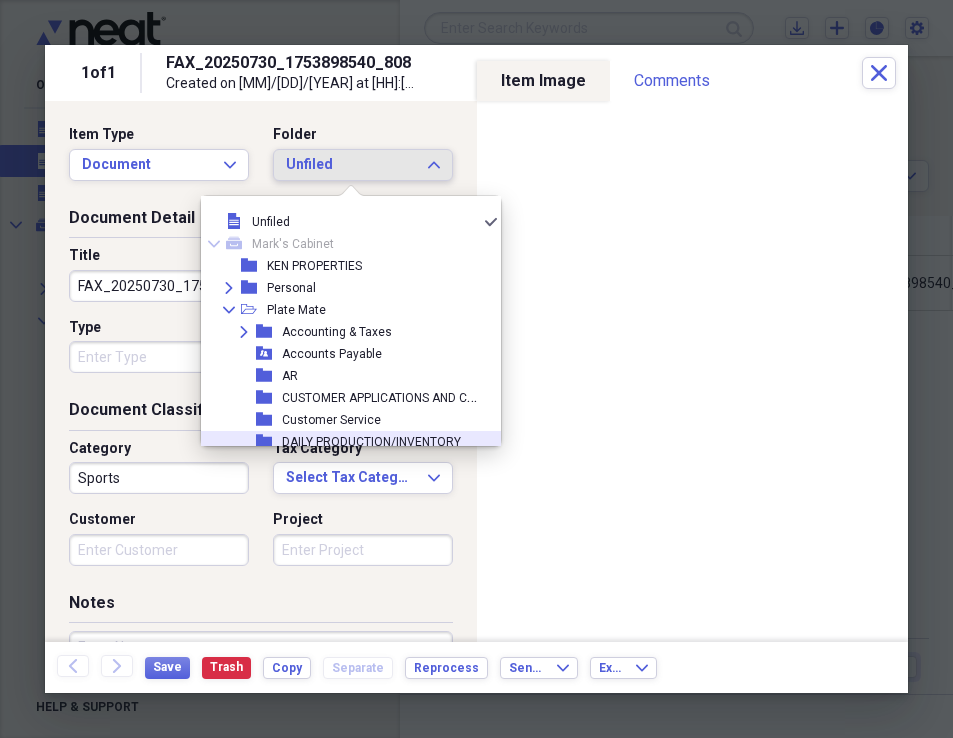 click on "DAILY PRODUCTION/INVENTORY" at bounding box center (371, 442) 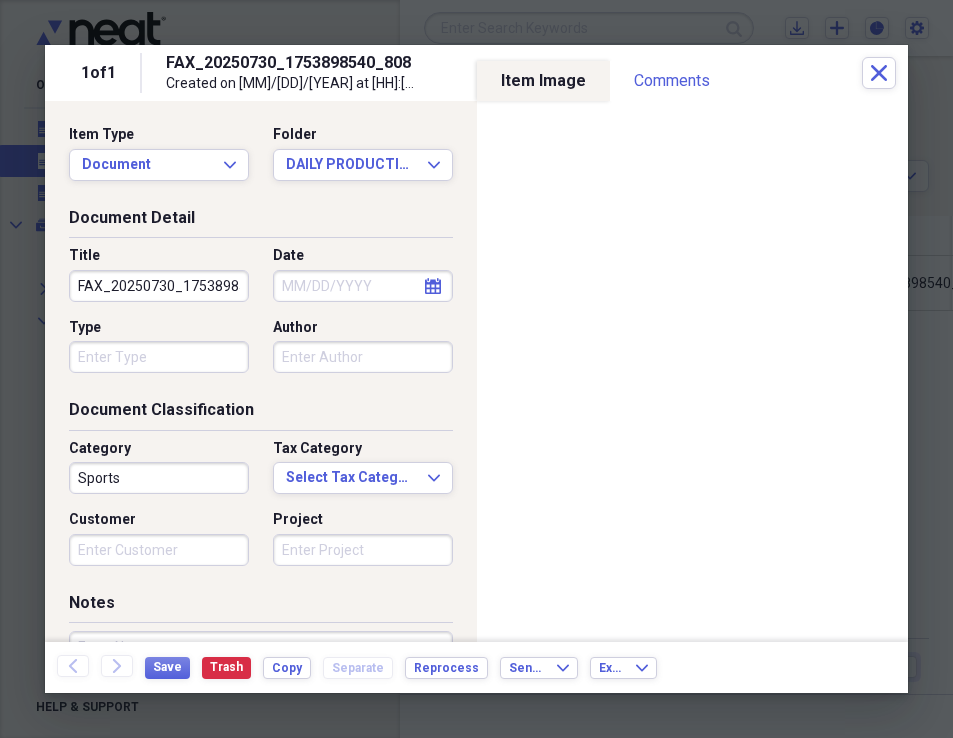 scroll, scrollTop: 0, scrollLeft: 55, axis: horizontal 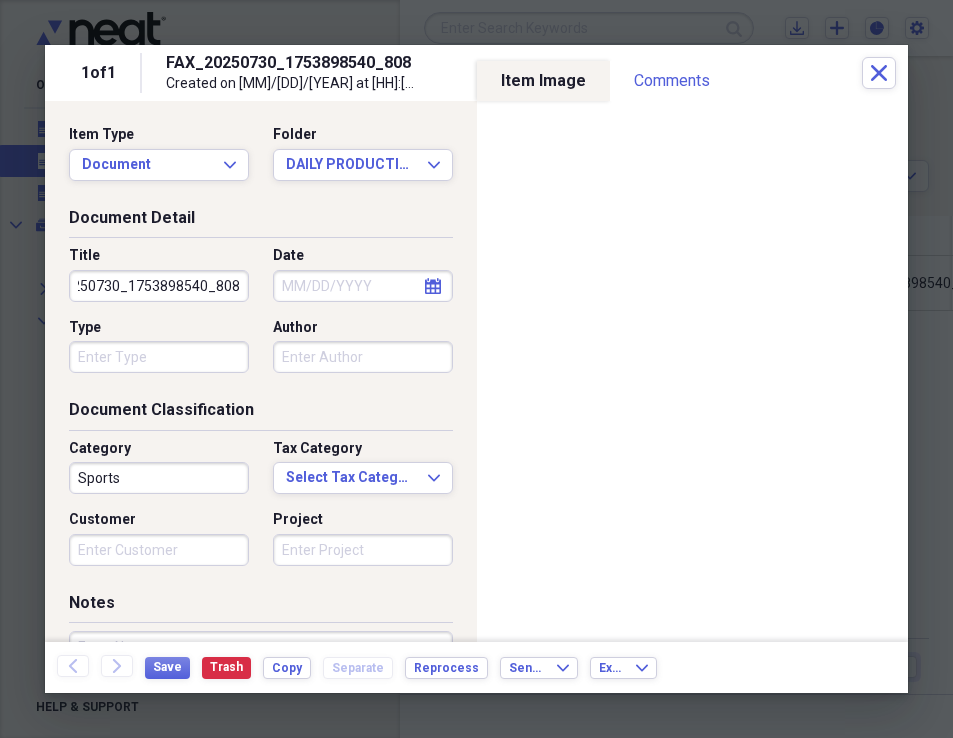 drag, startPoint x: 71, startPoint y: 284, endPoint x: 387, endPoint y: 295, distance: 316.1914 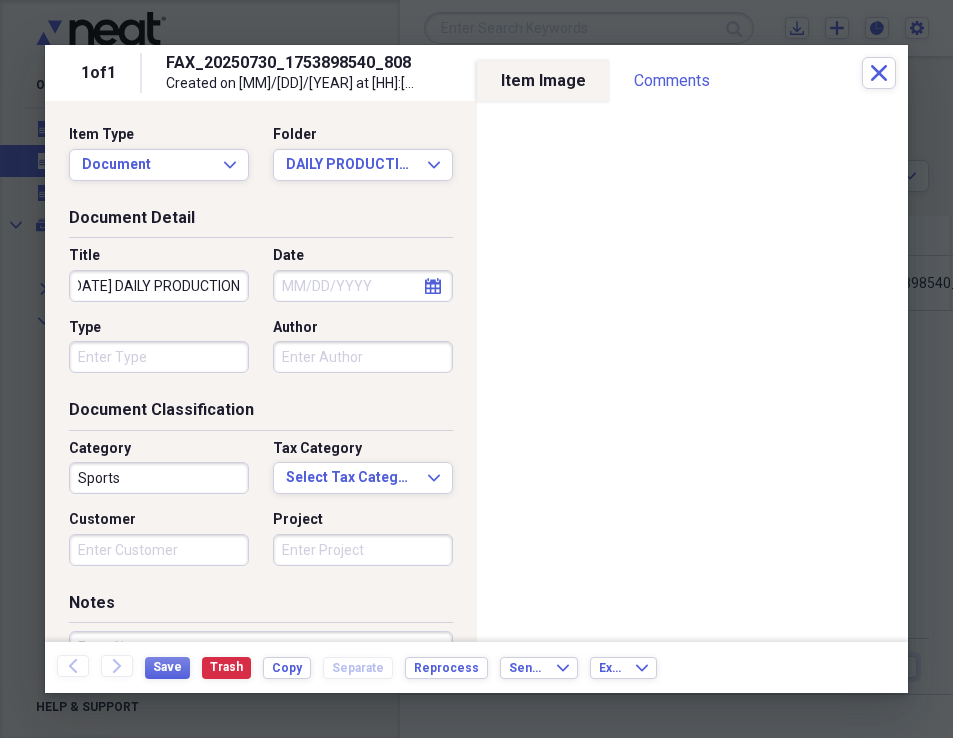 scroll, scrollTop: 0, scrollLeft: 29, axis: horizontal 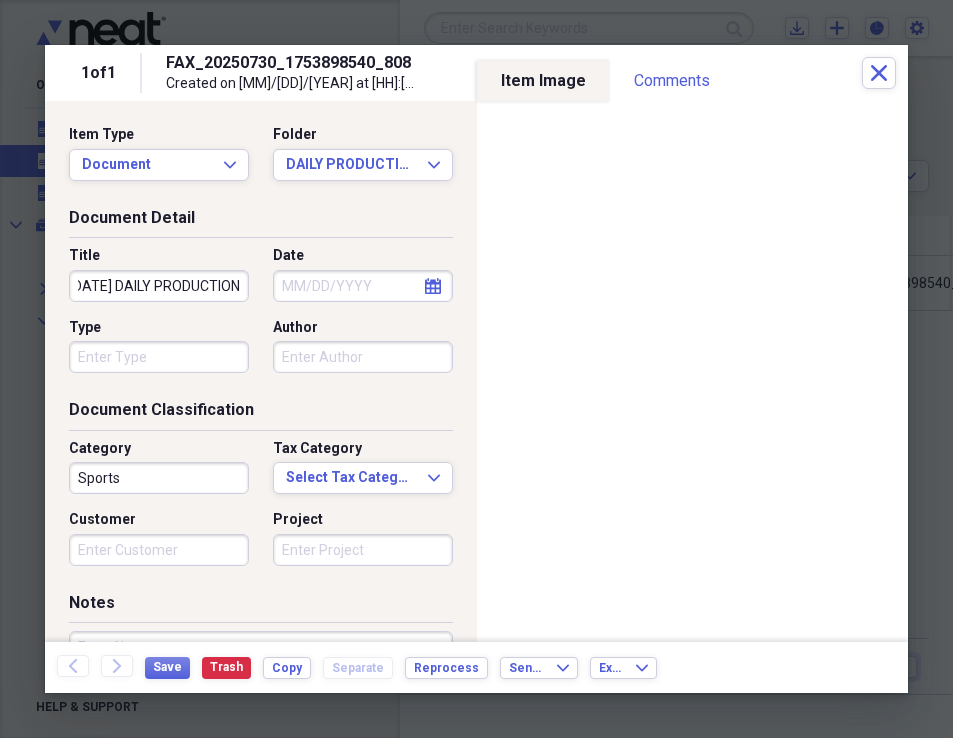type on "[DATE] DAILY PRODUCTION" 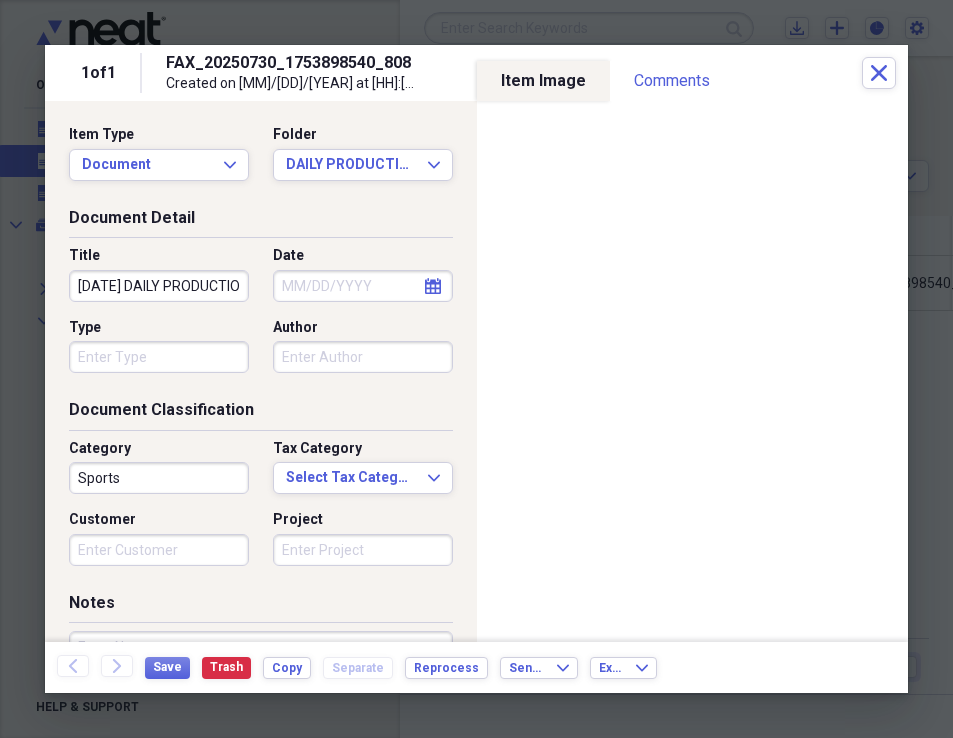 select on "7" 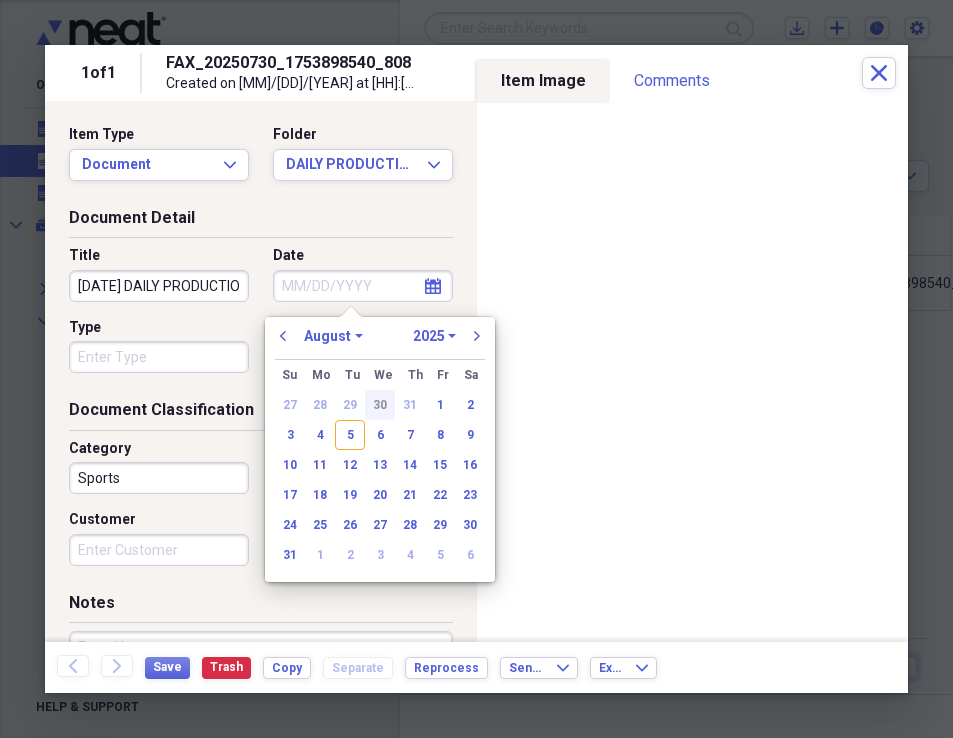 click on "30" at bounding box center (380, 405) 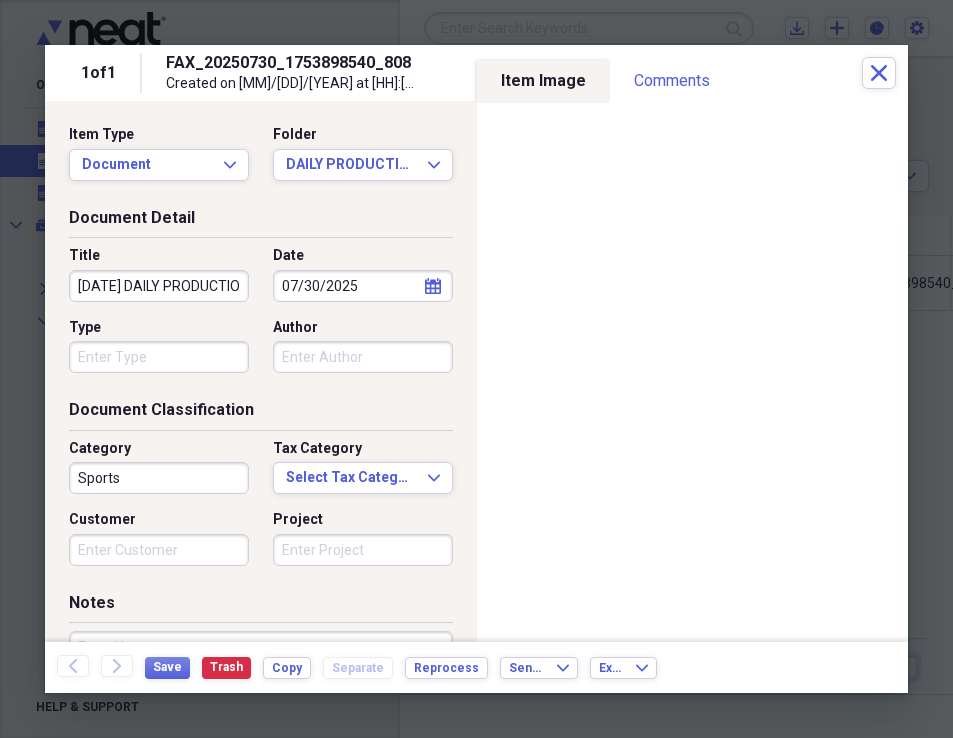 click on "Type" at bounding box center (159, 357) 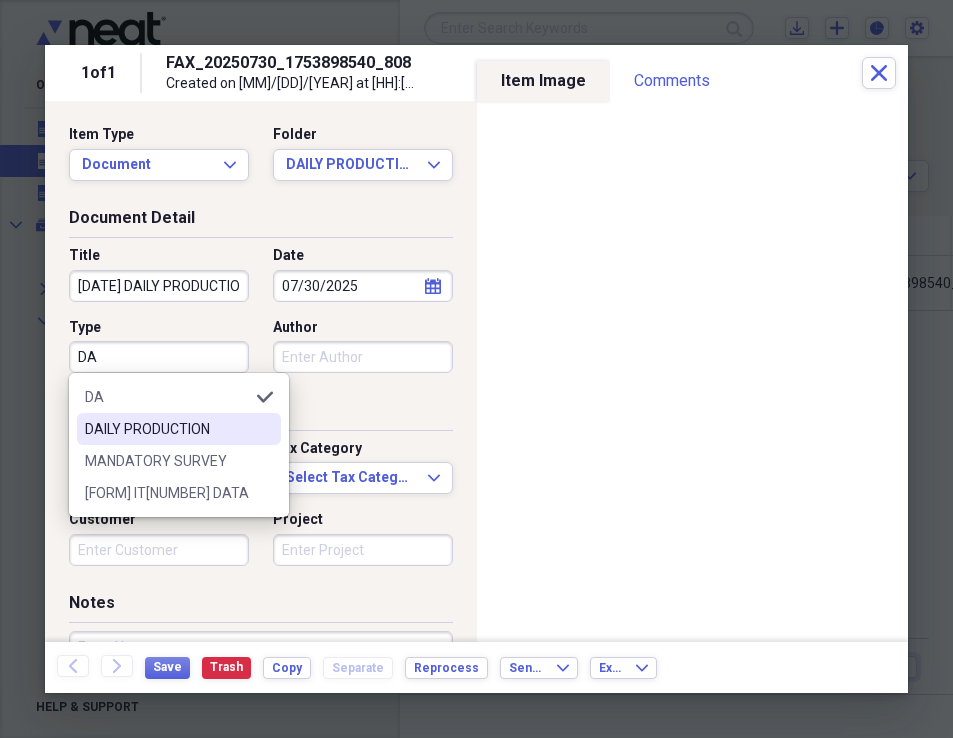 click on "DAILY PRODUCTION" at bounding box center [167, 429] 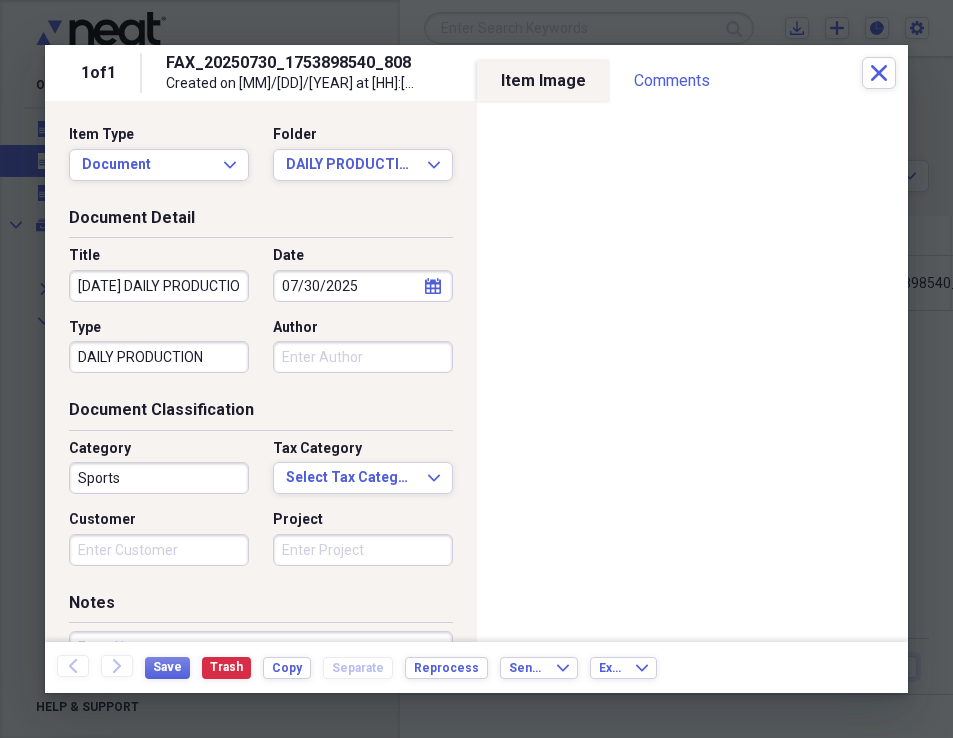click on "Author" at bounding box center [363, 357] 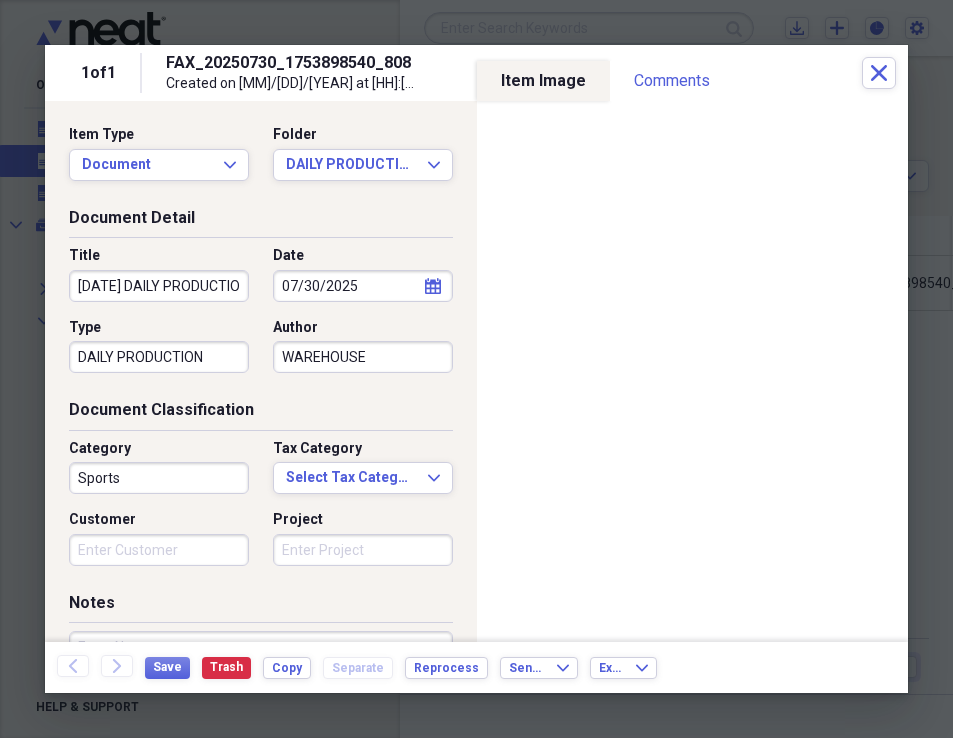 type on "WAREHOUSE" 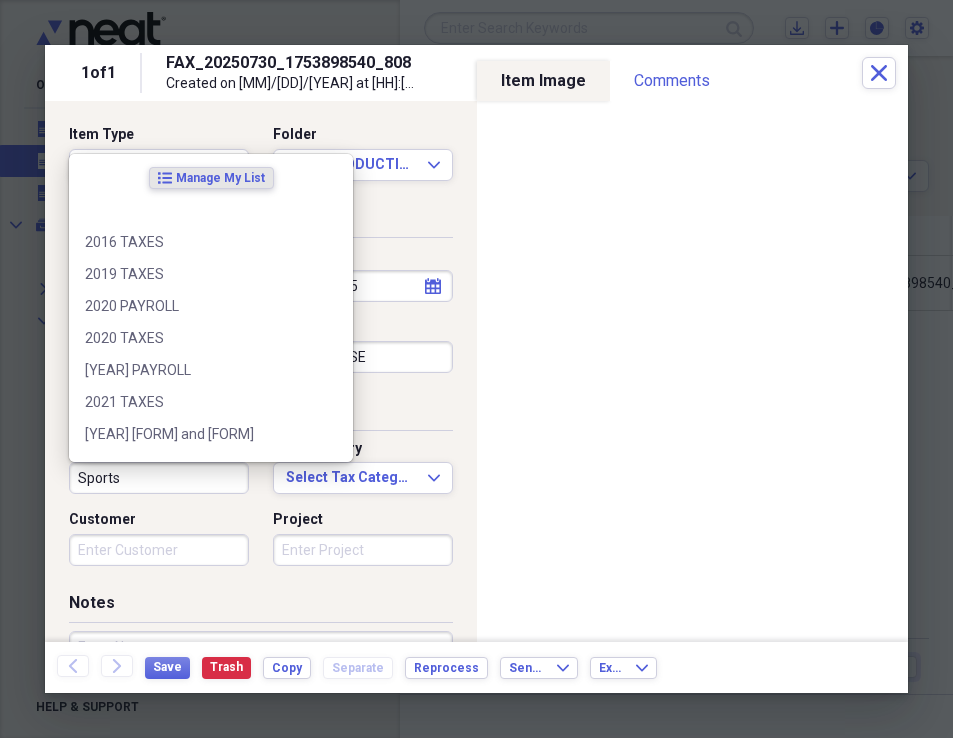 click on "Sports" at bounding box center [159, 478] 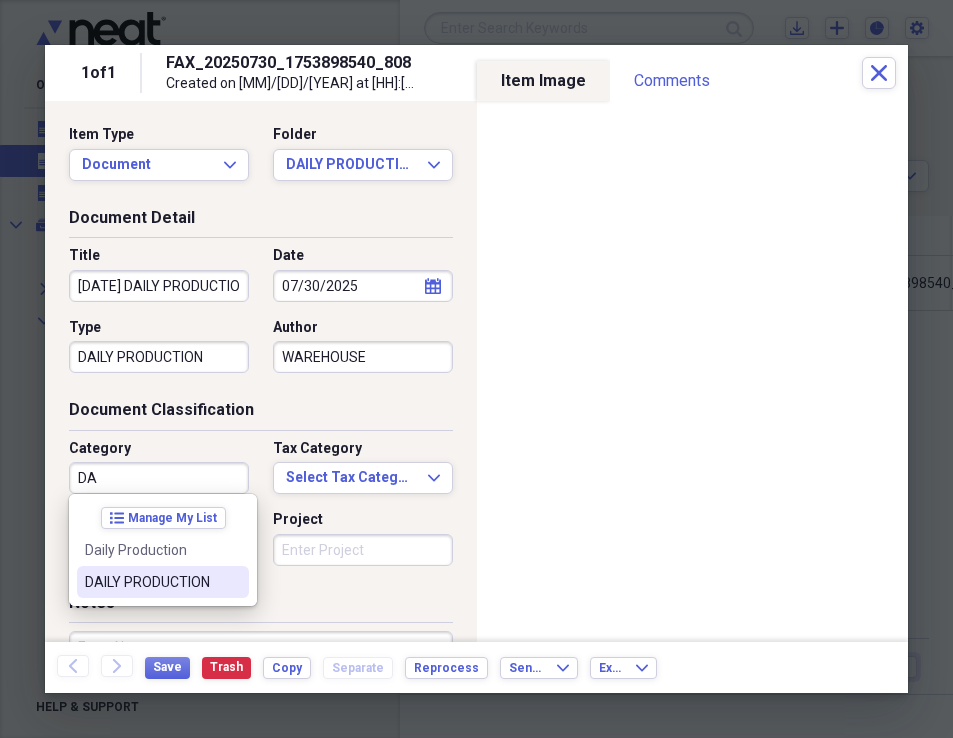 click on "DAILY PRODUCTION" at bounding box center [151, 582] 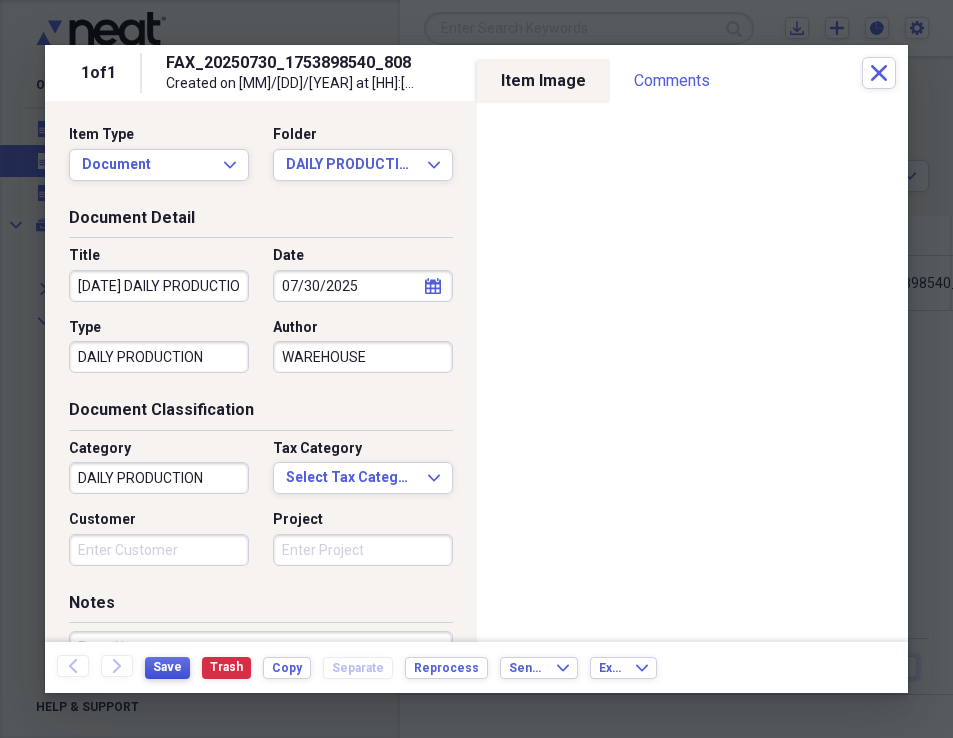 click on "Save" at bounding box center [167, 667] 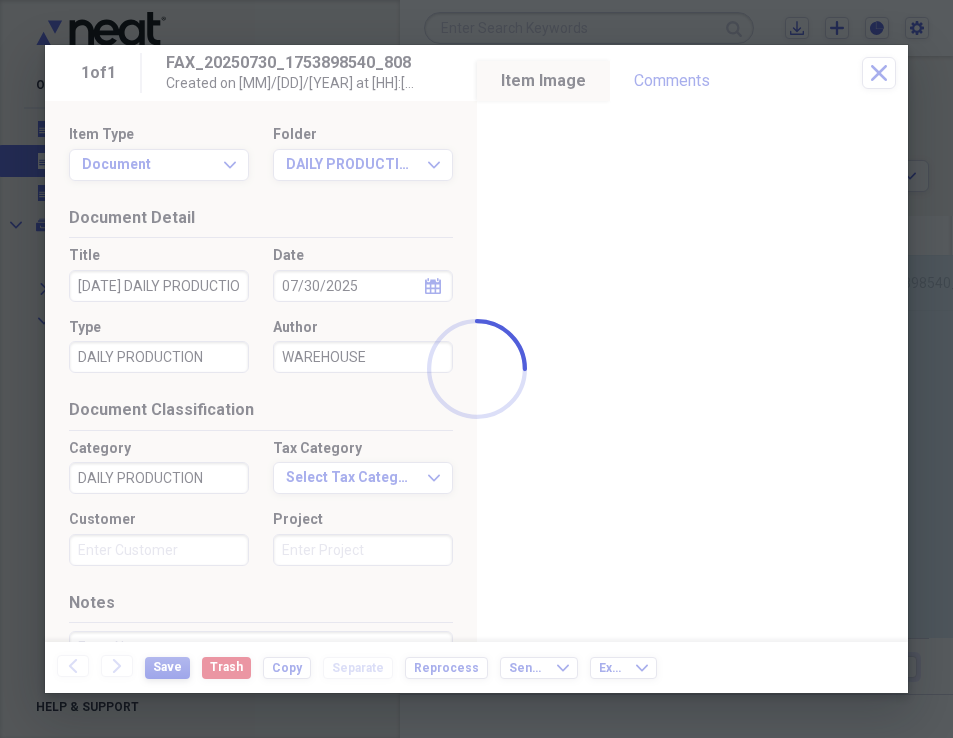 type on "[DATE] DAILY PRODUCTION" 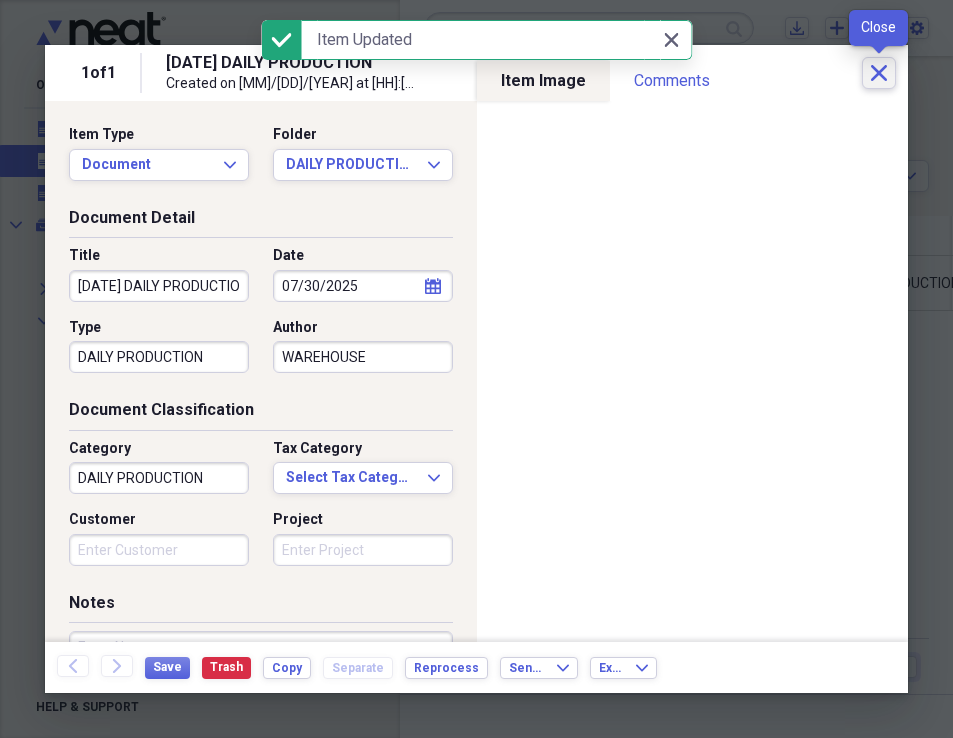 click on "Close" 